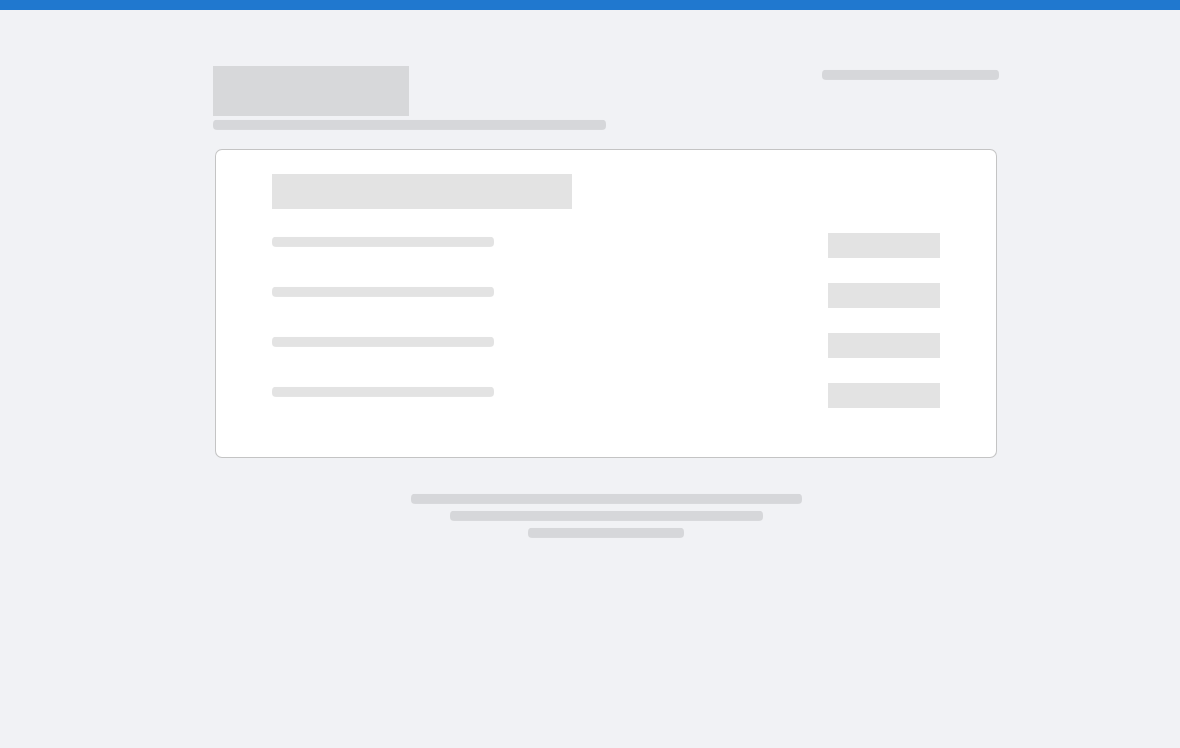 scroll, scrollTop: 0, scrollLeft: 0, axis: both 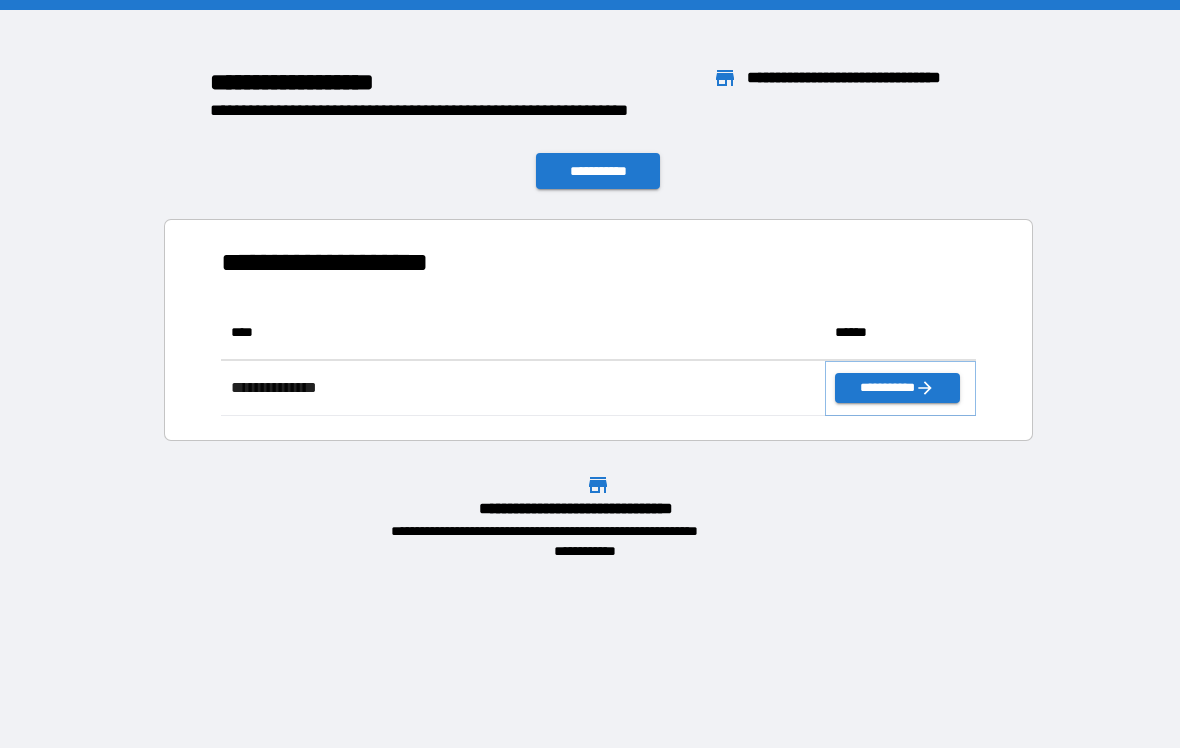 click on "**********" at bounding box center [897, 388] 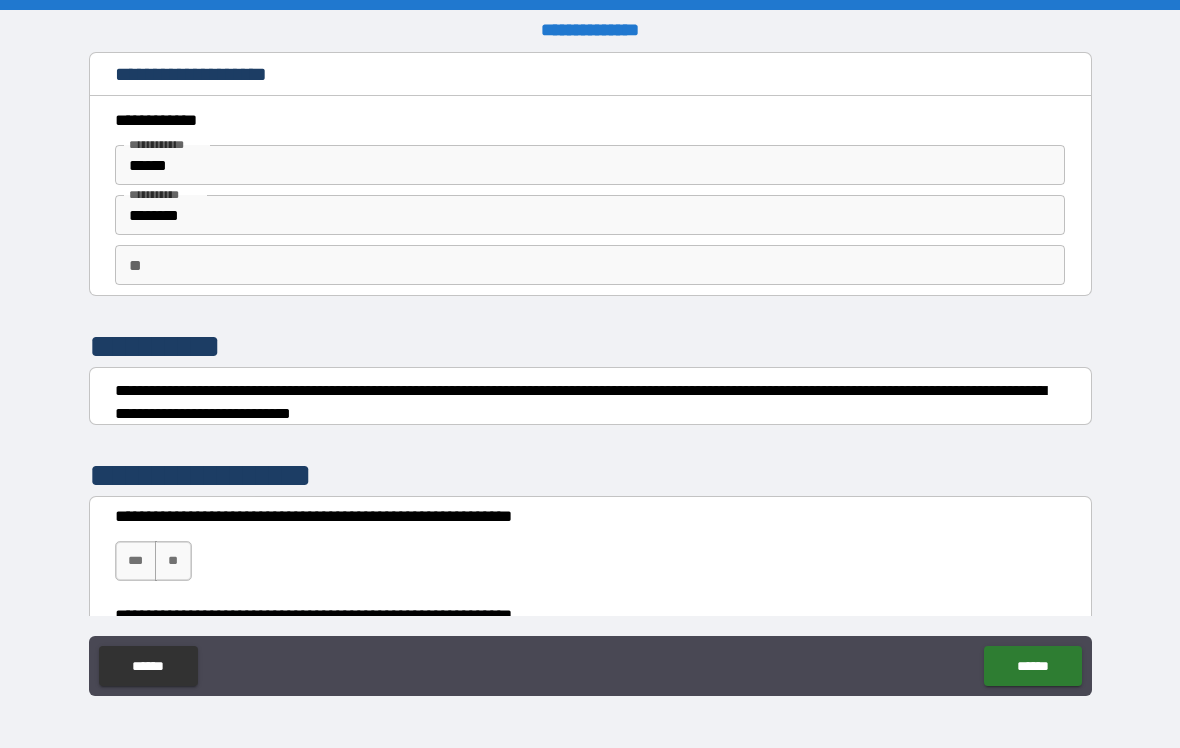 click on "**" at bounding box center (590, 265) 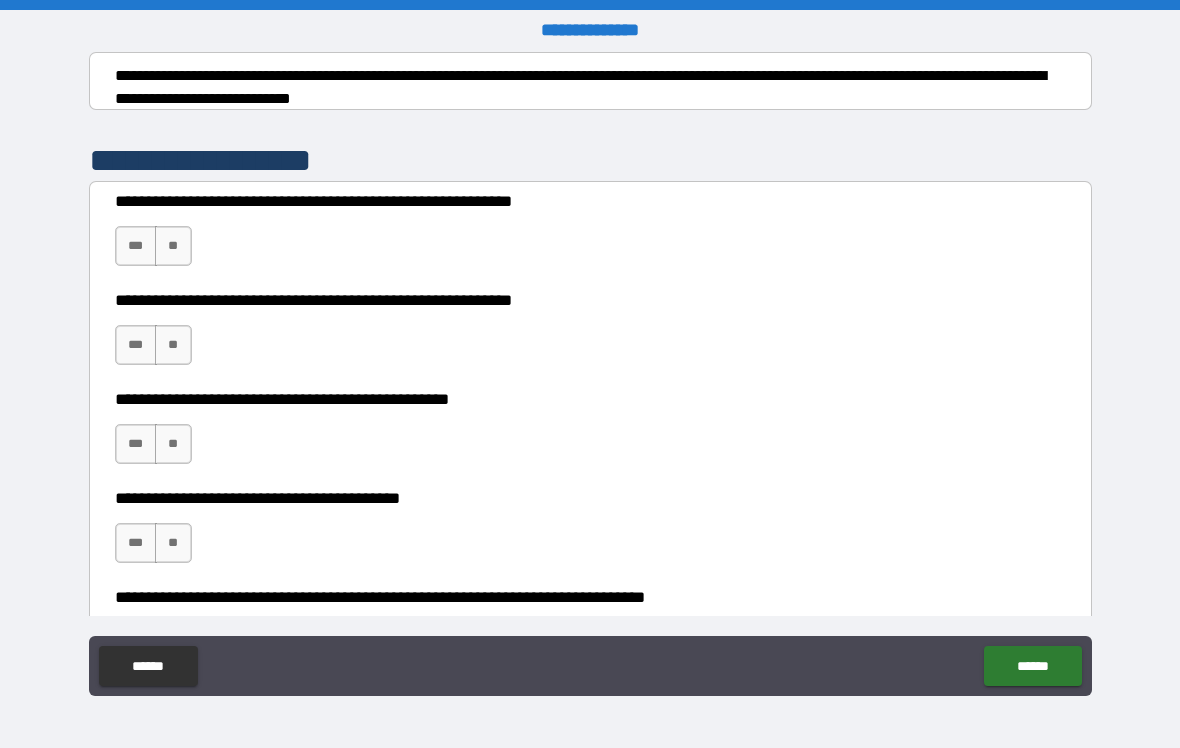 scroll, scrollTop: 316, scrollLeft: 0, axis: vertical 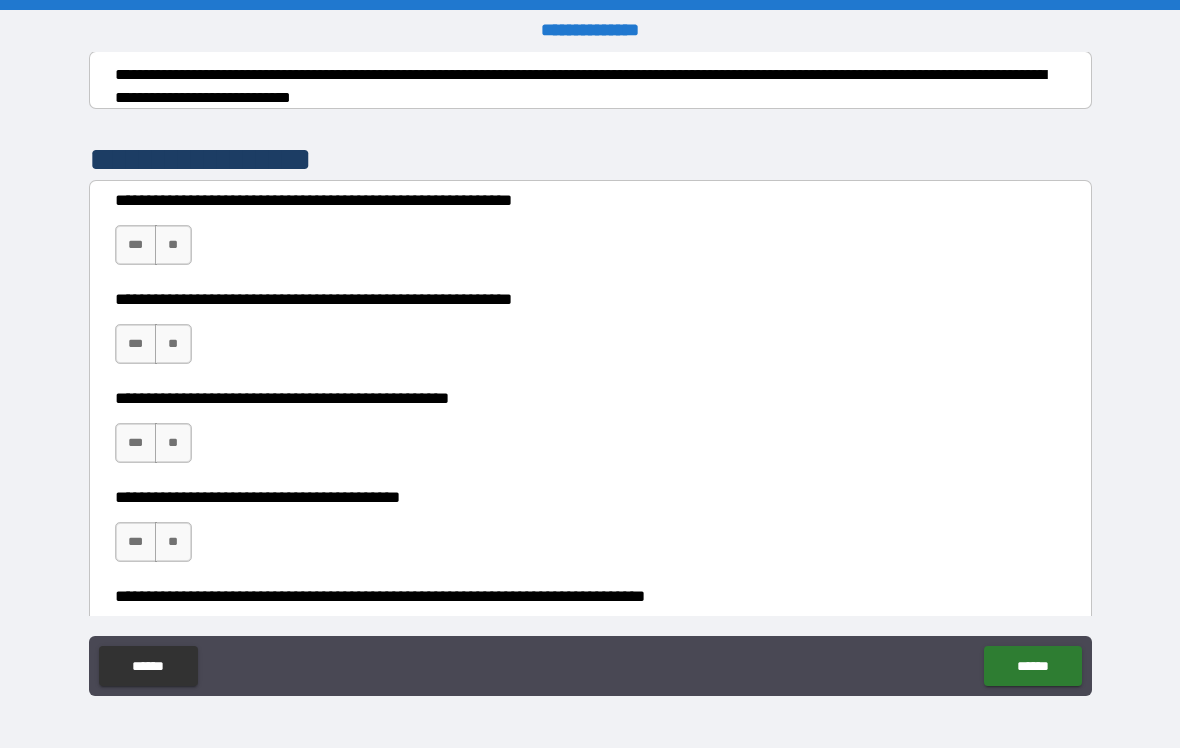 type on "*" 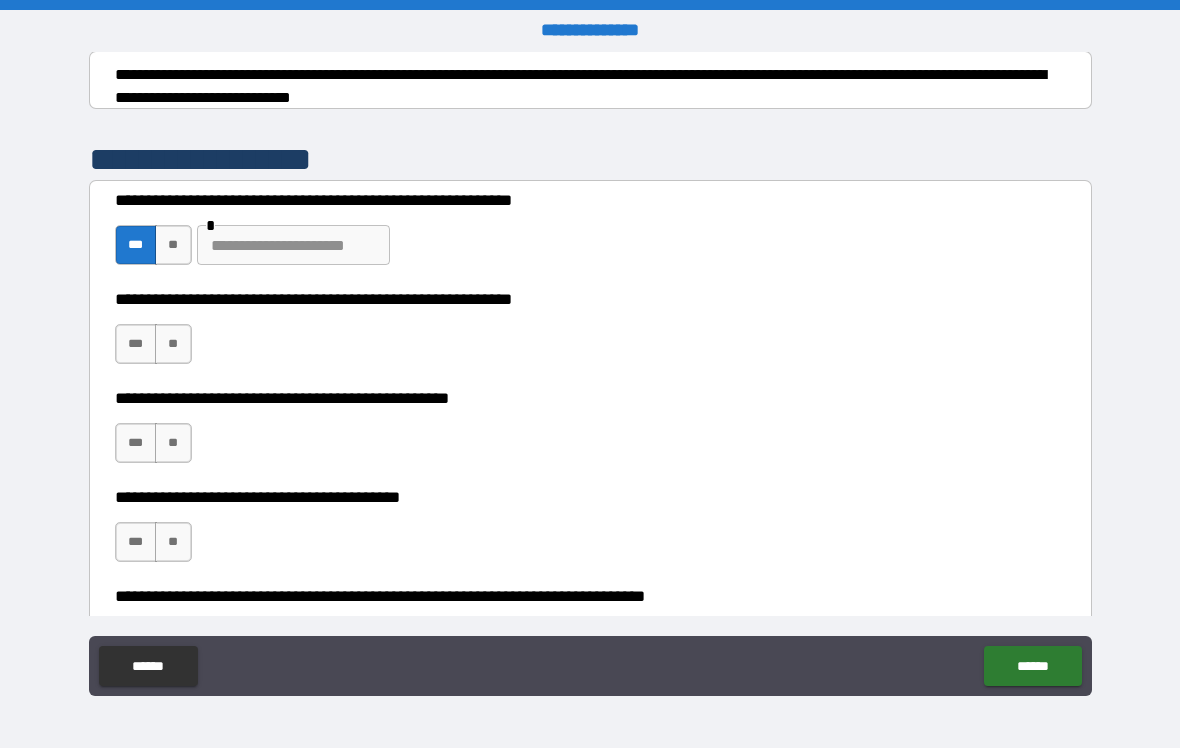 click at bounding box center (293, 245) 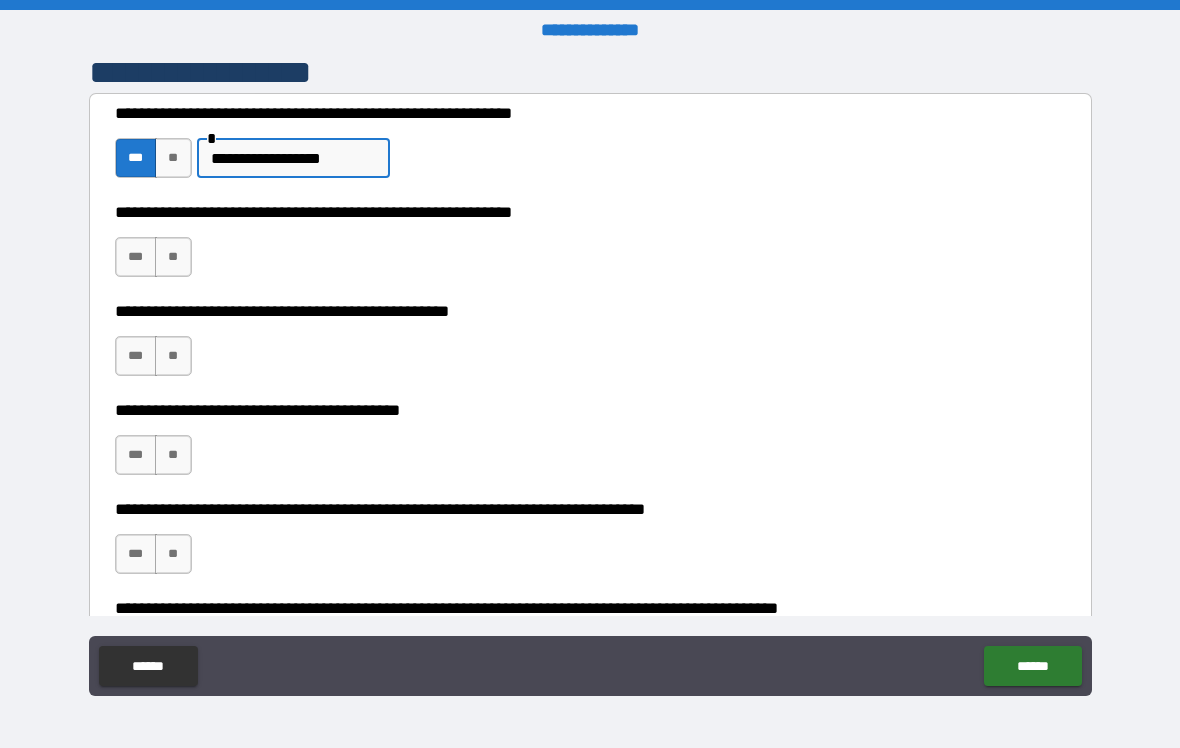 scroll, scrollTop: 428, scrollLeft: 0, axis: vertical 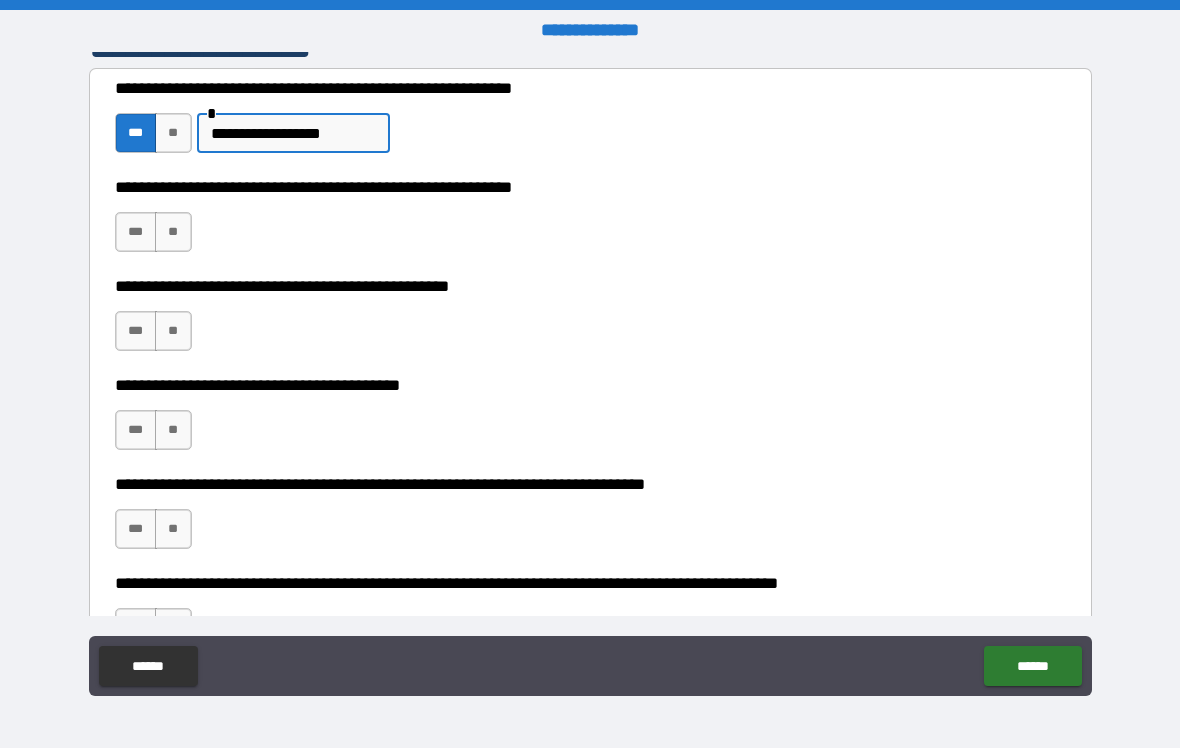 type on "**********" 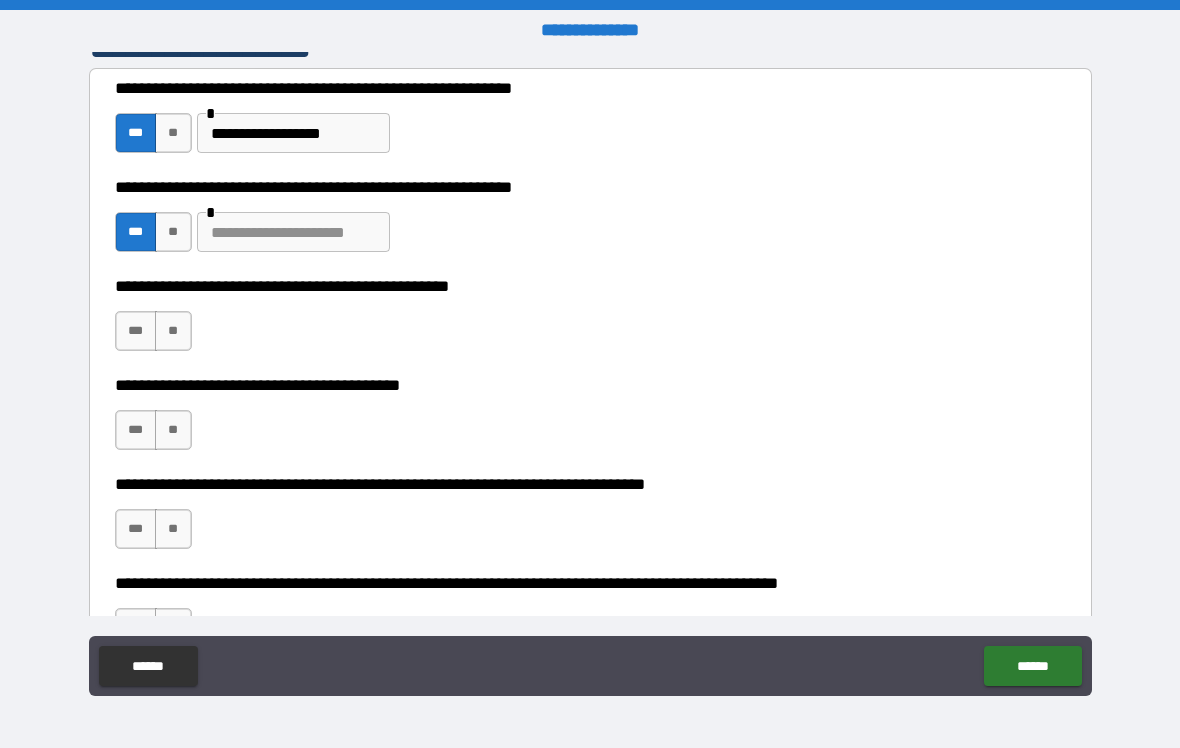 click on "***" at bounding box center (136, 430) 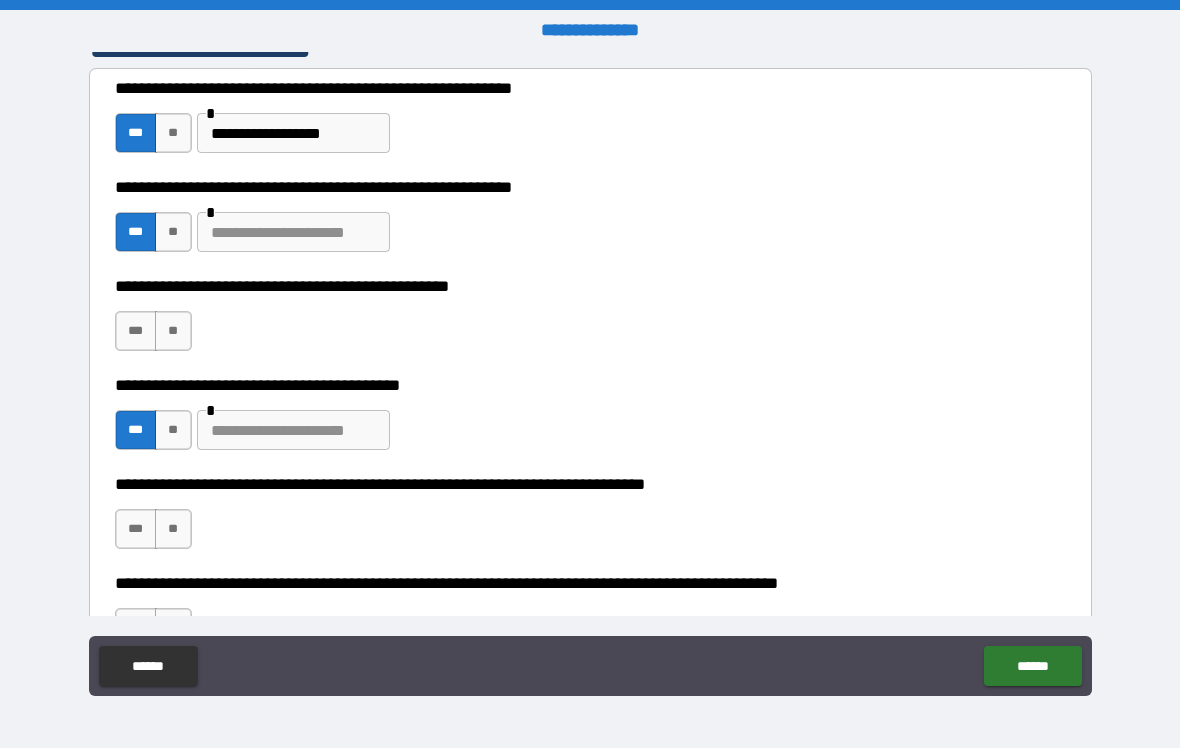 click at bounding box center [293, 232] 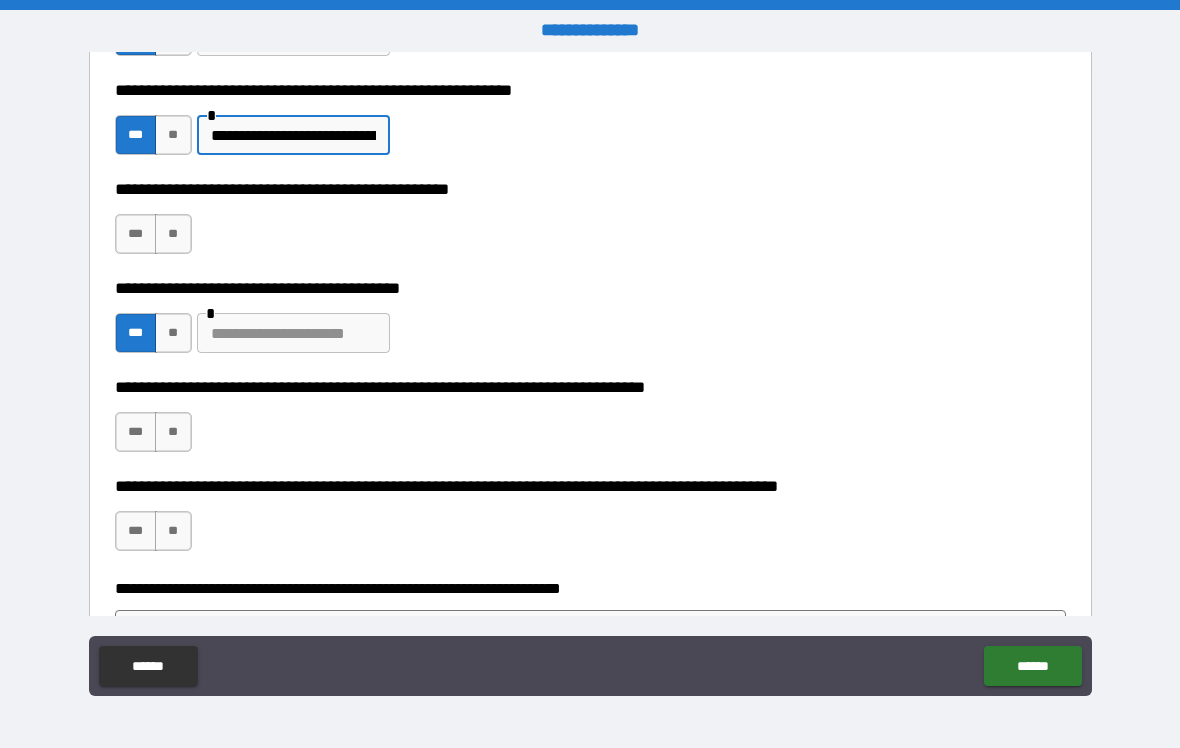scroll, scrollTop: 523, scrollLeft: 0, axis: vertical 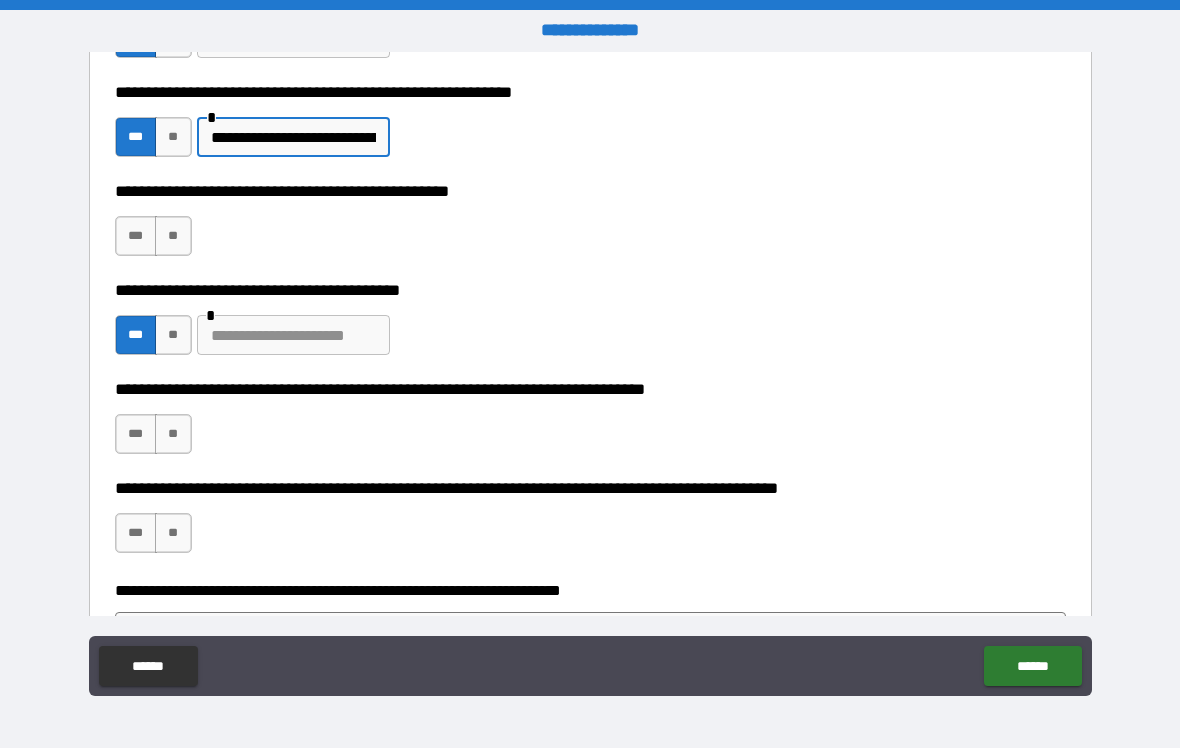 type on "**********" 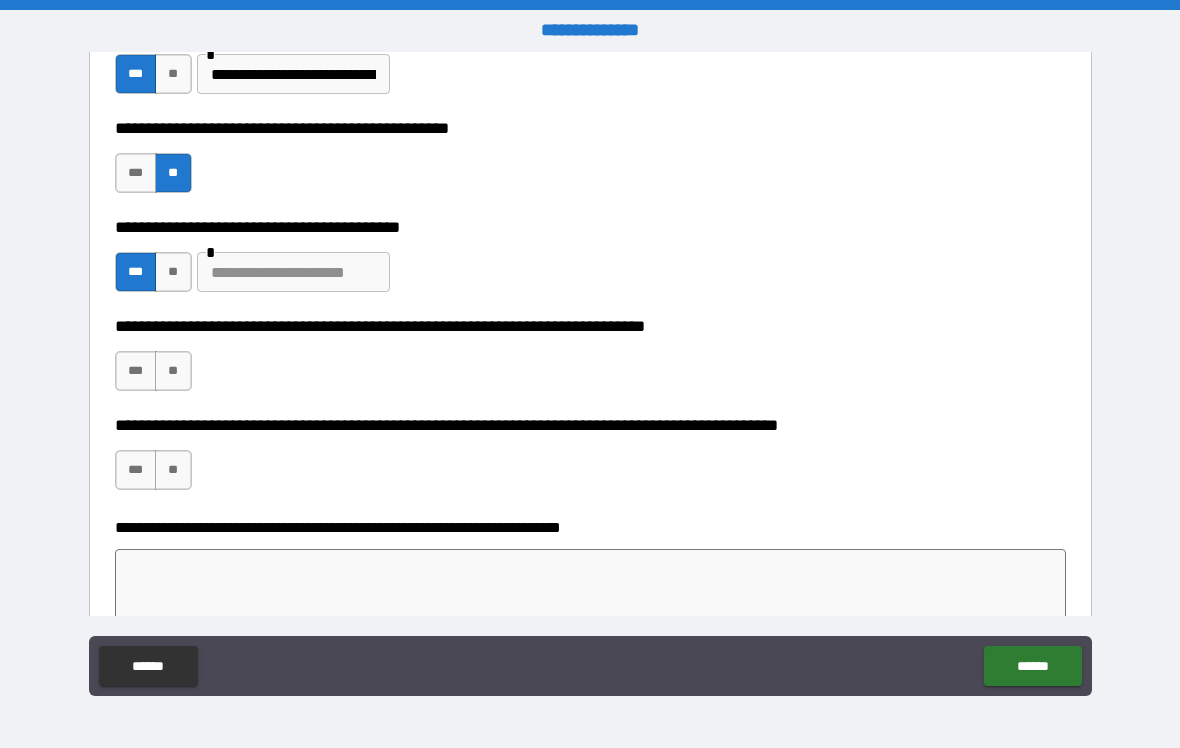 scroll, scrollTop: 606, scrollLeft: 0, axis: vertical 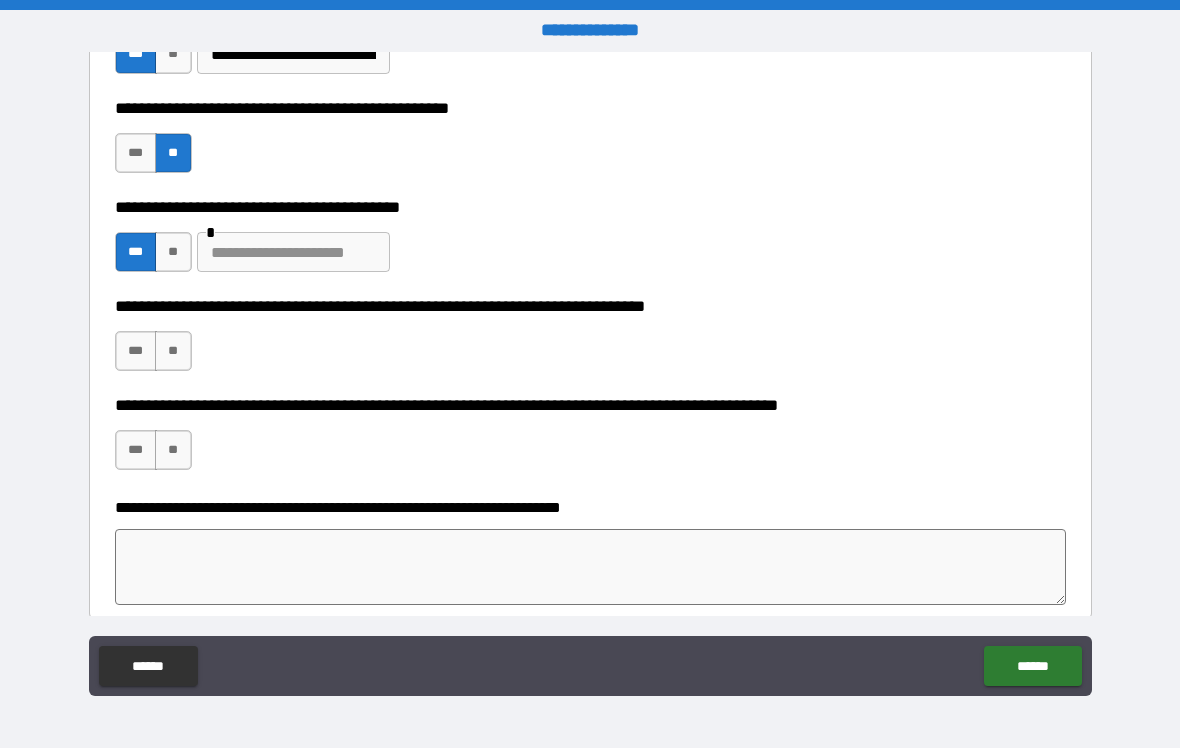 click at bounding box center (293, 252) 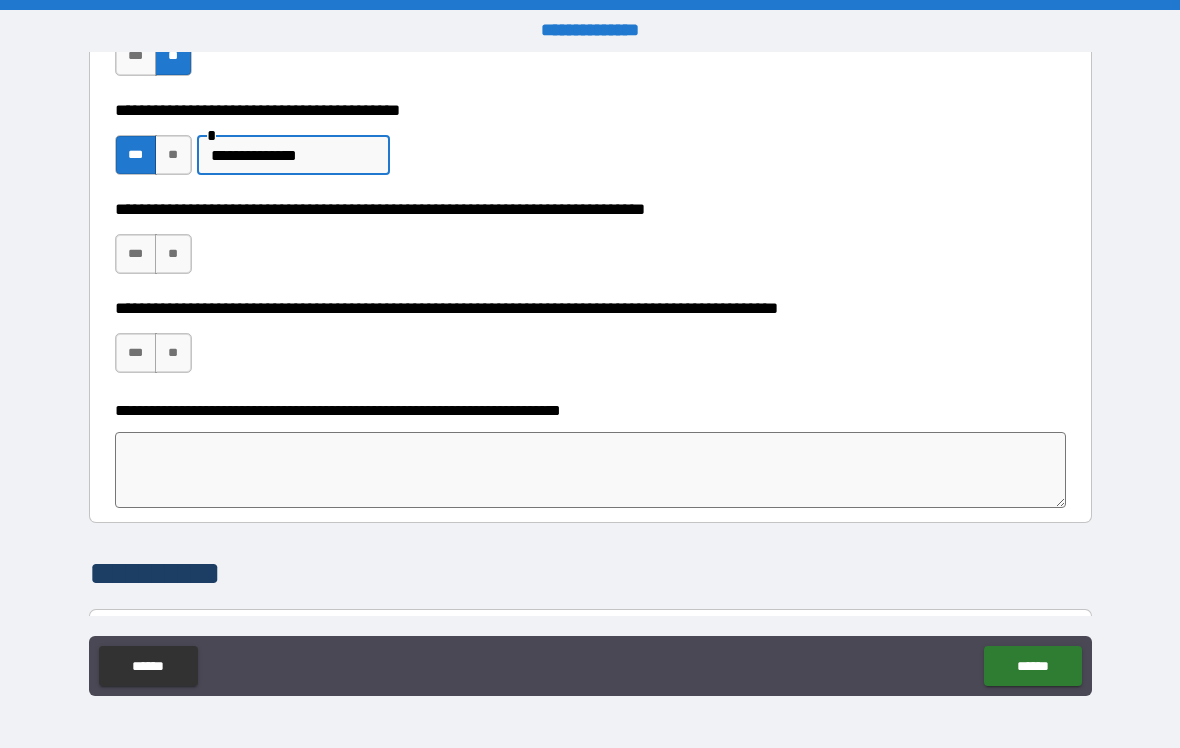 scroll, scrollTop: 701, scrollLeft: 0, axis: vertical 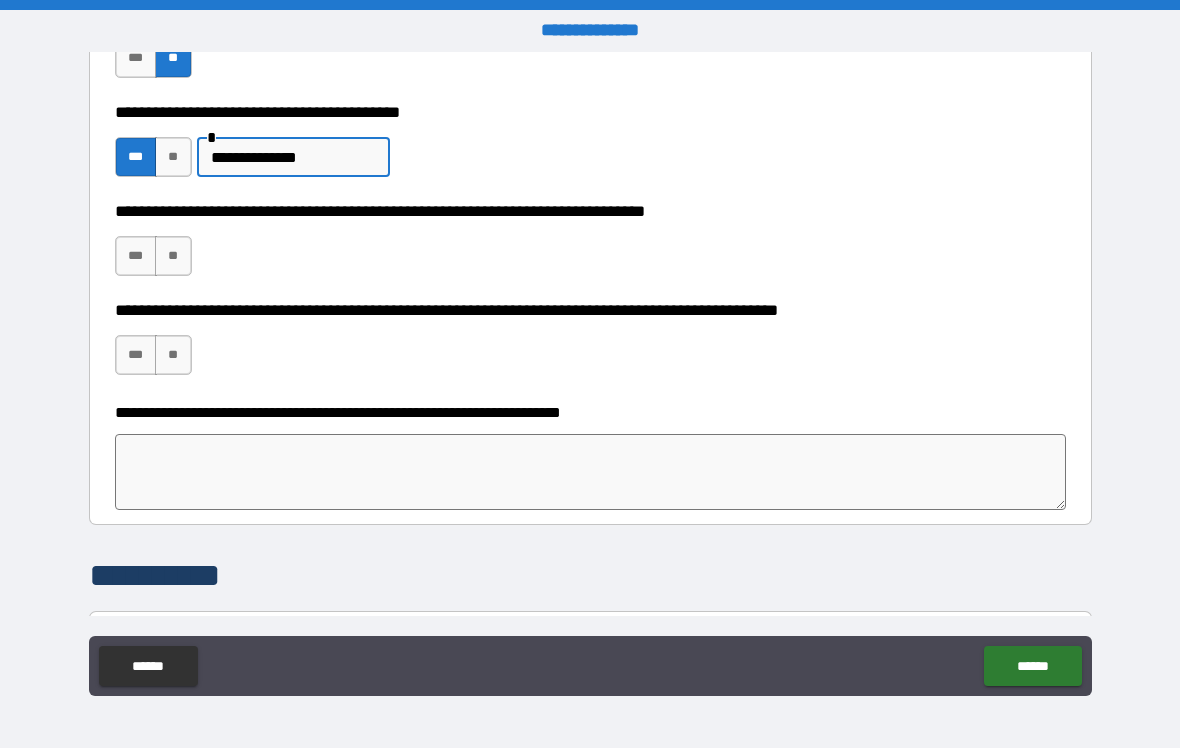 type on "**********" 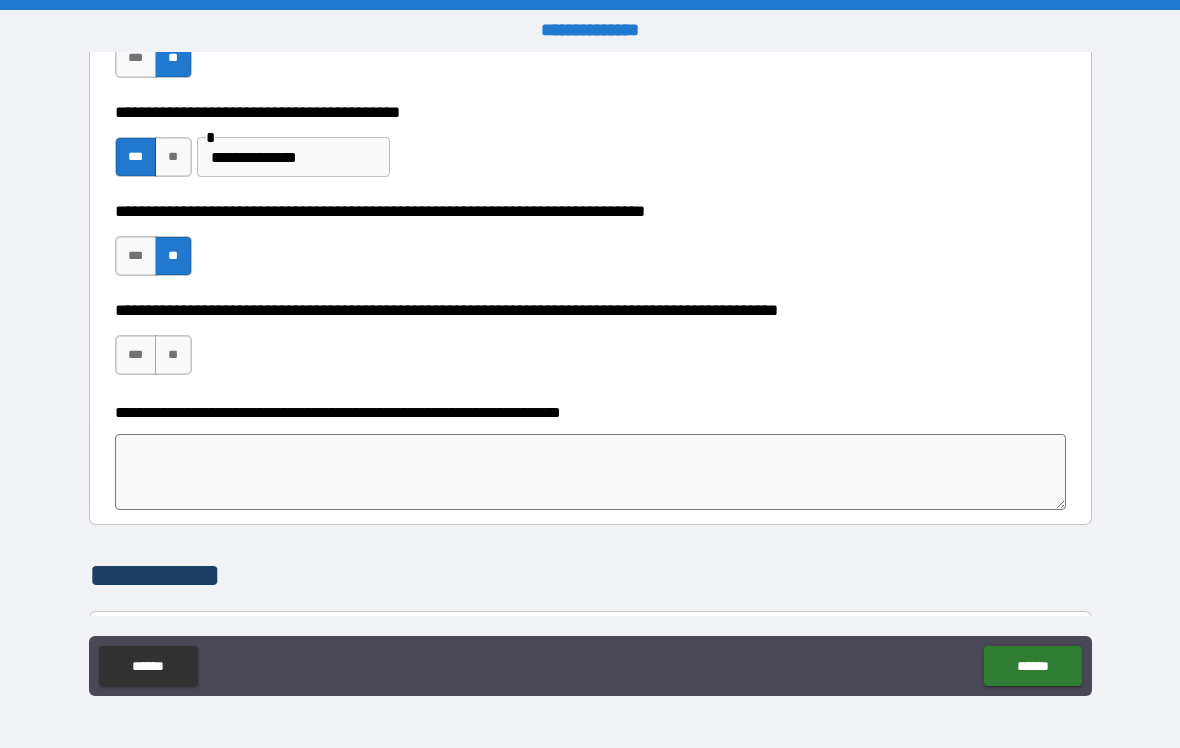 click on "**" at bounding box center (173, 355) 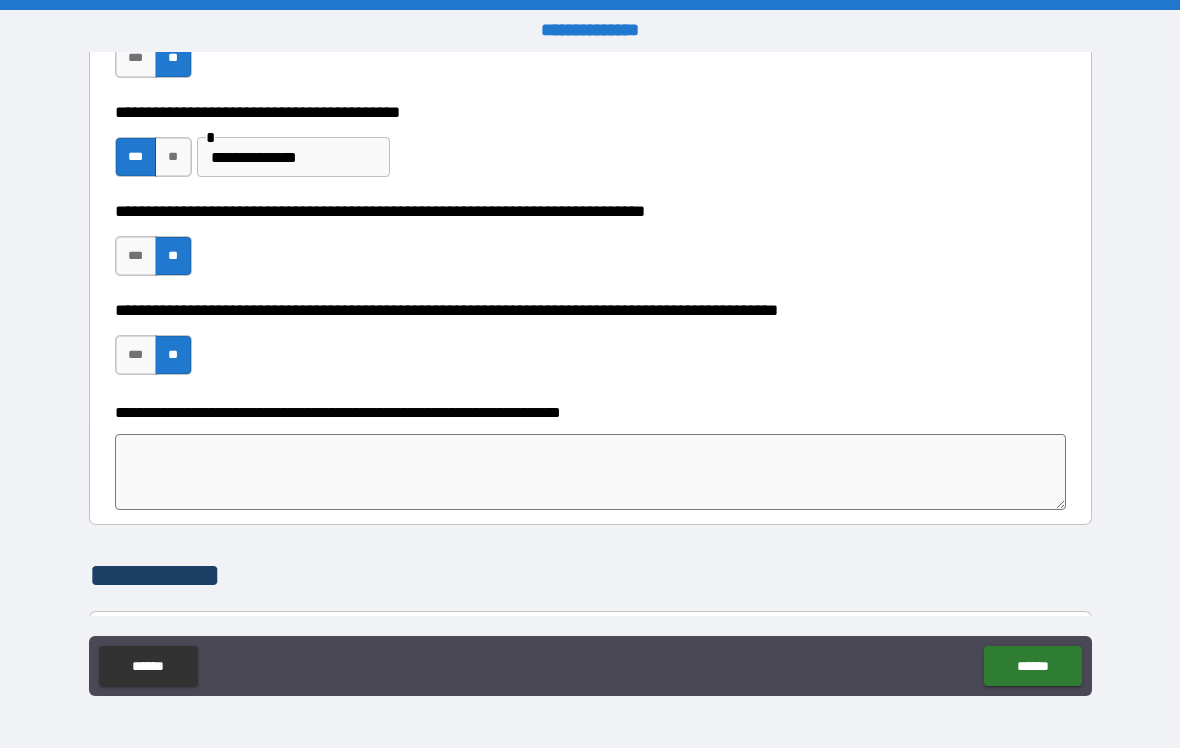 click at bounding box center [591, 472] 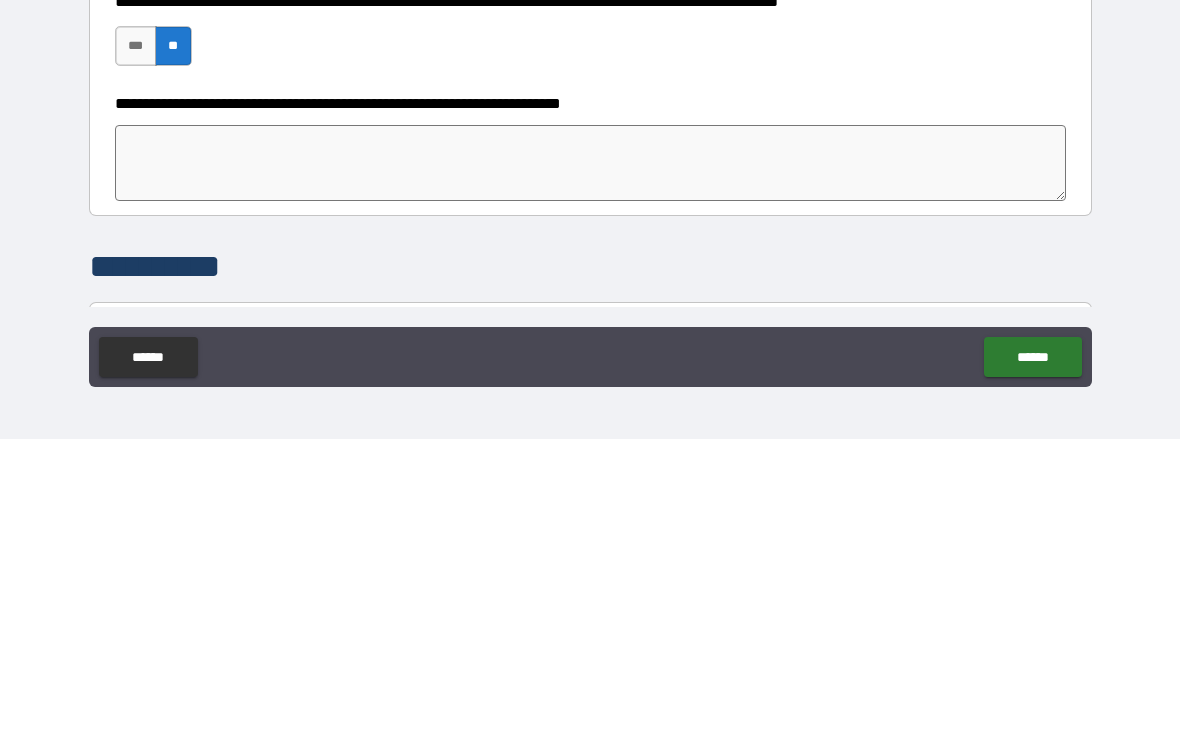 type on "*" 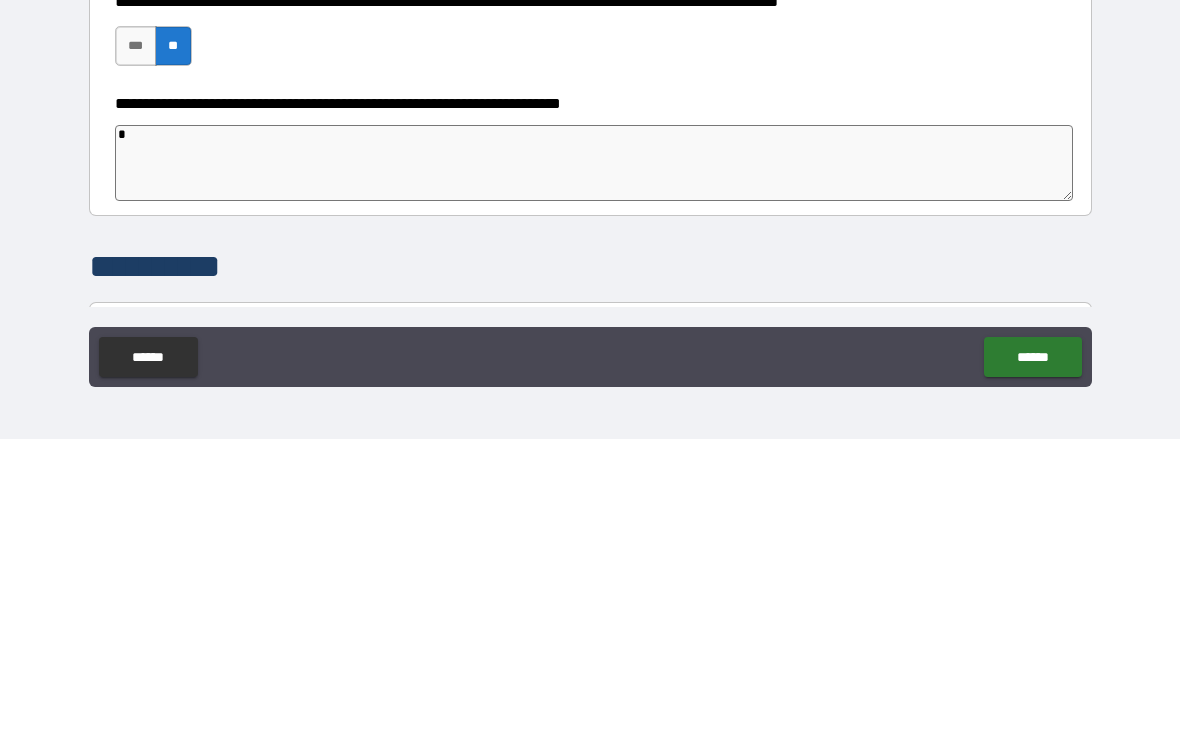 type on "*" 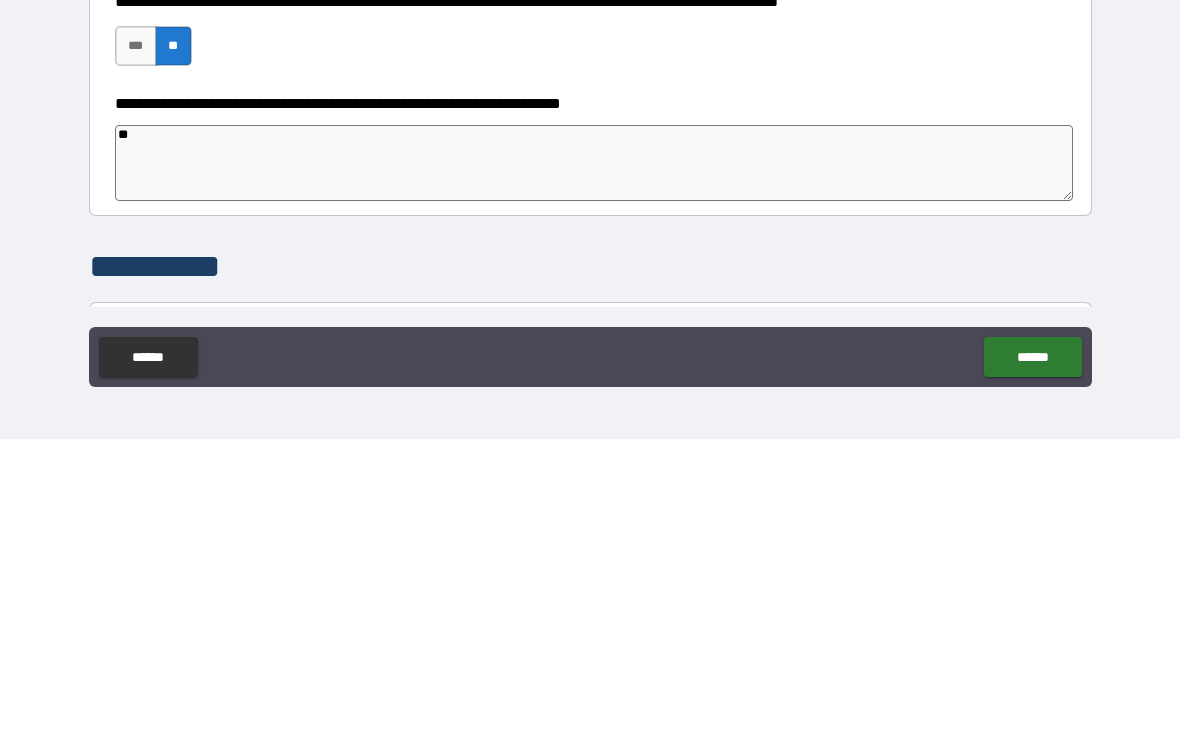 type on "*" 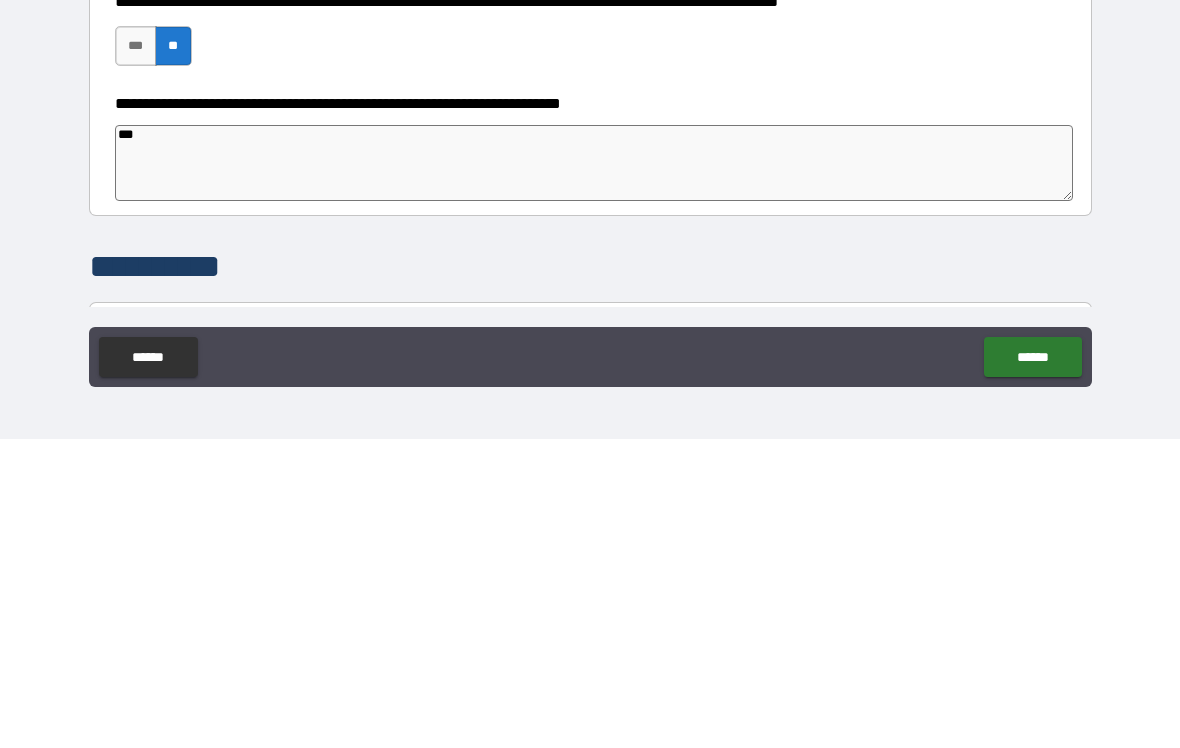 type on "*" 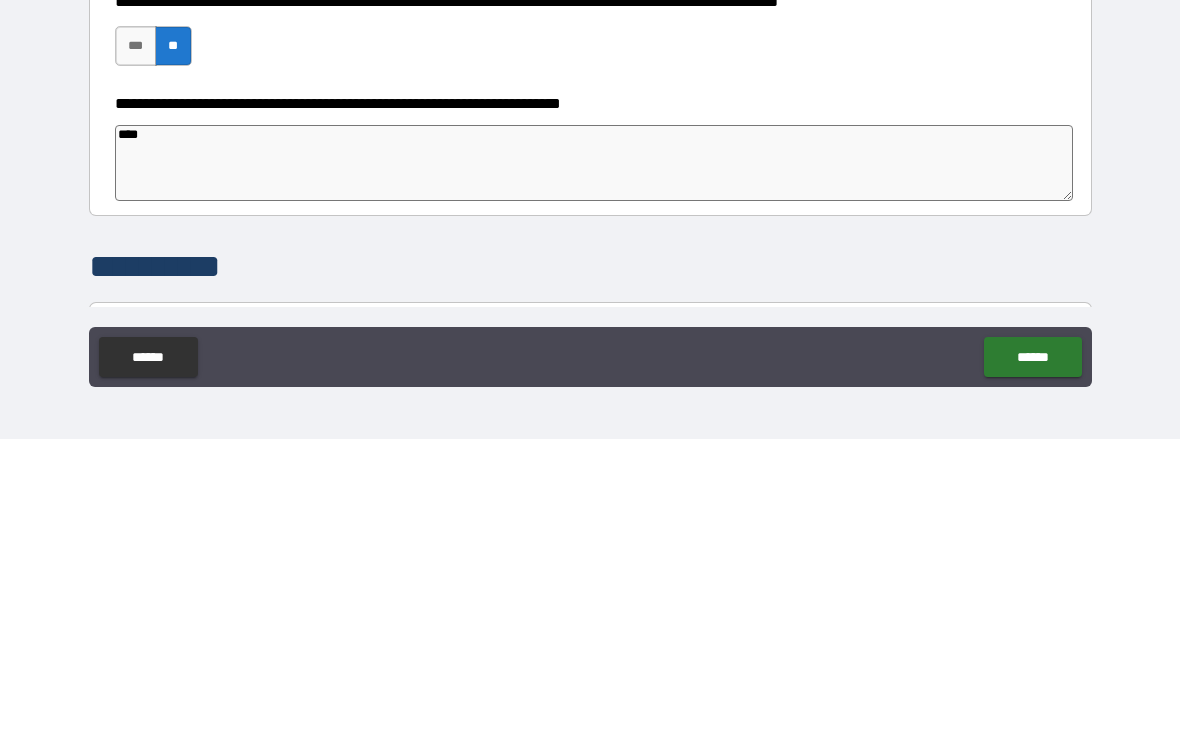 type on "*****" 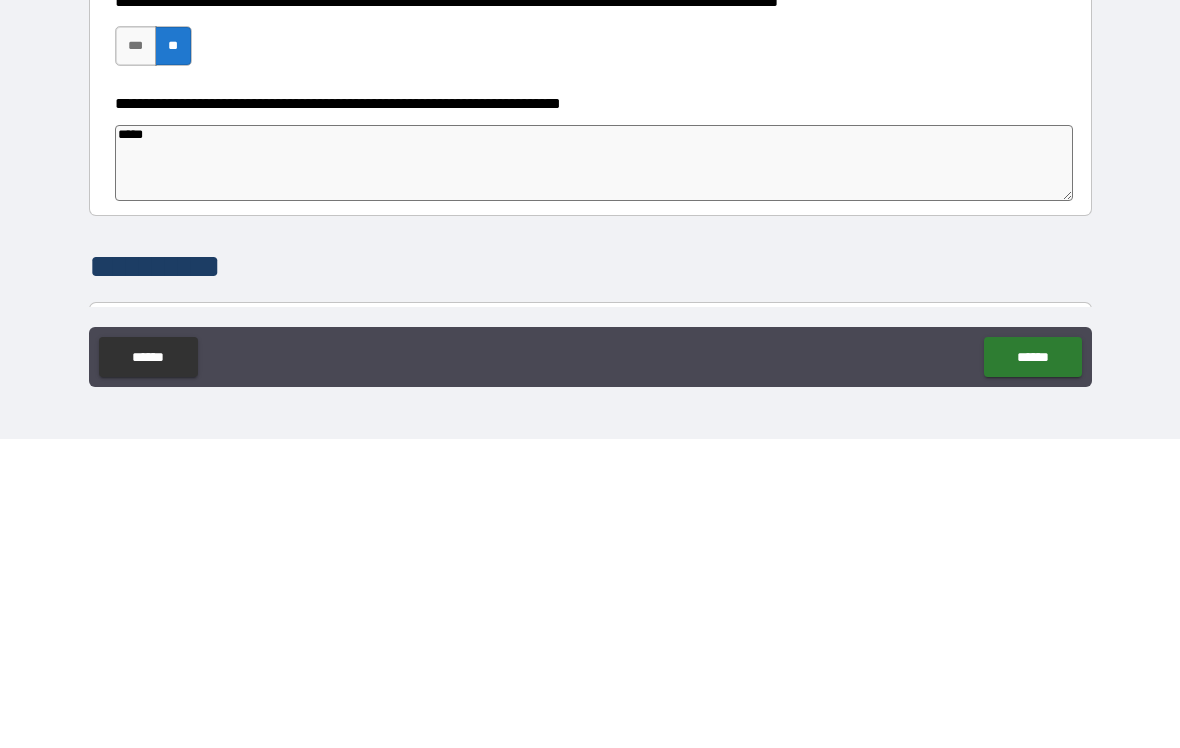 type on "*" 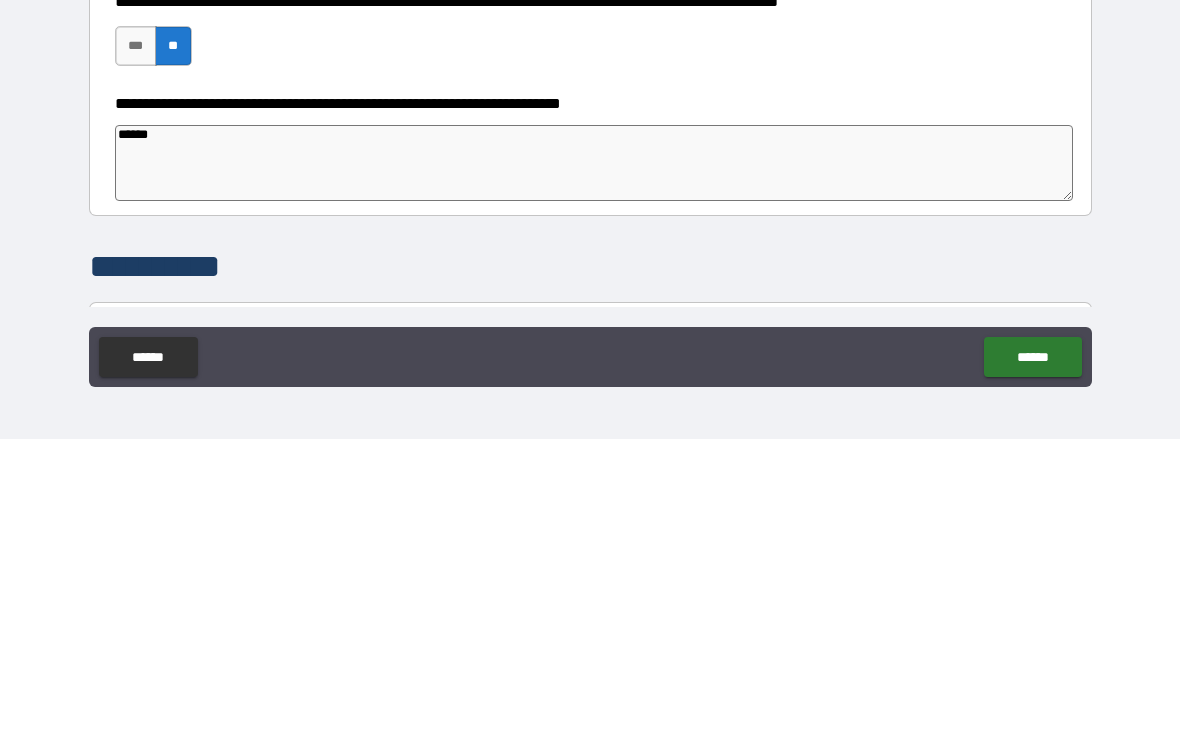 type on "*" 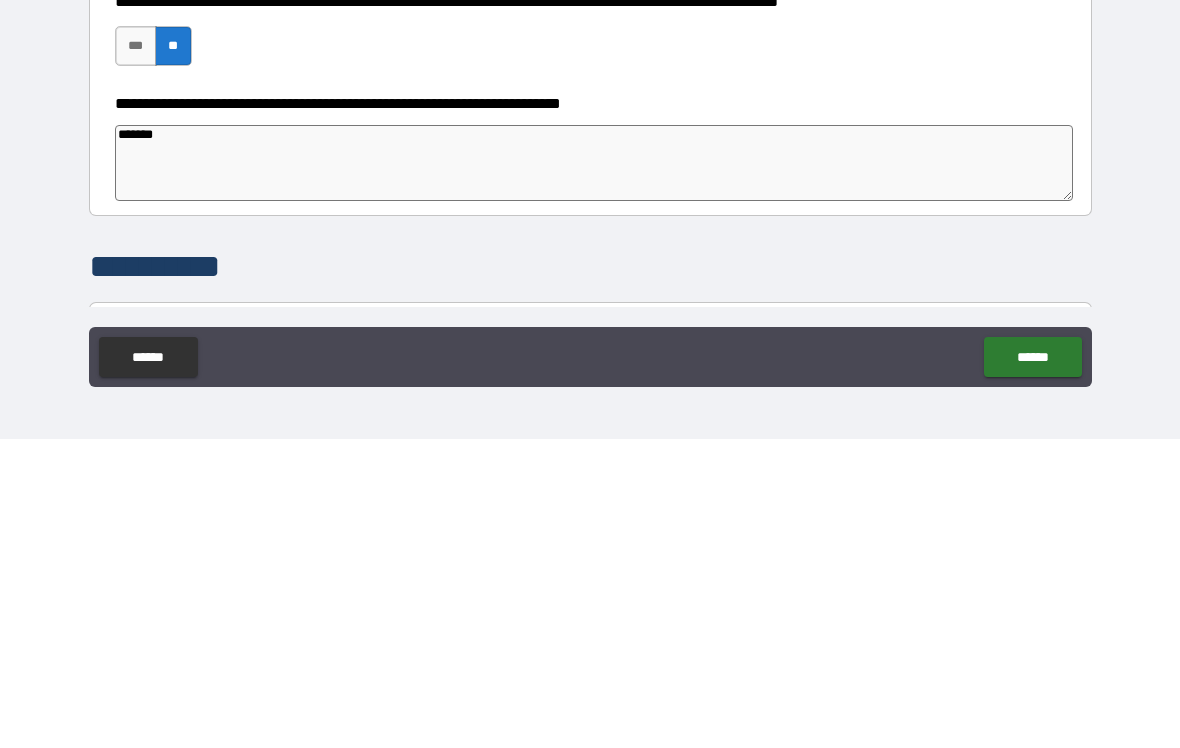 type on "********" 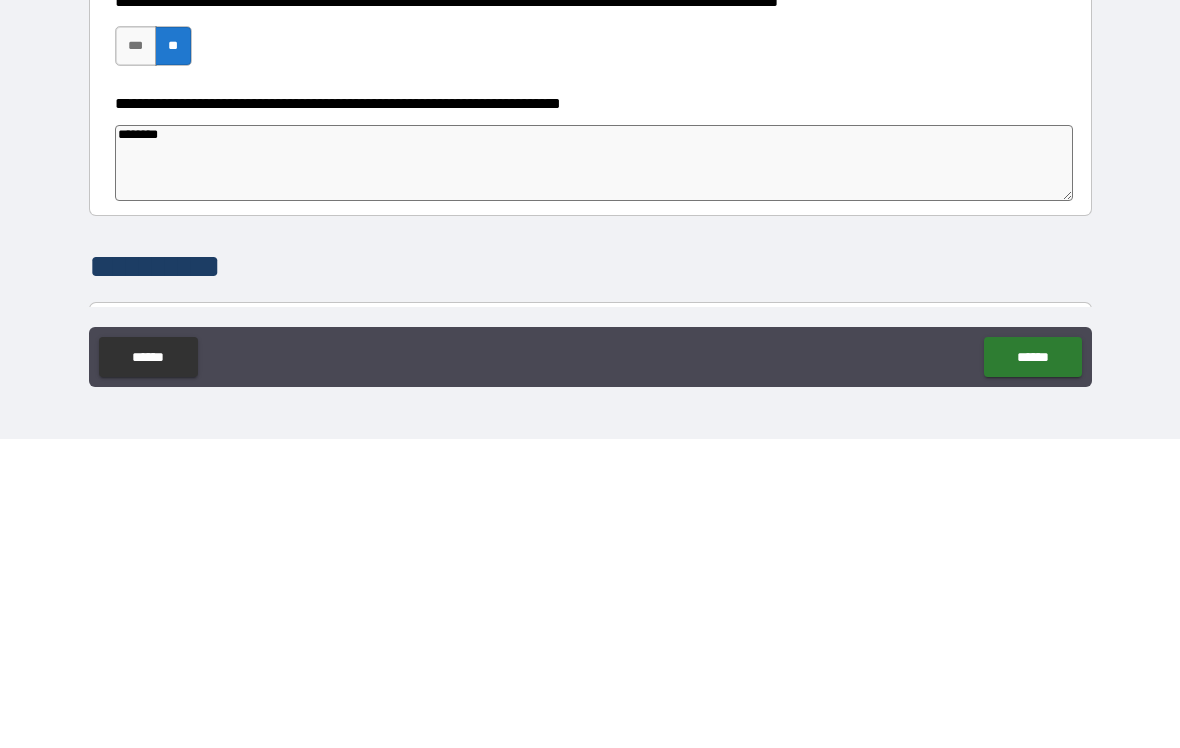 type on "*" 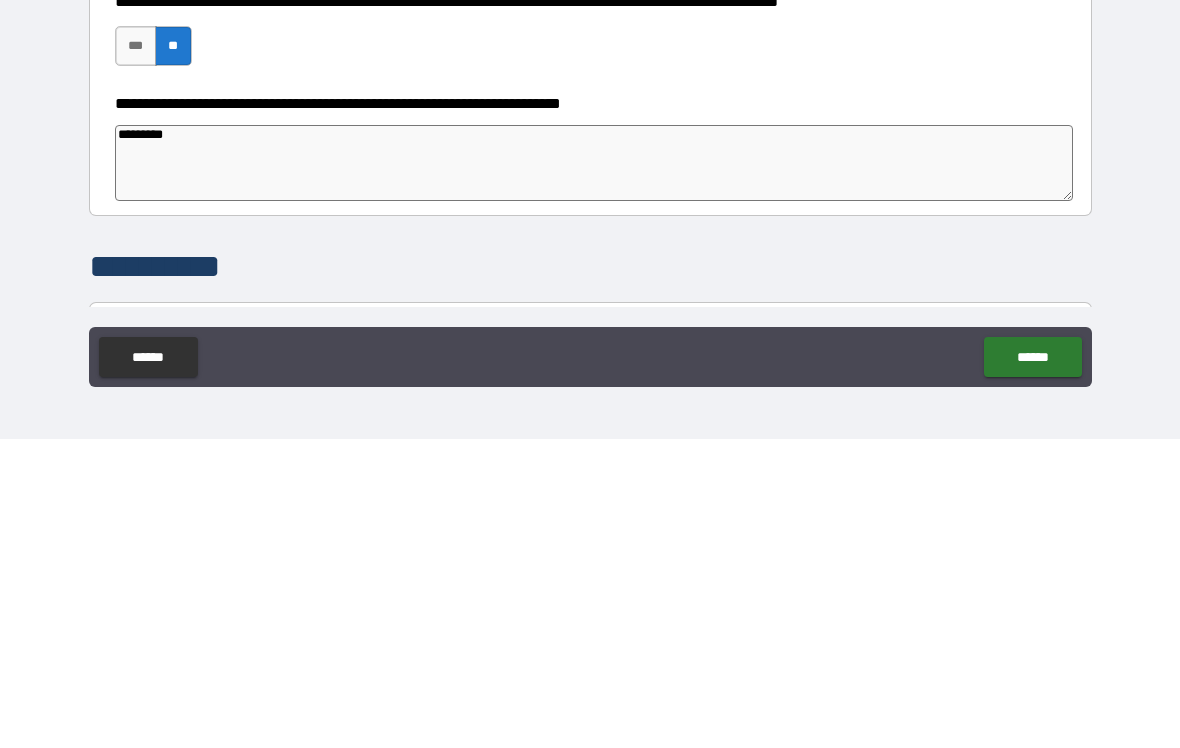 type on "*" 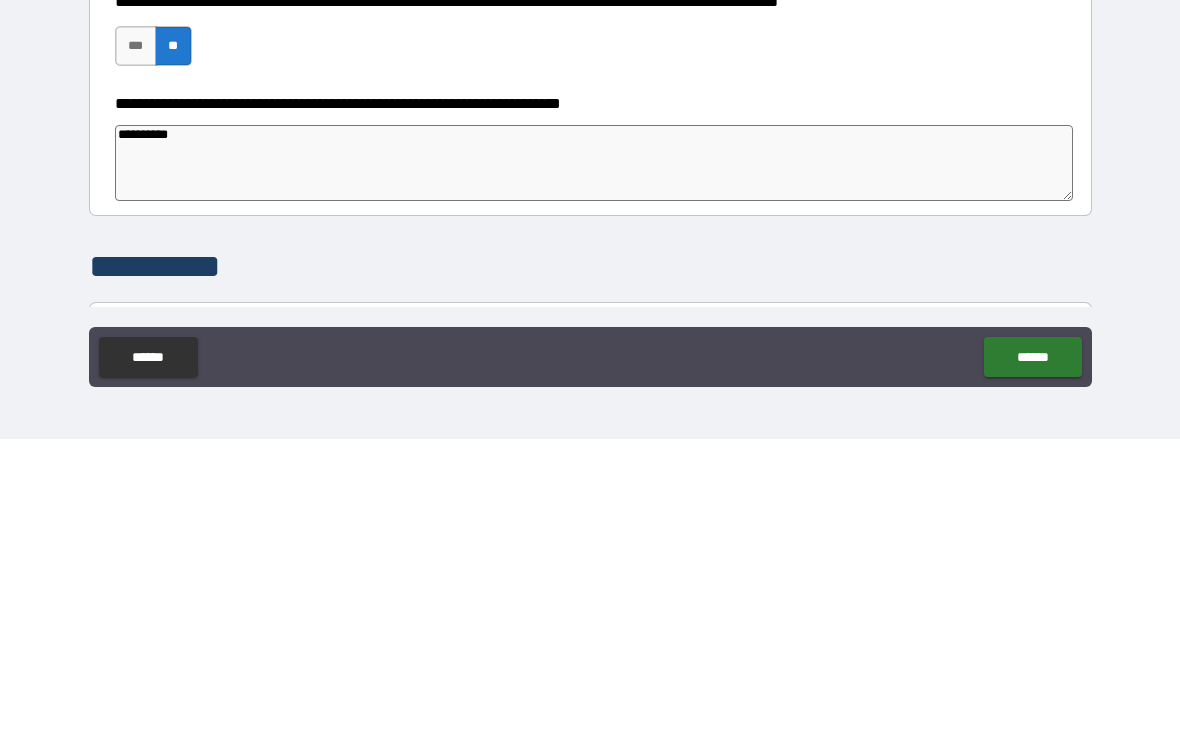 type on "*" 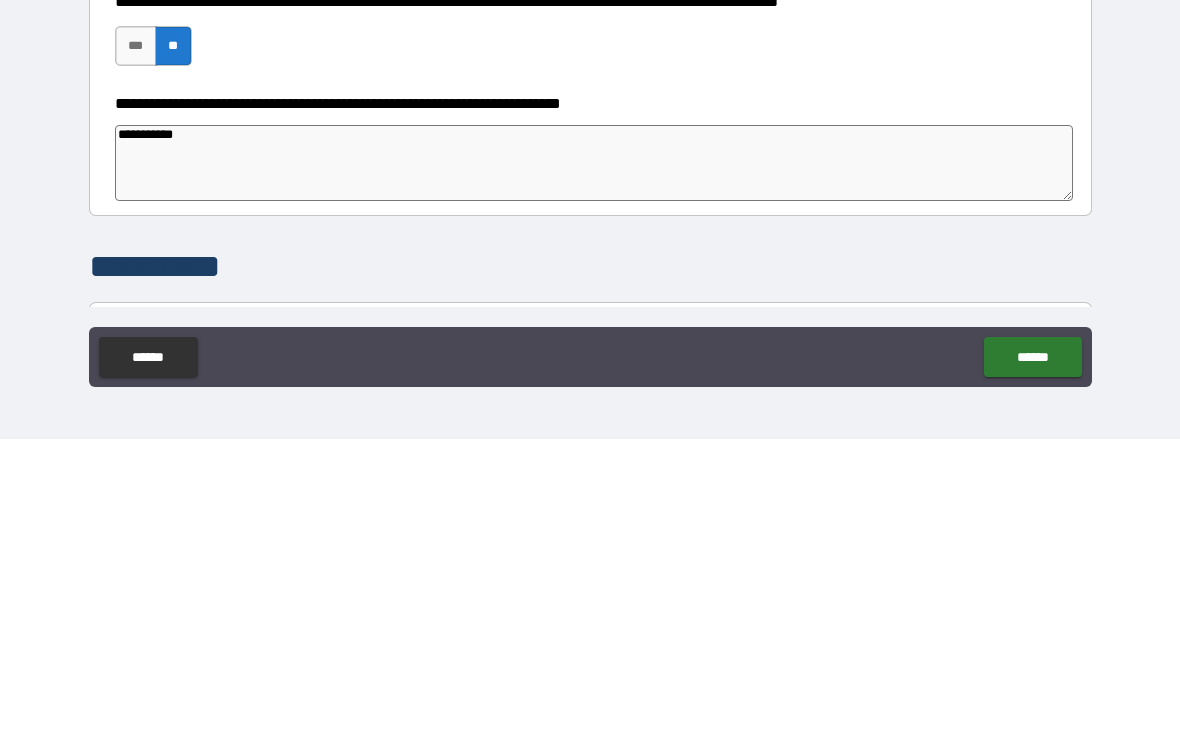type on "*" 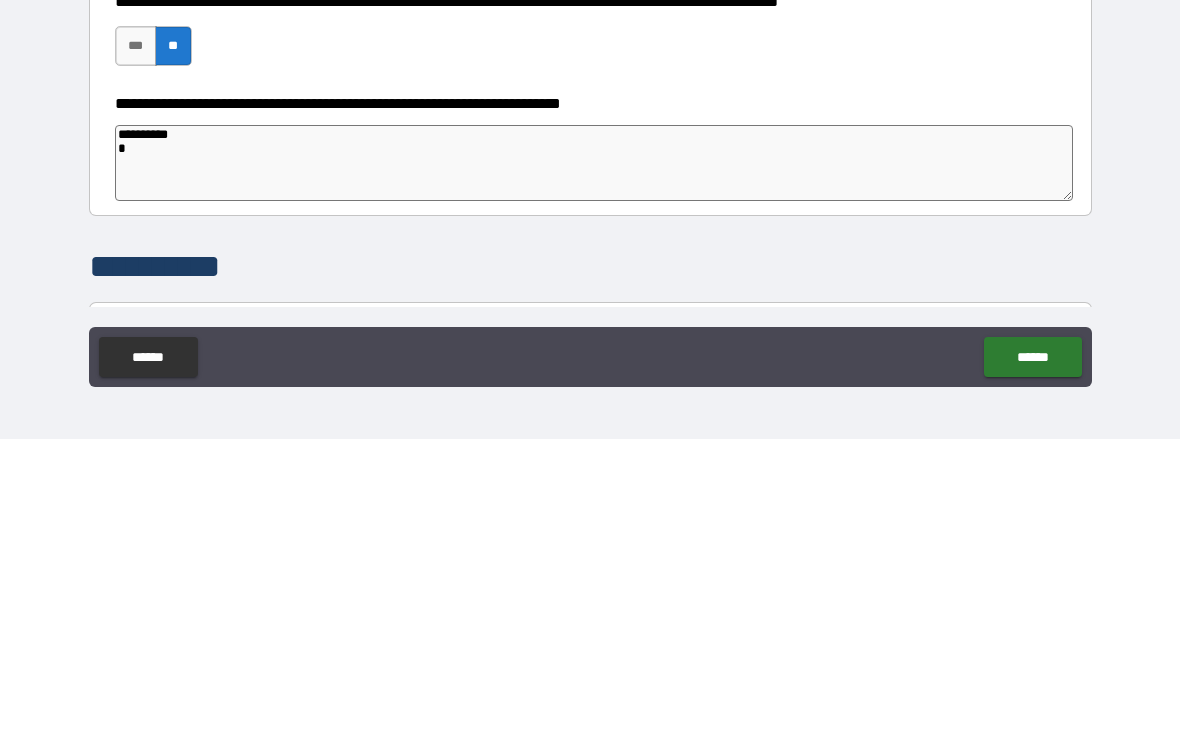 type on "*" 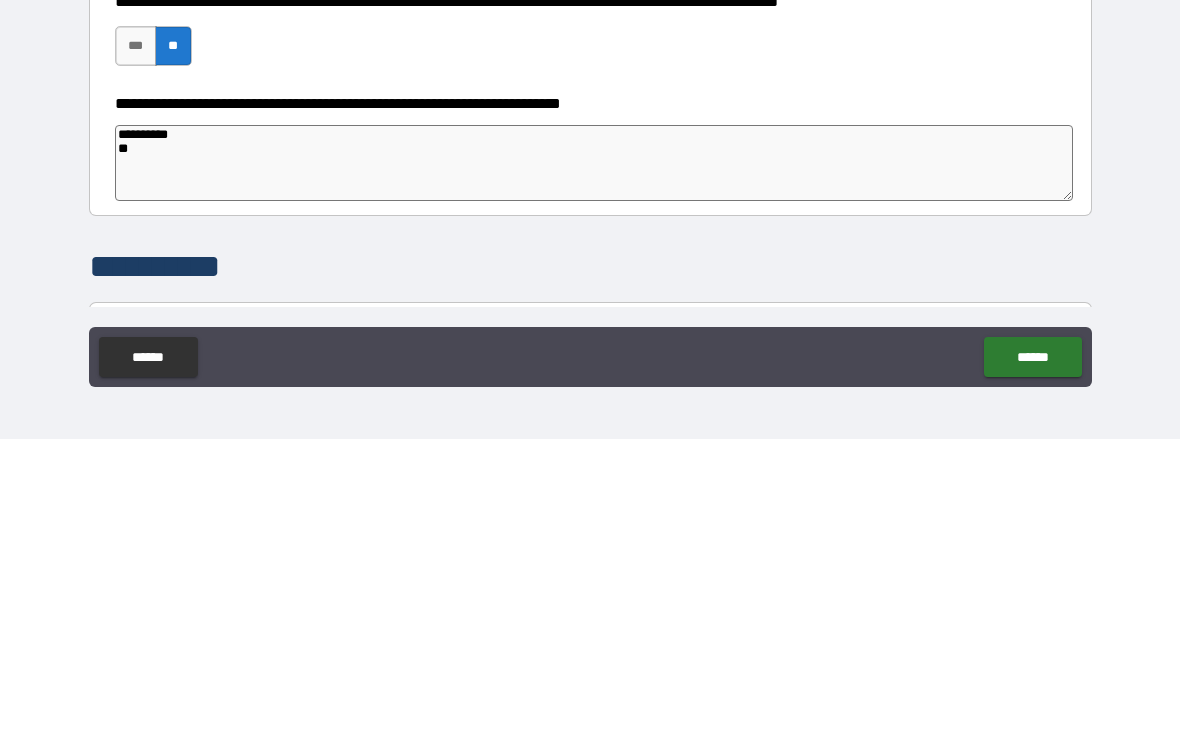type on "*" 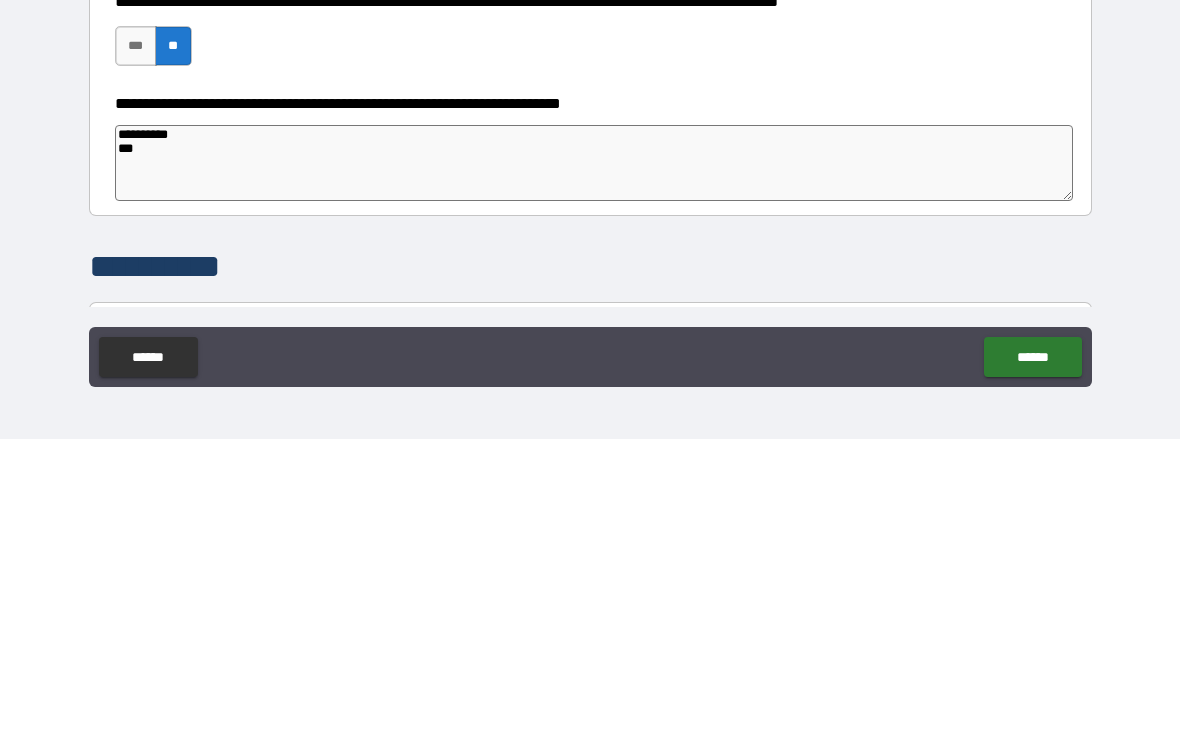 type on "*" 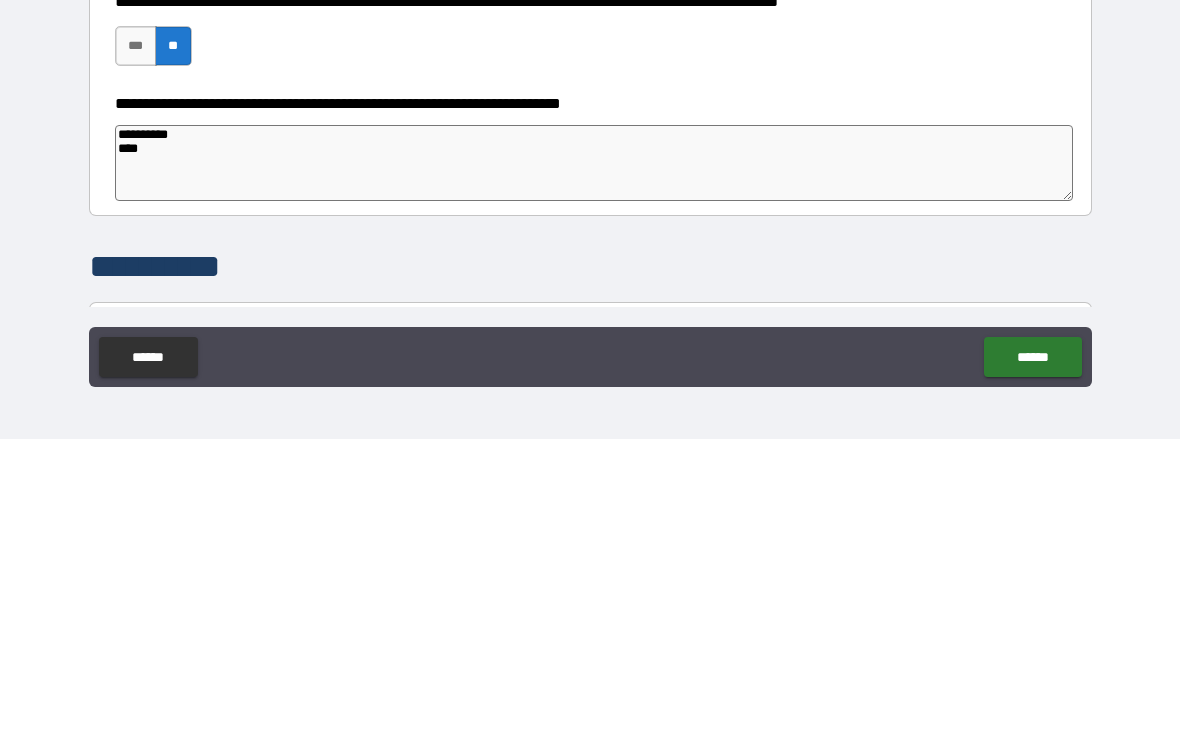 type on "*" 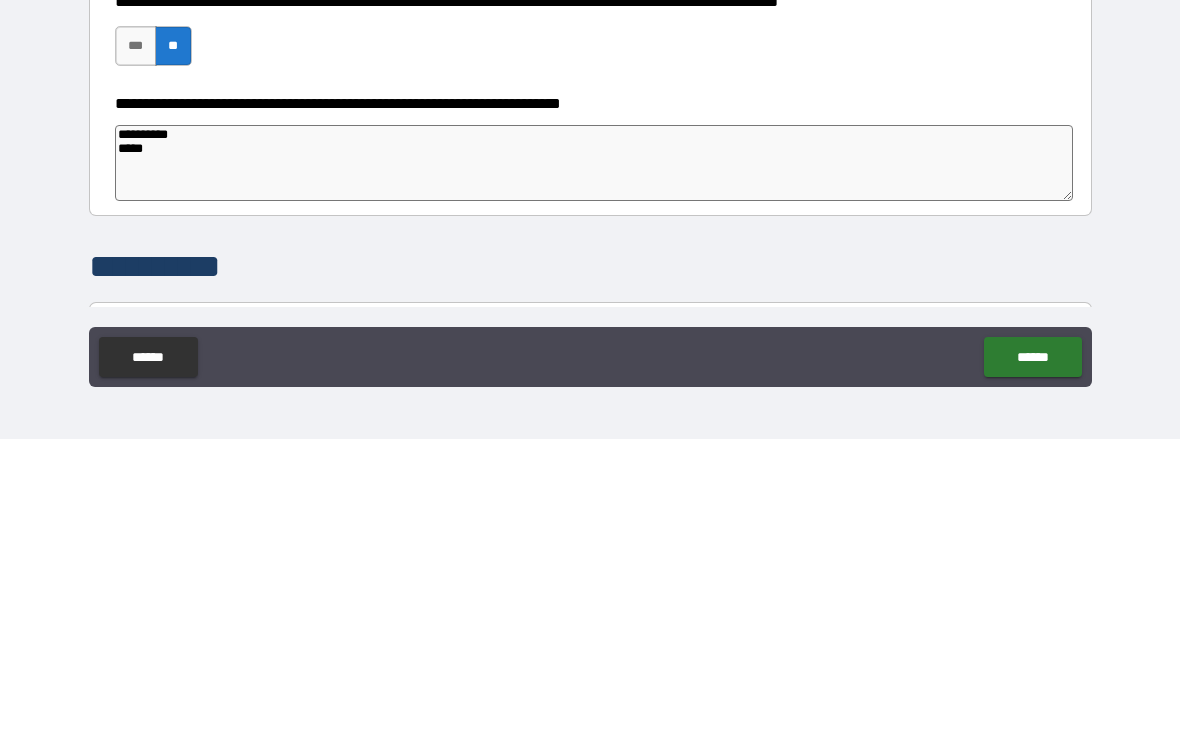 type on "*" 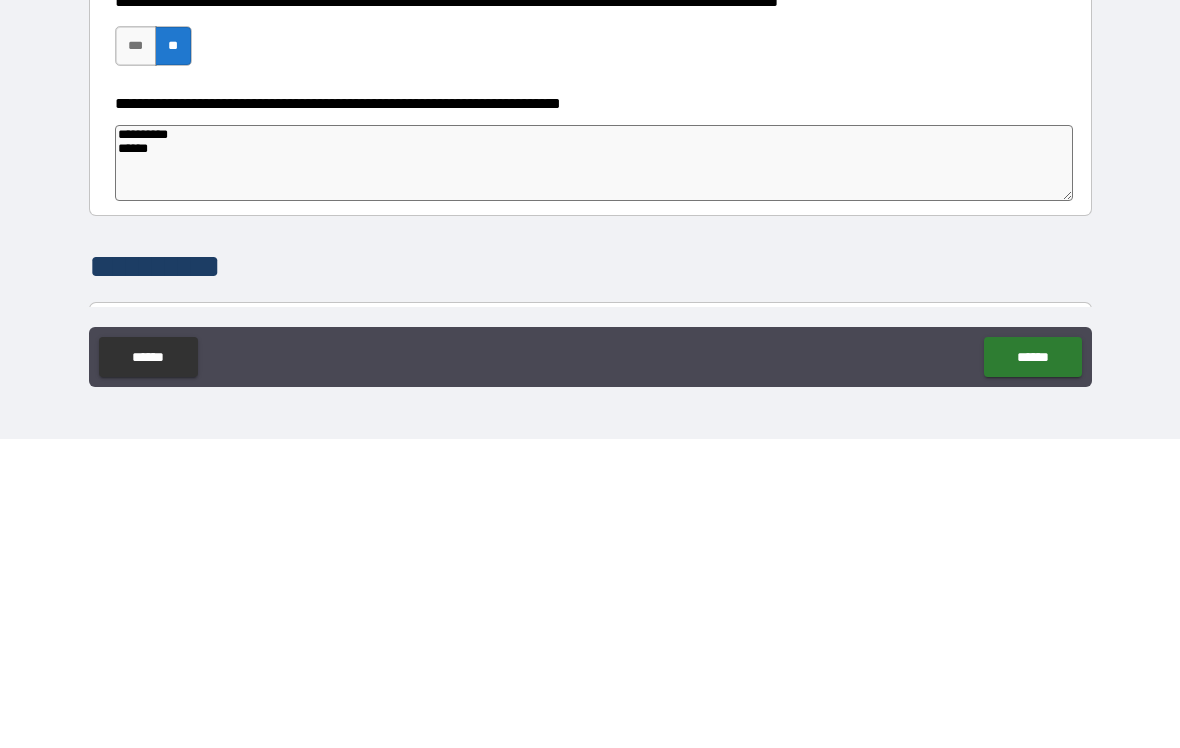 type on "*" 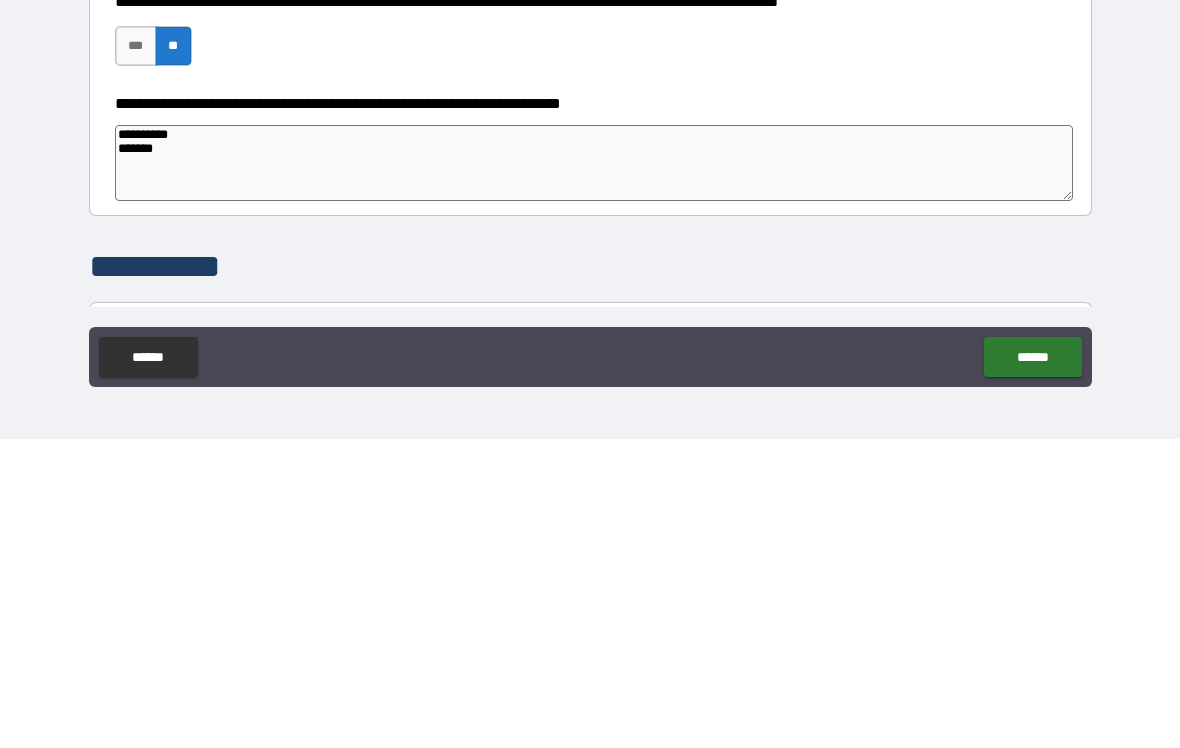 type on "*" 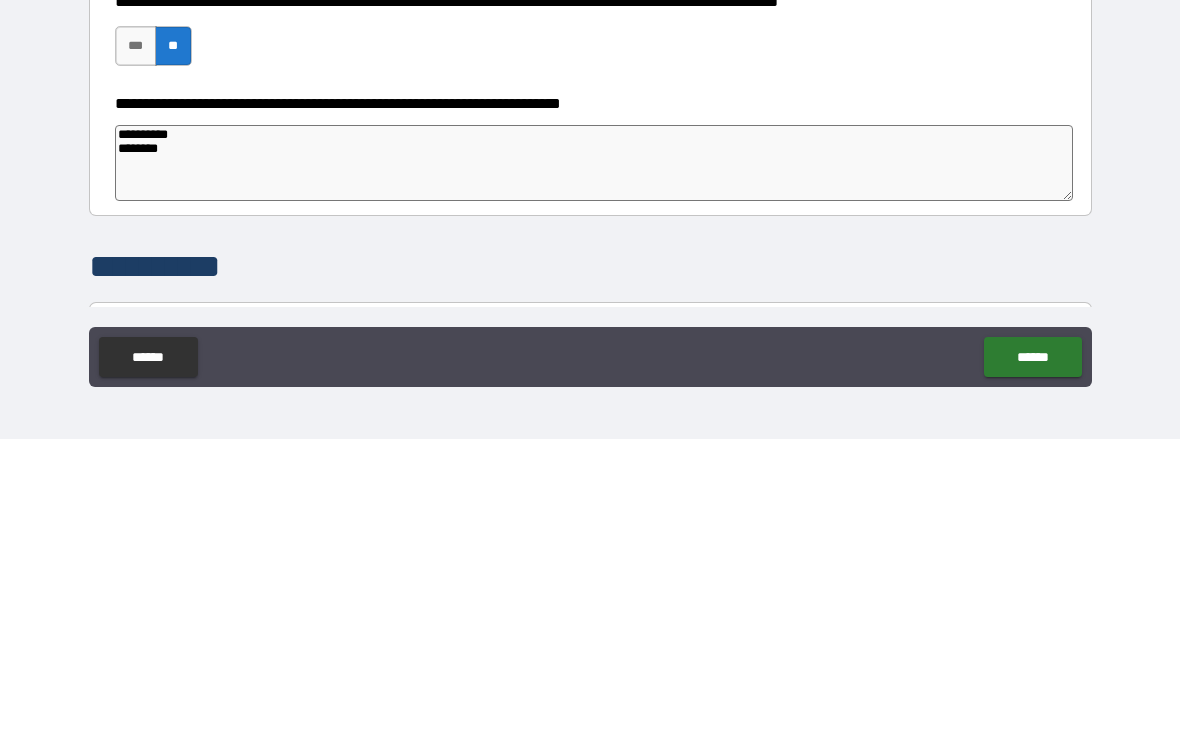 type on "*" 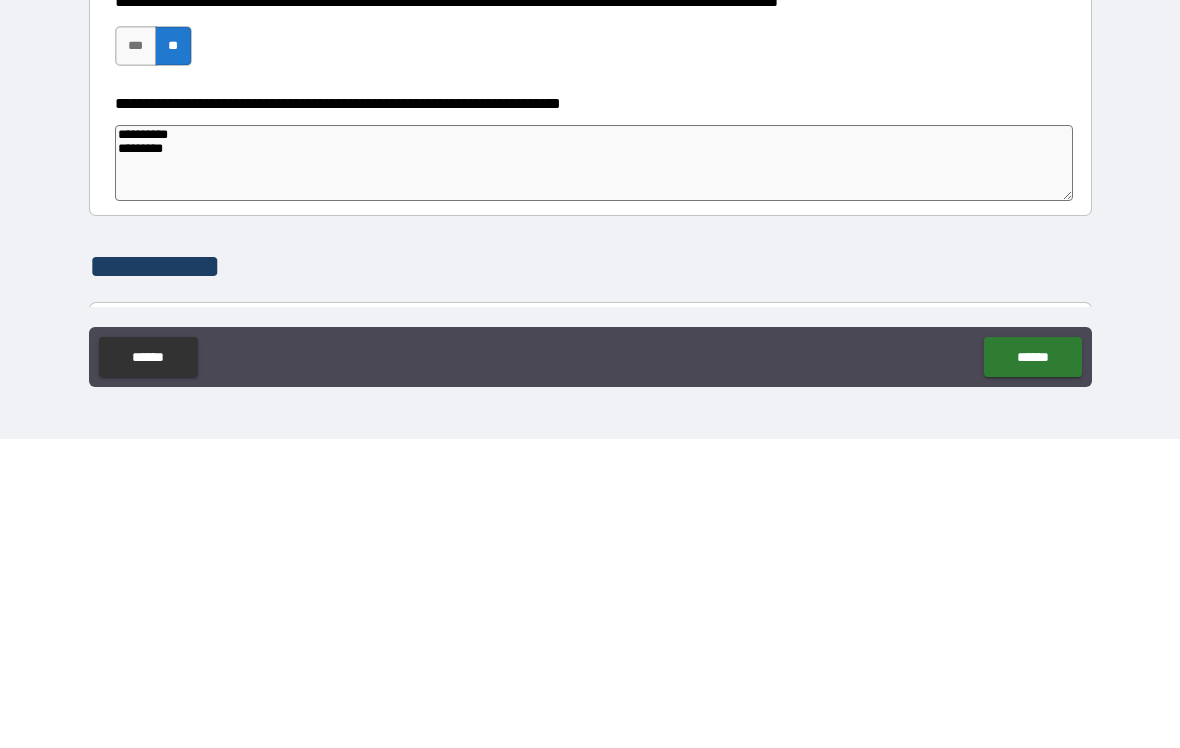 type on "*" 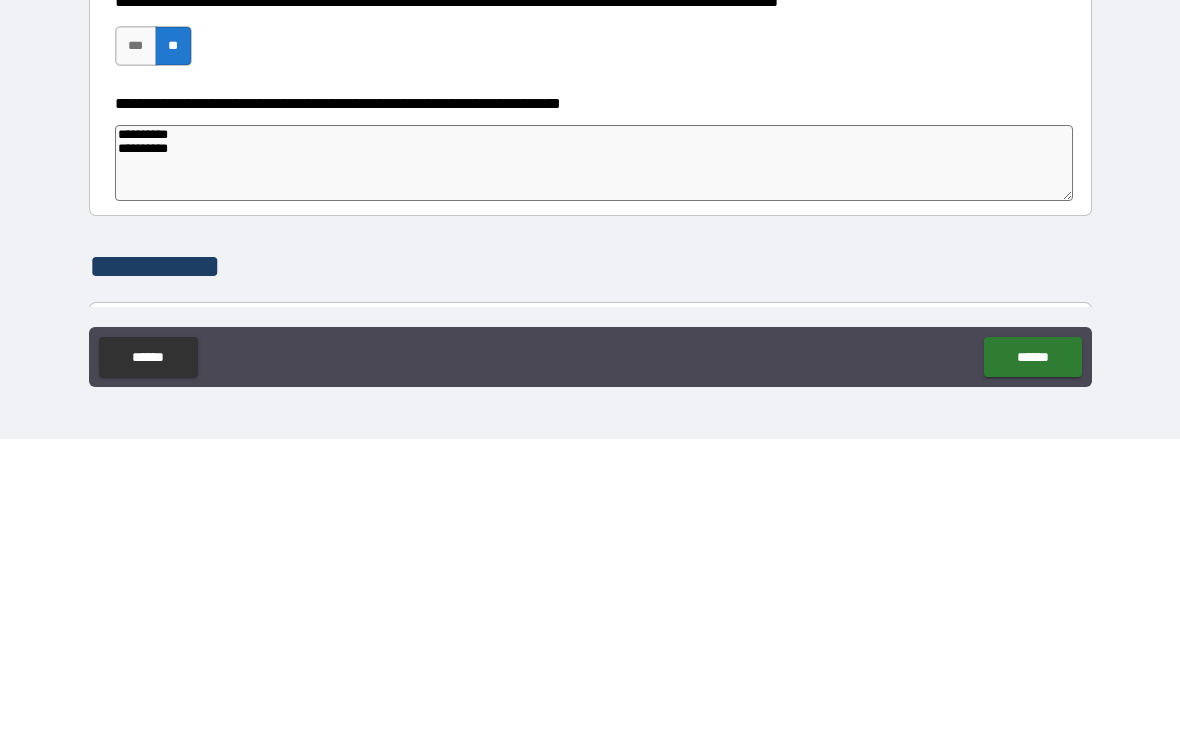 type on "*" 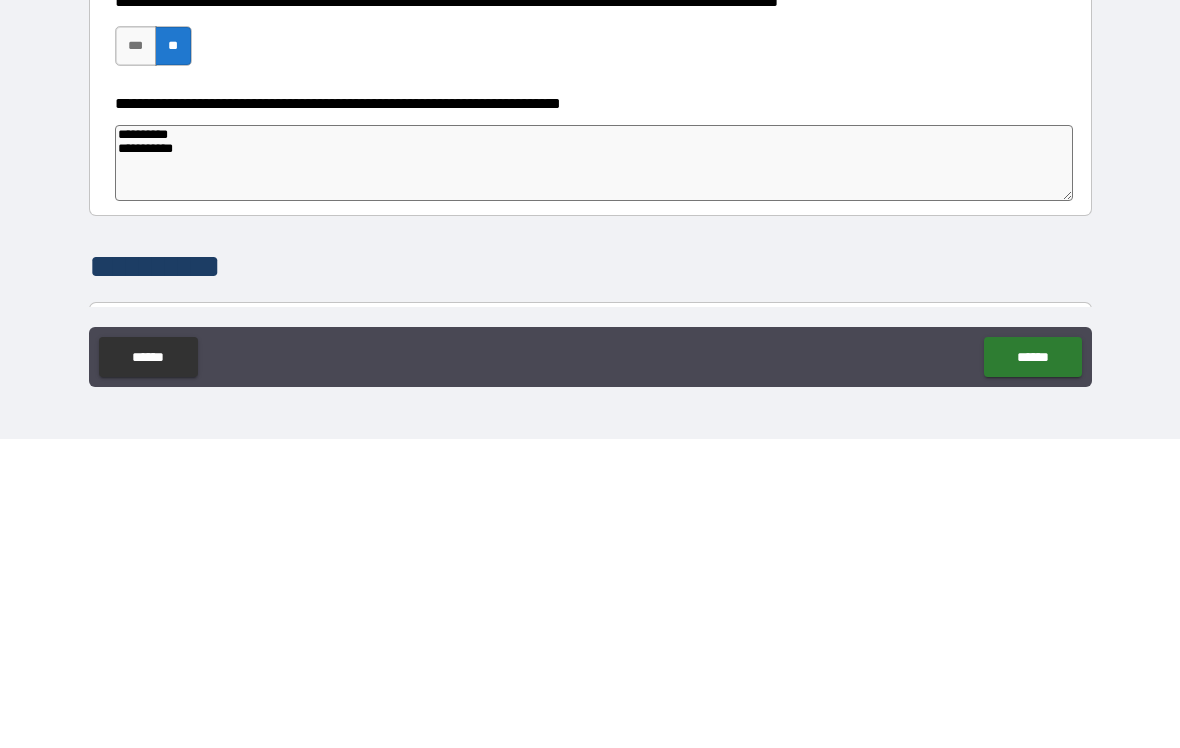 type on "*" 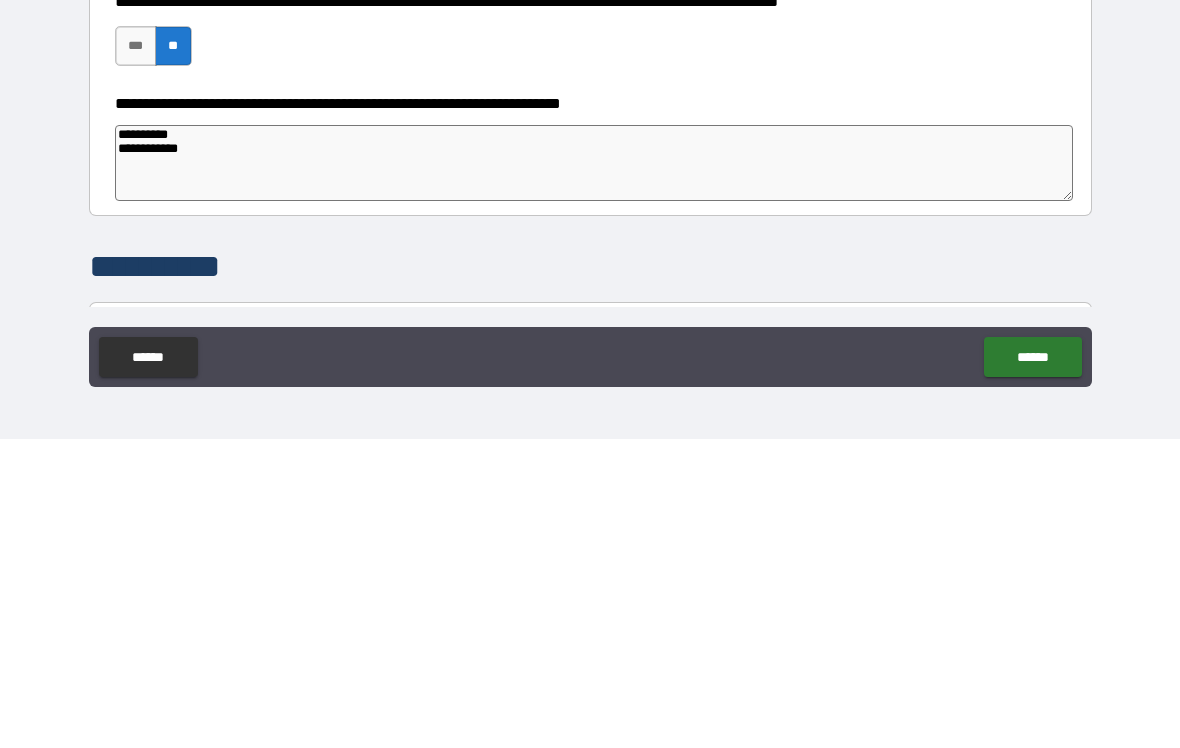 type on "*" 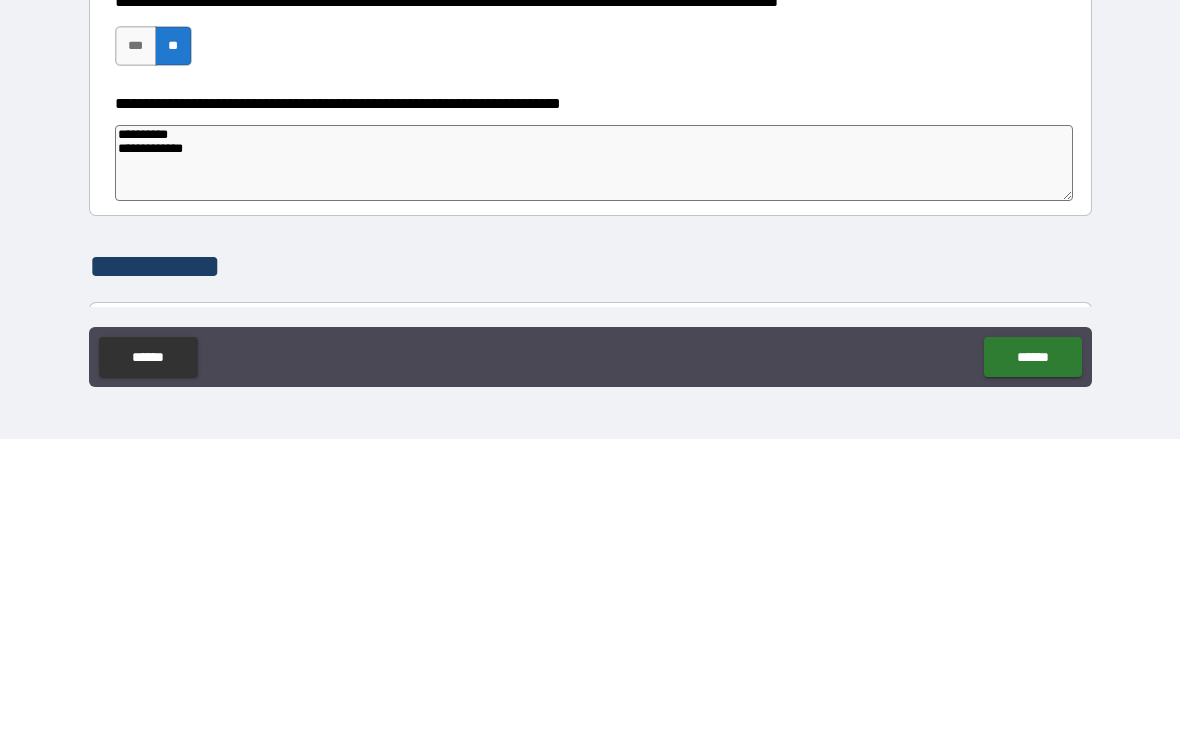 type on "*" 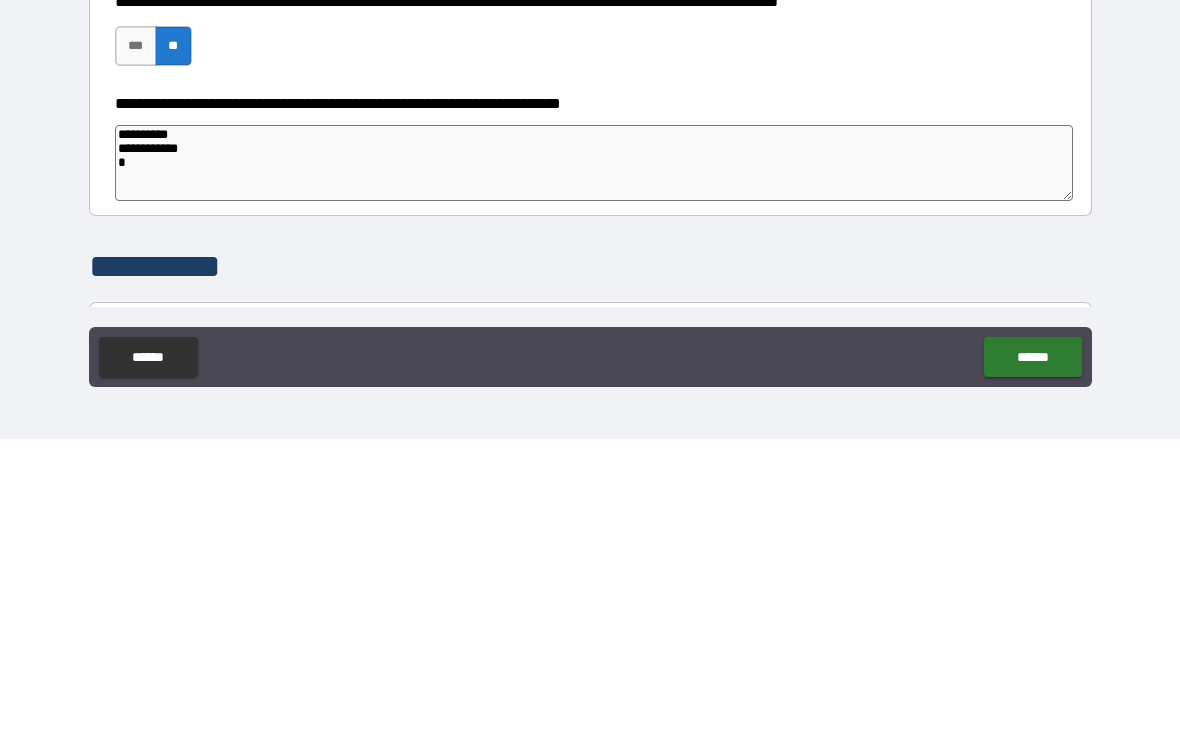 type on "*" 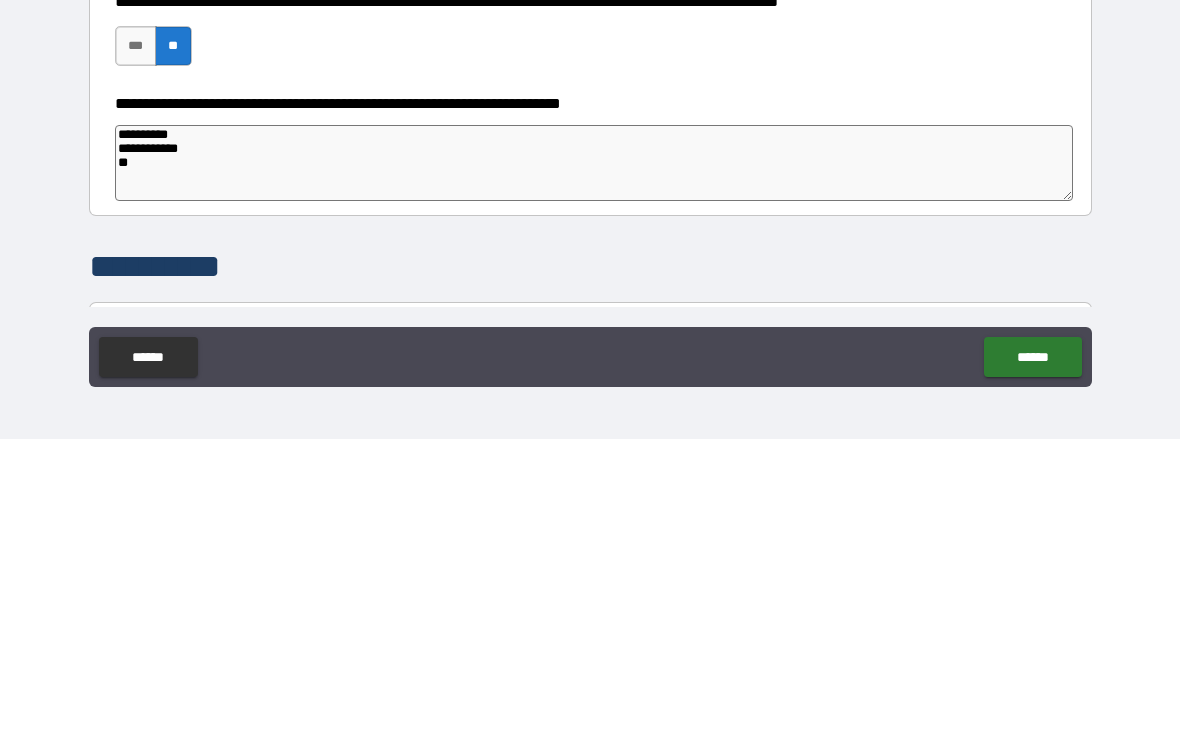 type on "*" 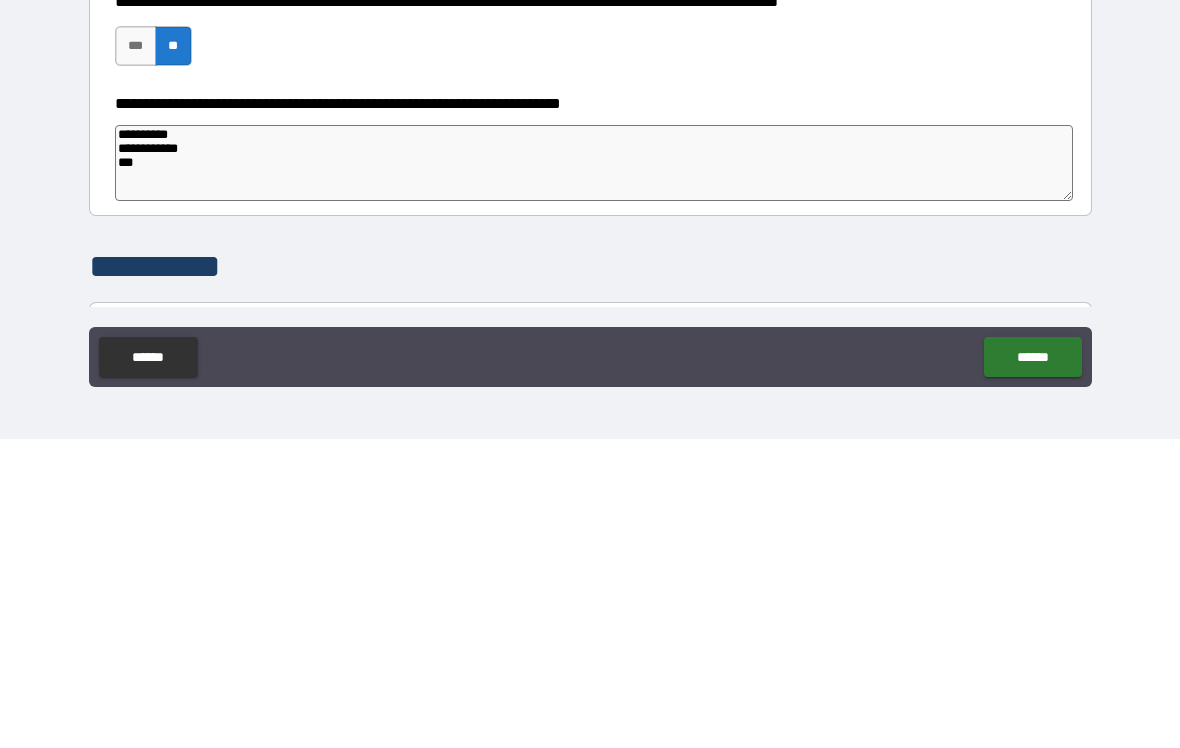 type on "*" 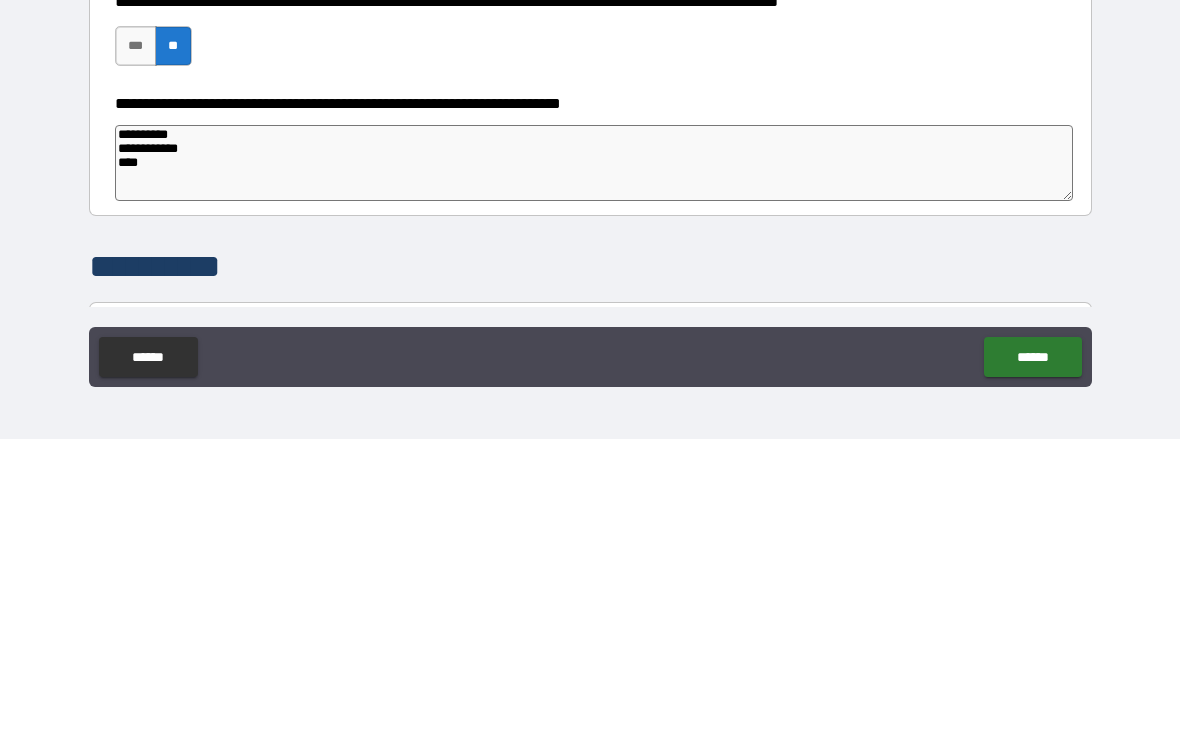 type on "*" 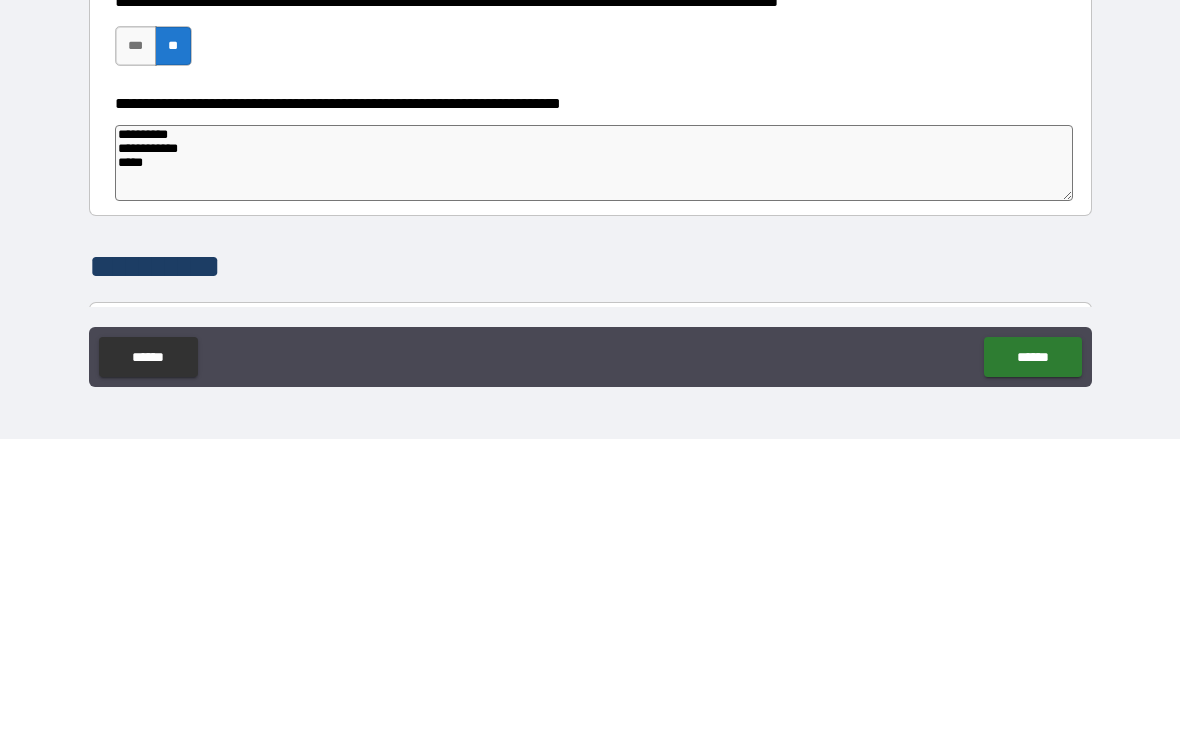 type on "[FIRST]
[LAST]
[STATE]" 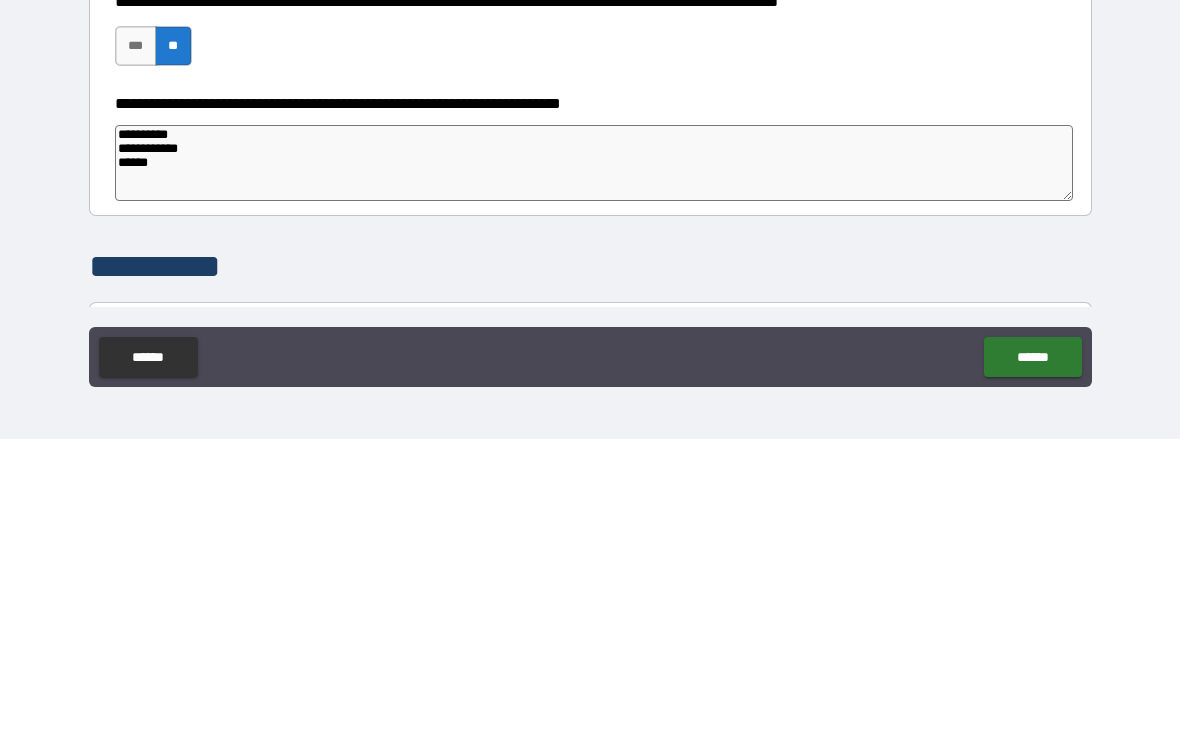 type on "*" 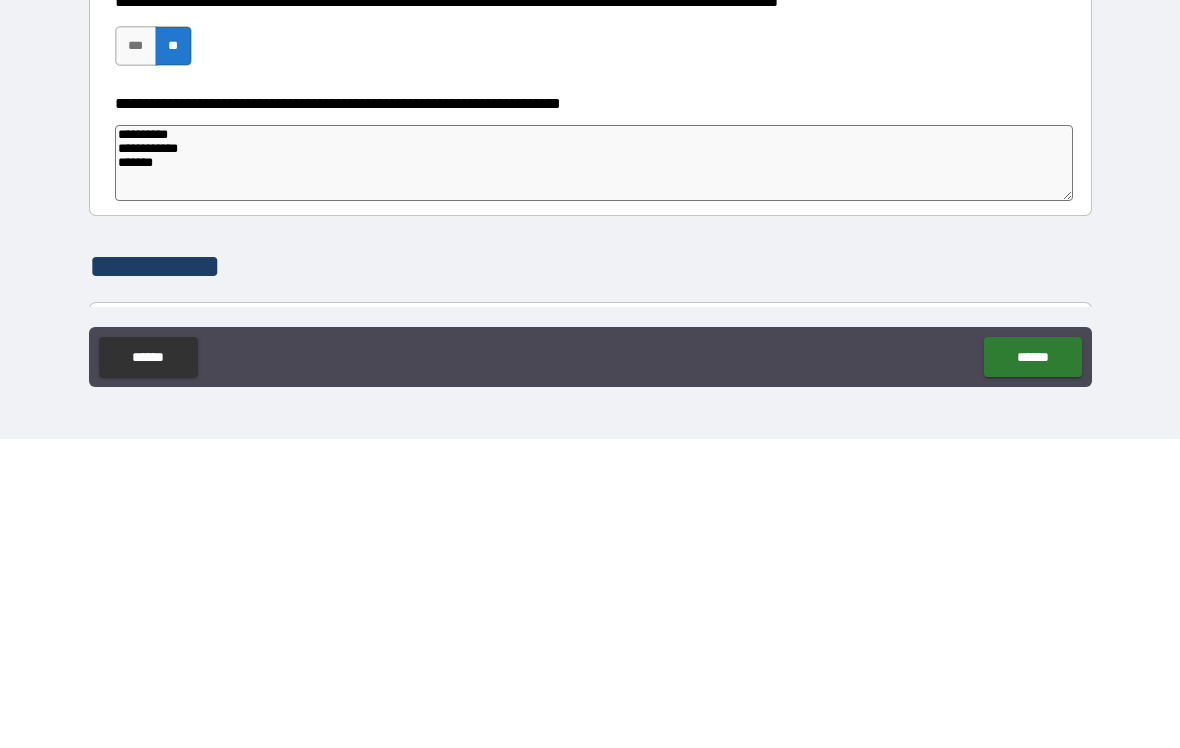 type on "*" 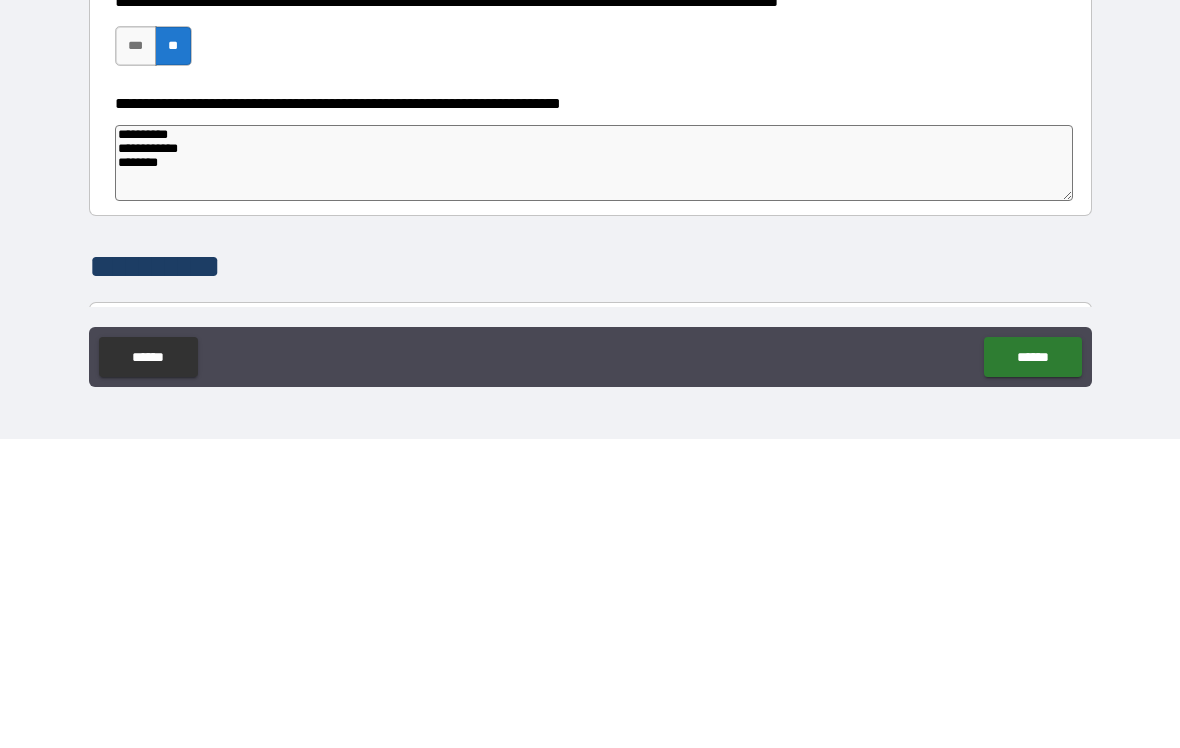 type on "*" 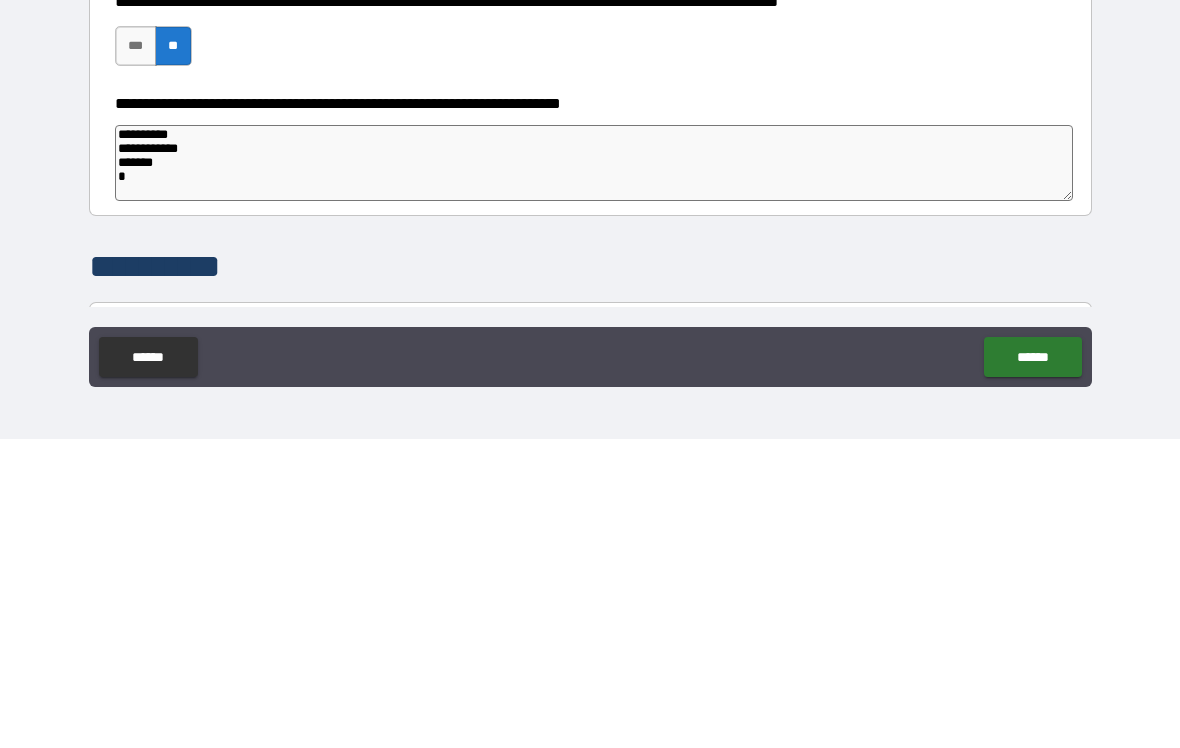 type on "*" 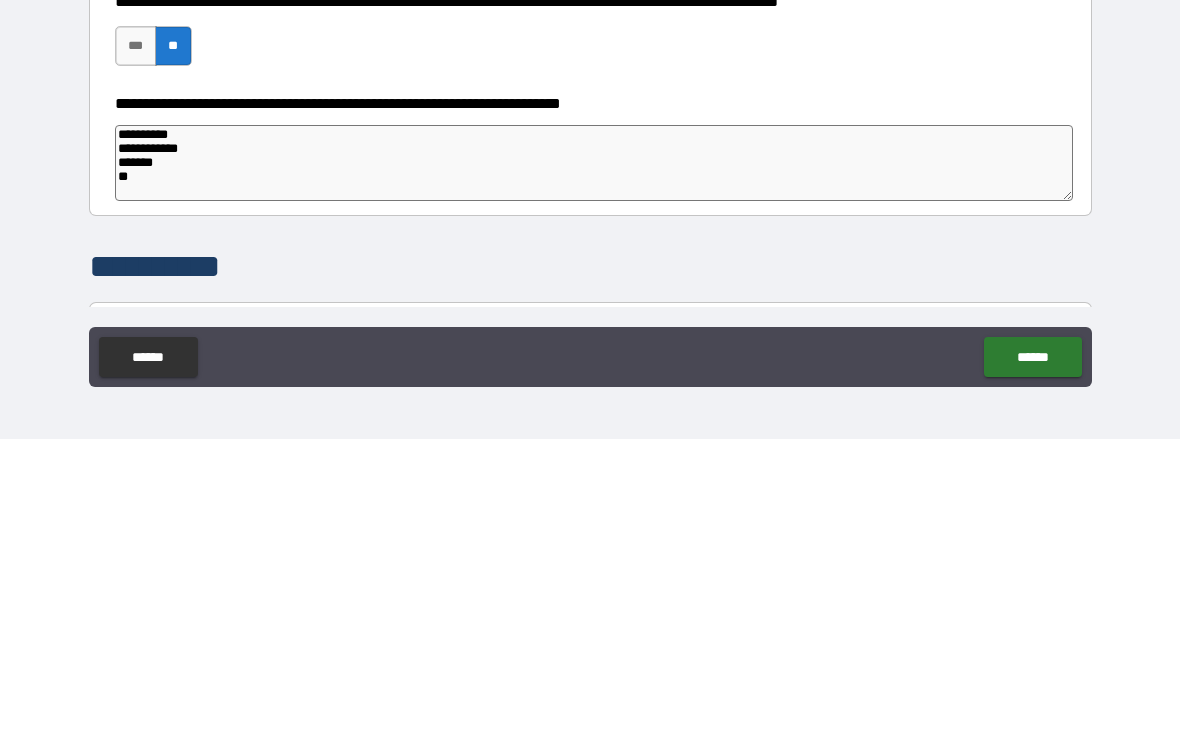type on "*" 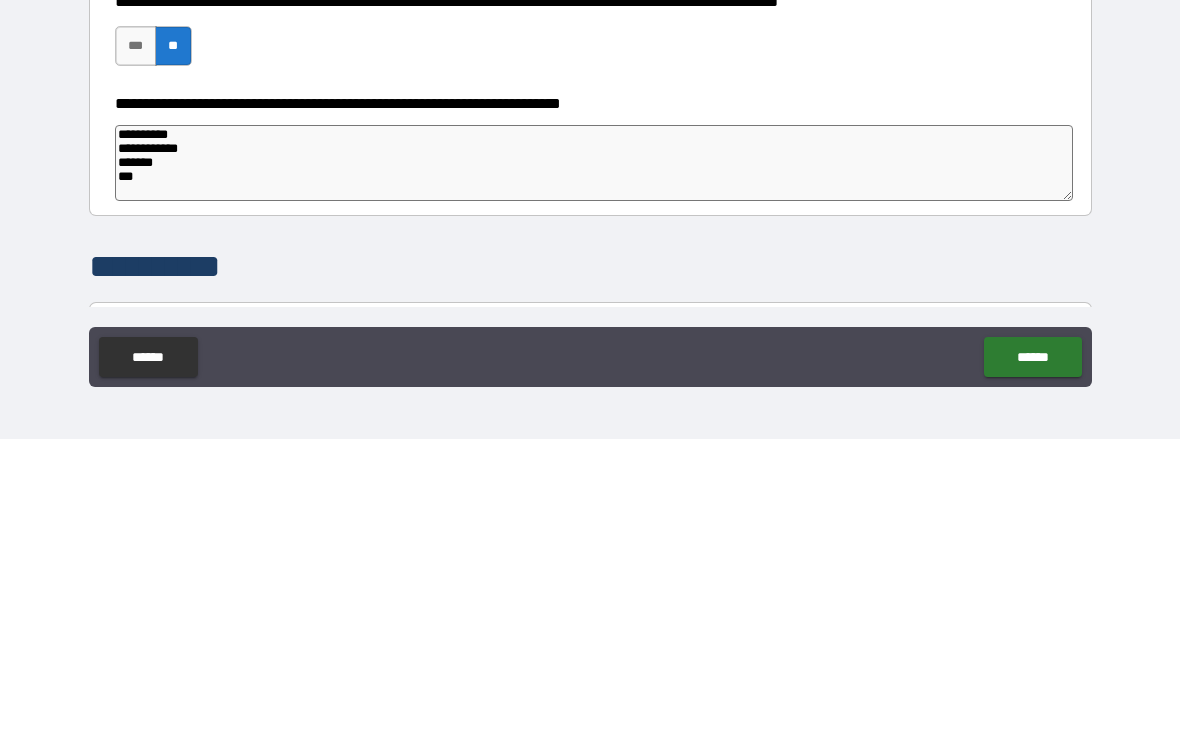 type on "*" 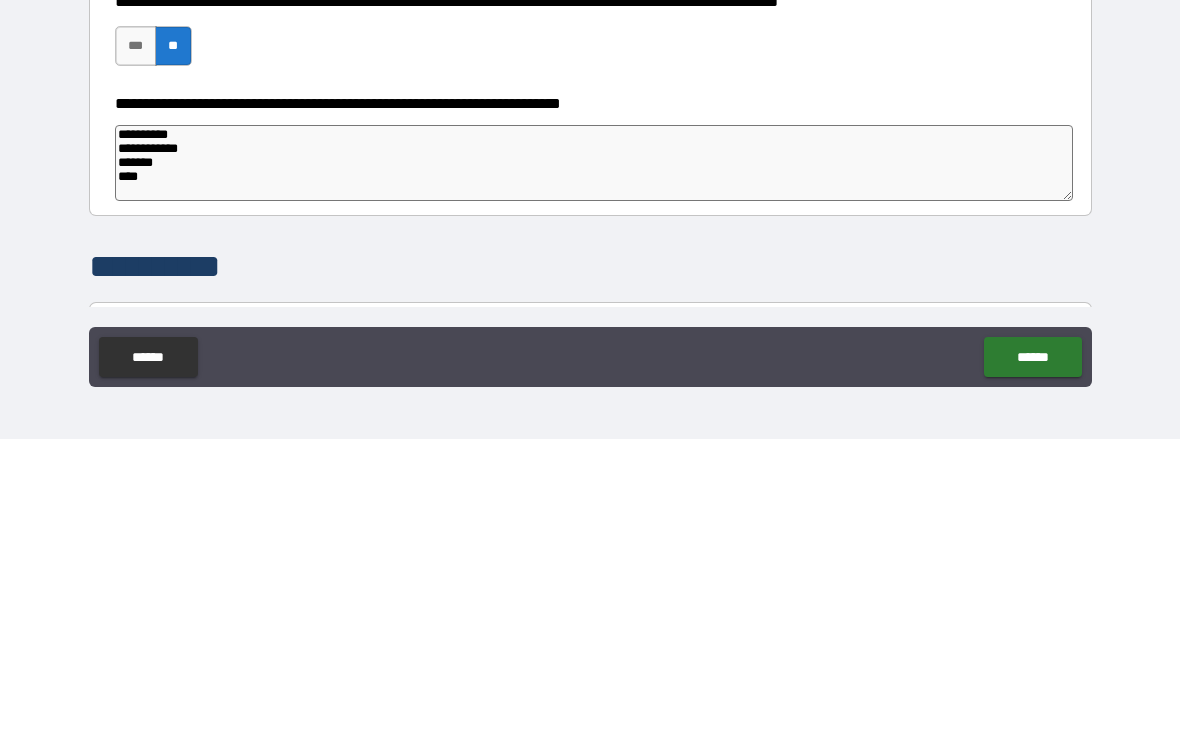 type on "*" 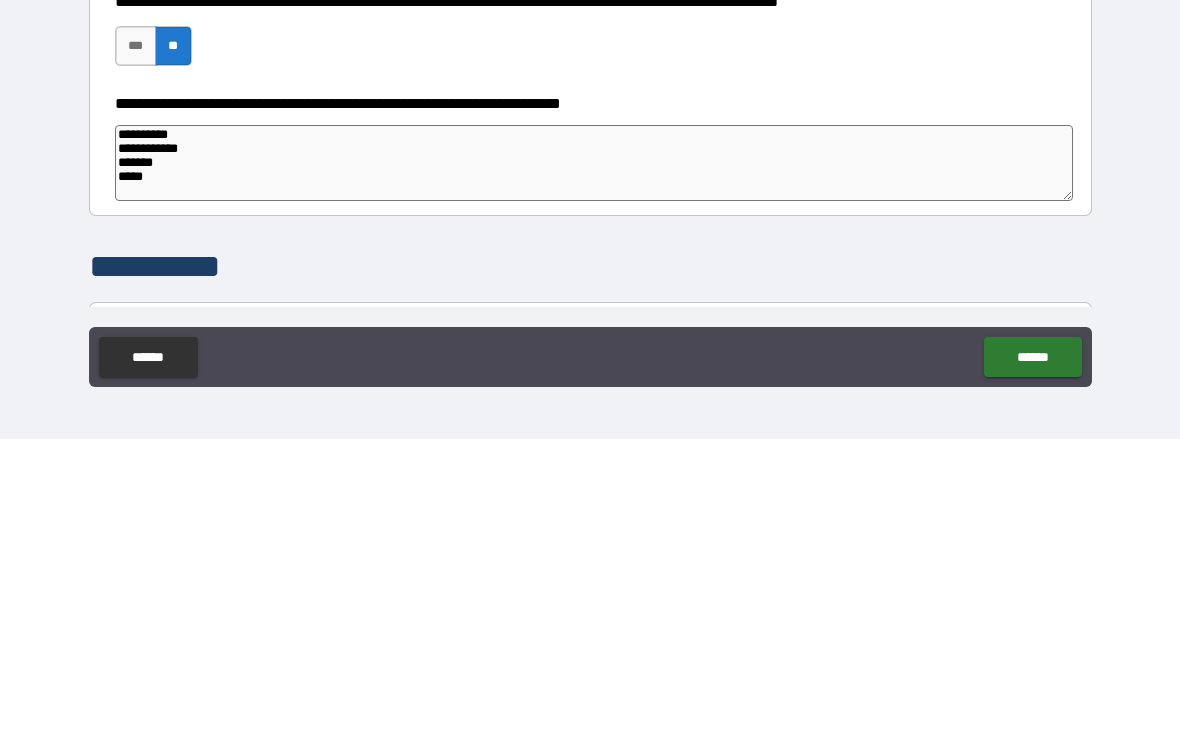 type on "*" 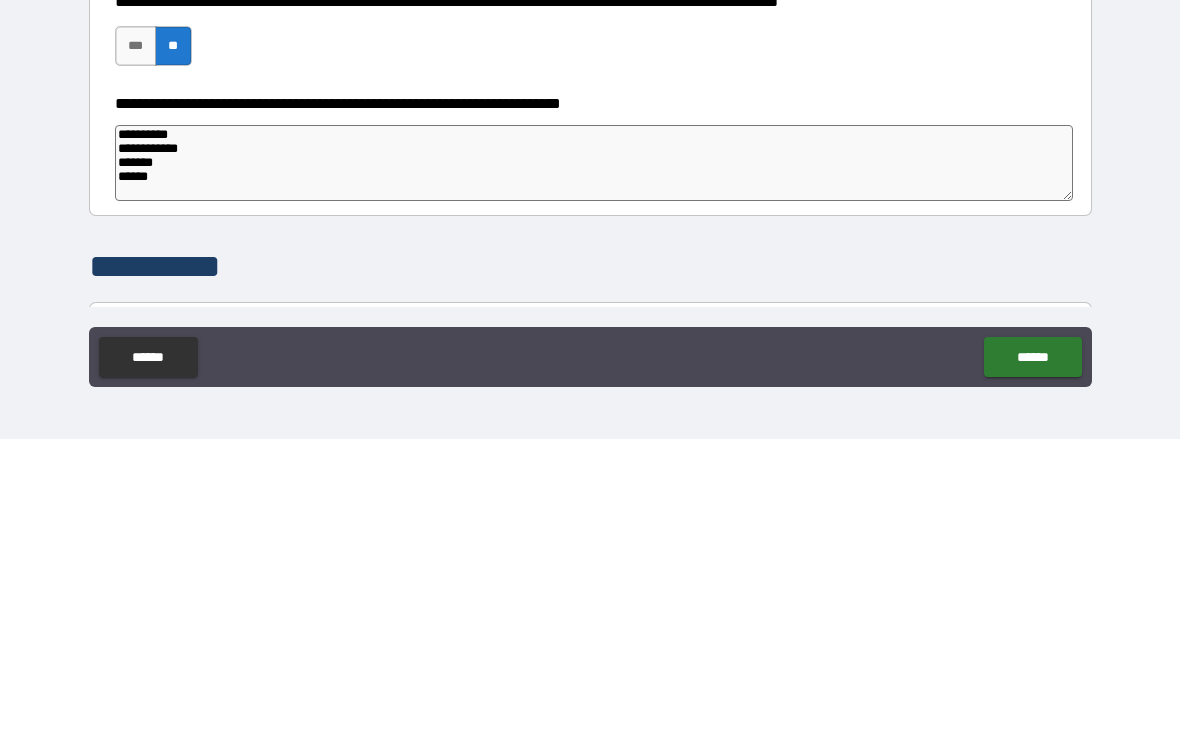 type on "*" 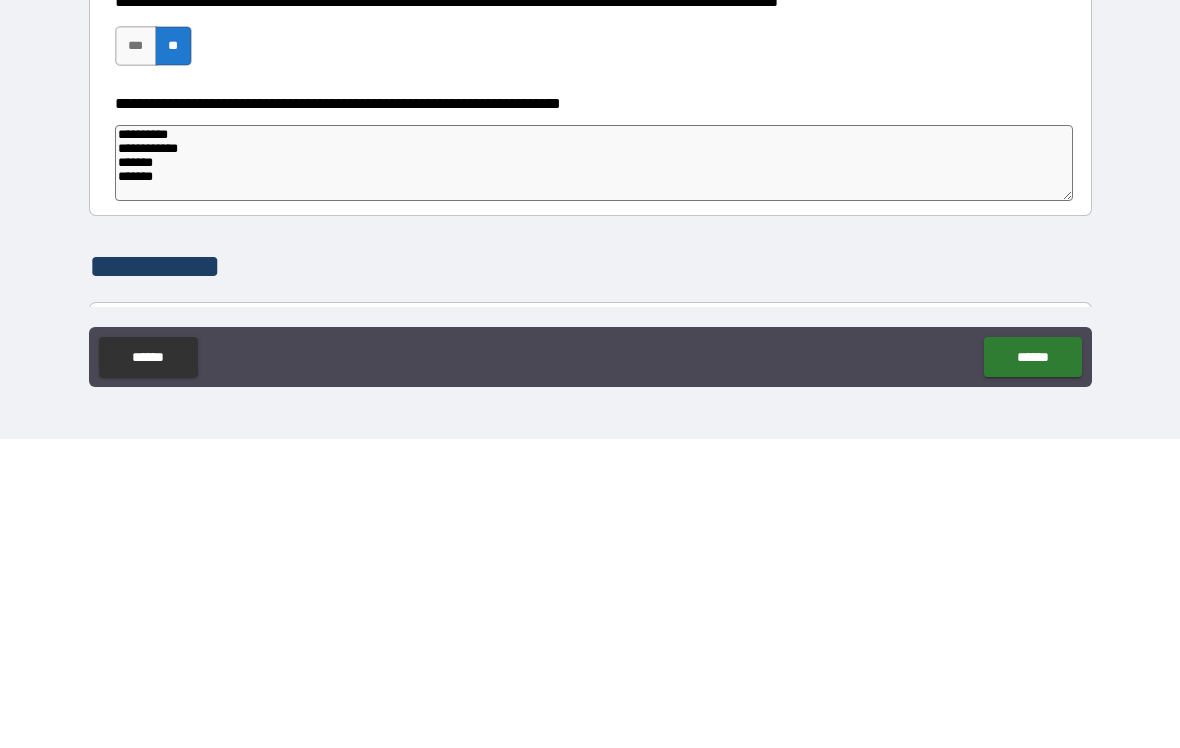 type on "*" 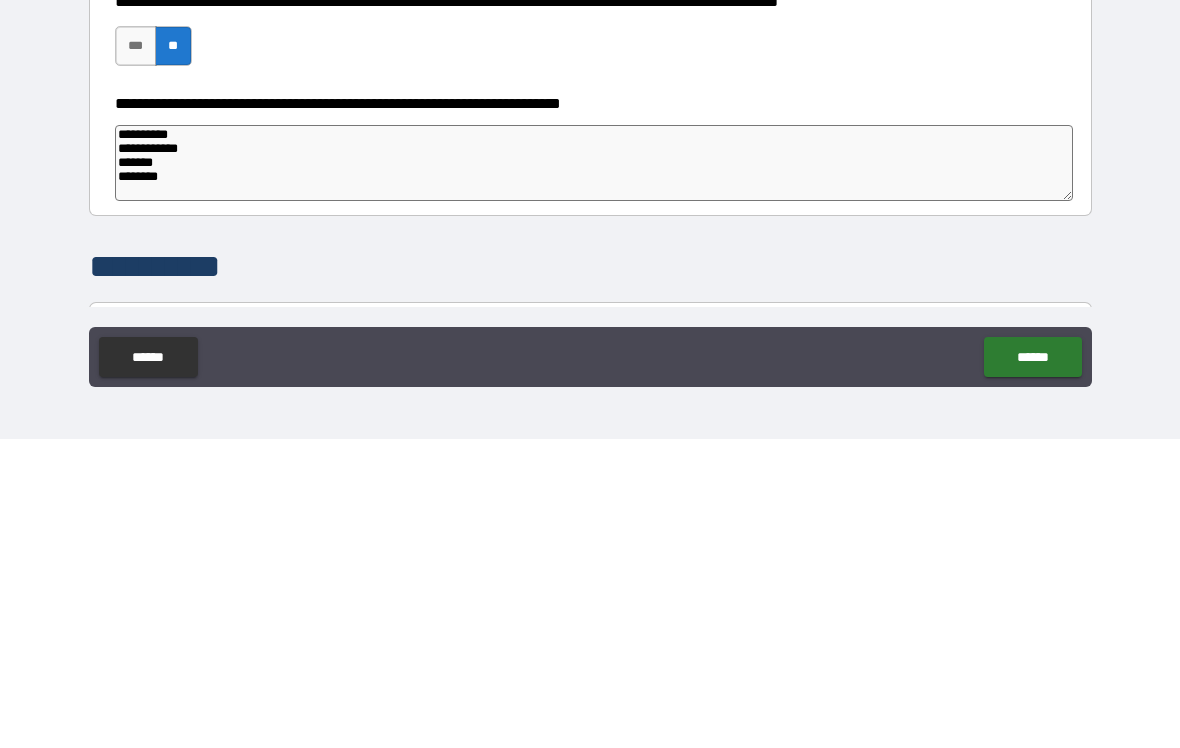 type on "*" 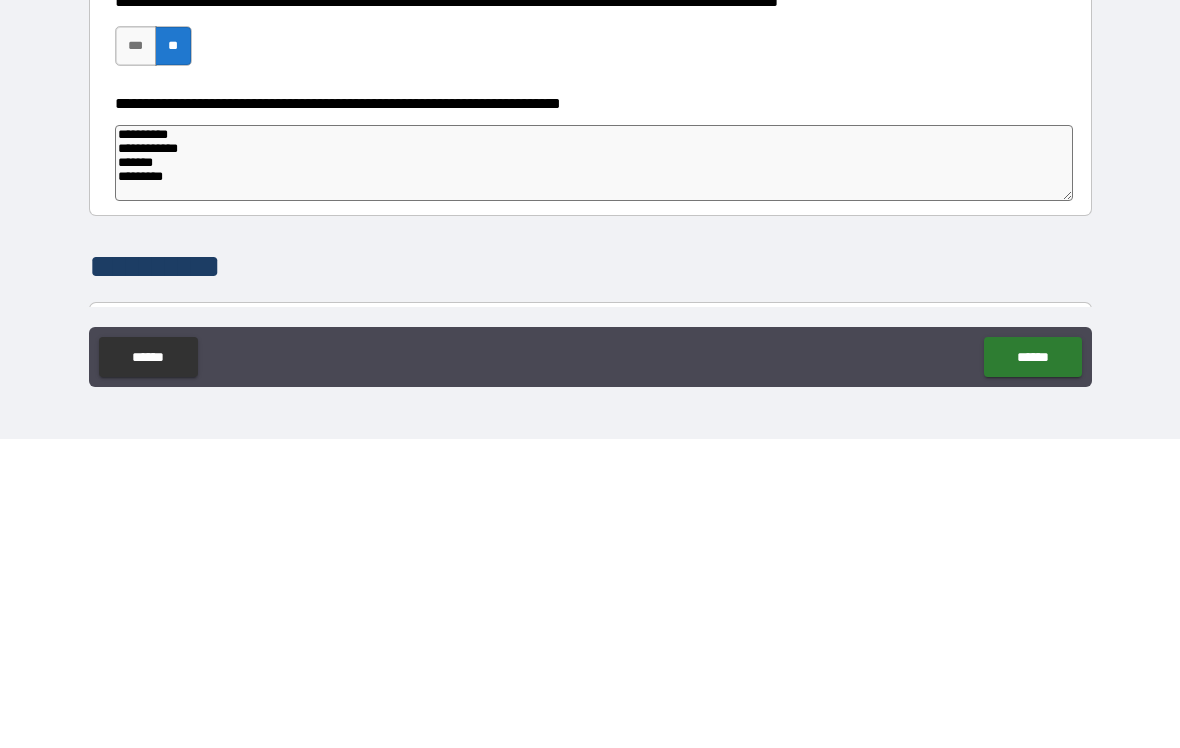 type on "*" 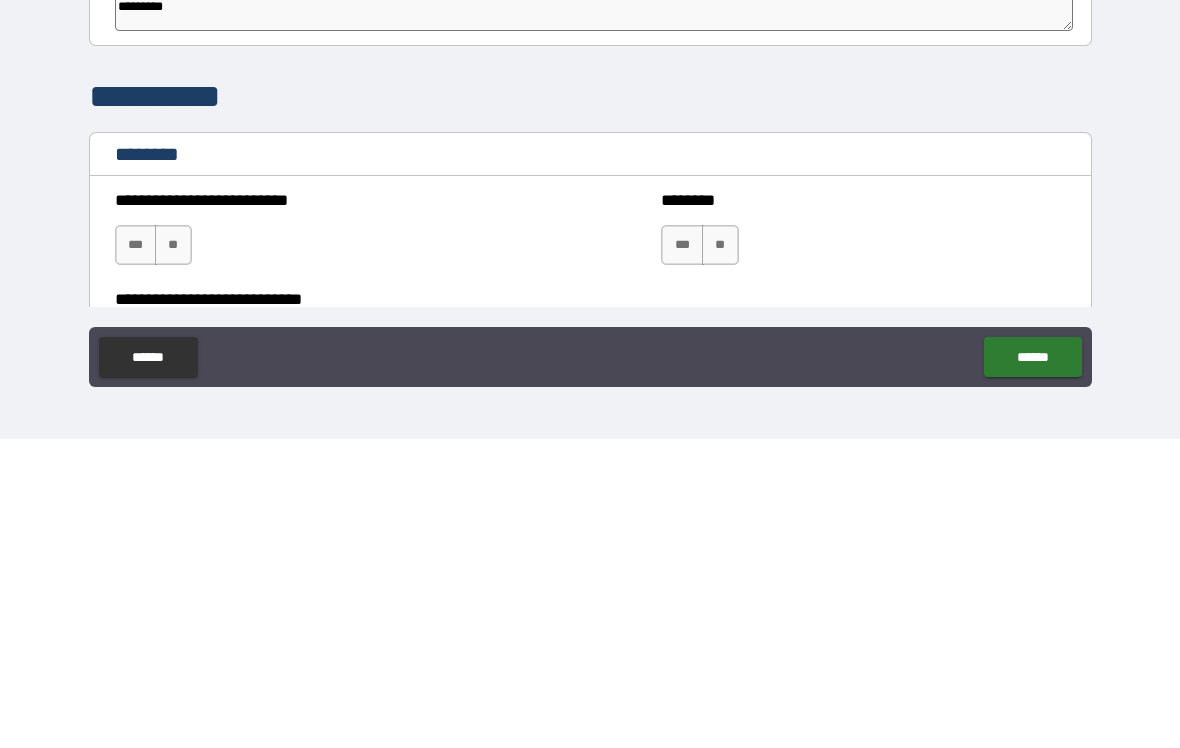 scroll, scrollTop: 877, scrollLeft: 0, axis: vertical 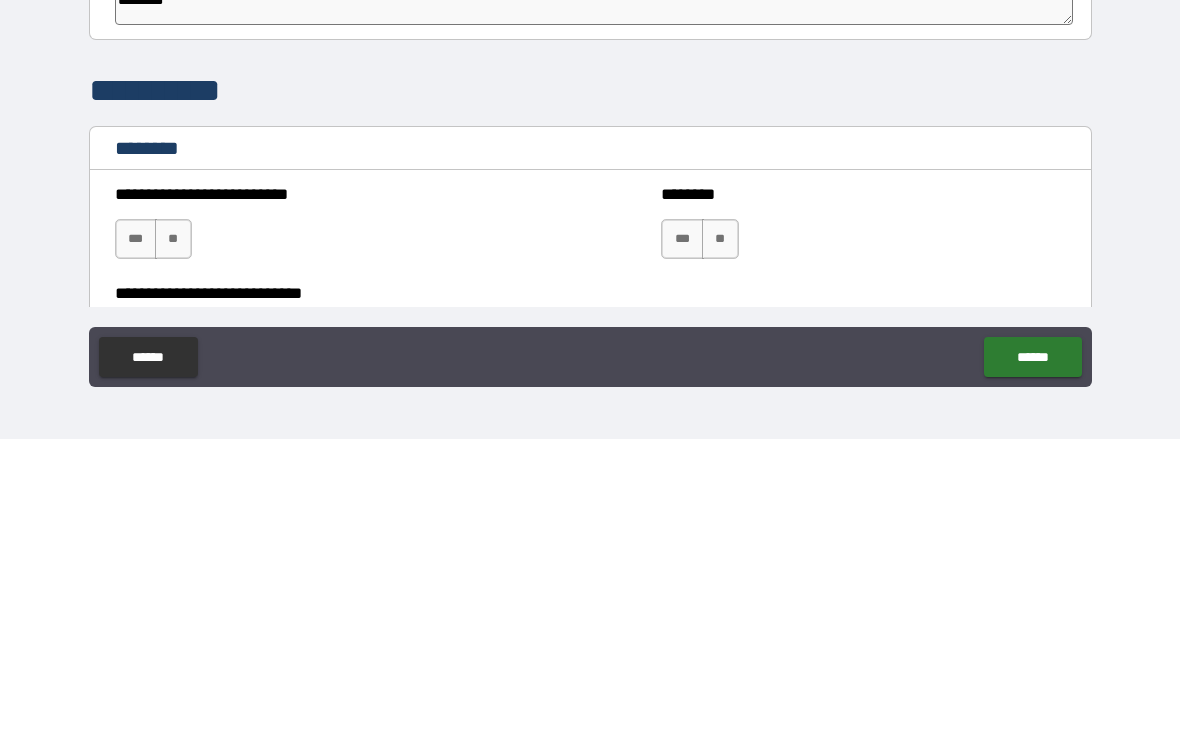type on "[FIRST]
[LAST]
[CITY]
[STATE]" 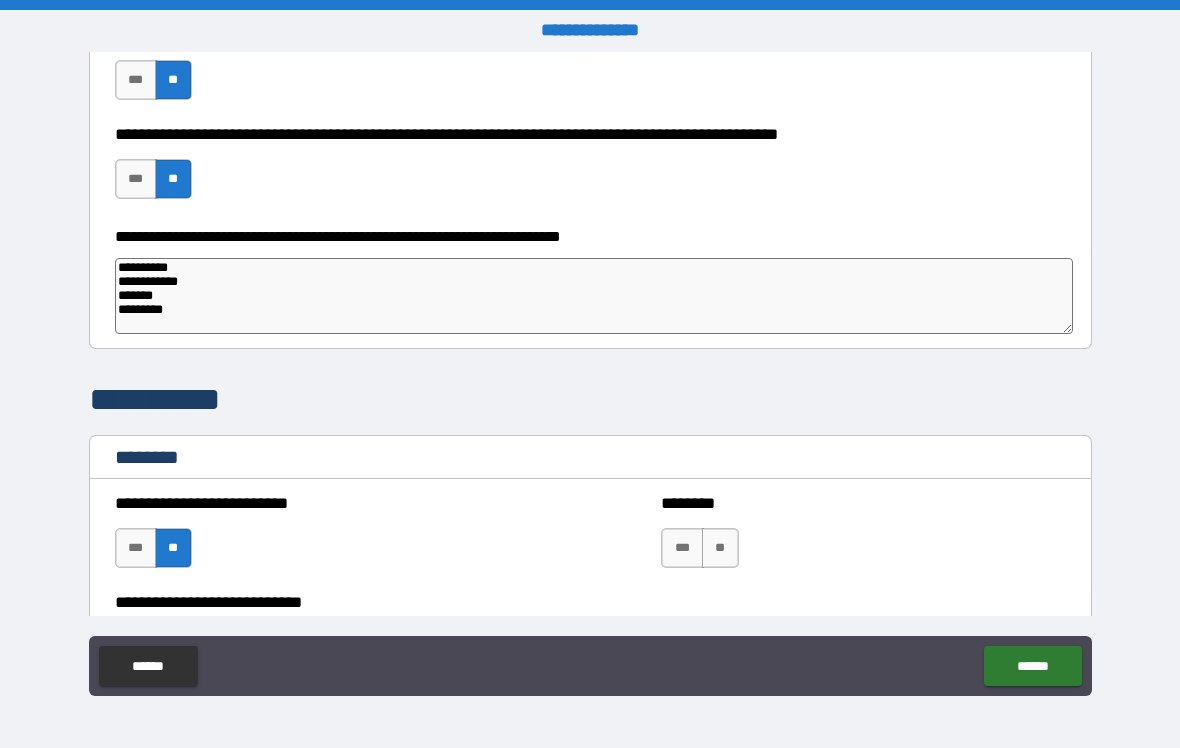 click on "**" at bounding box center [720, 548] 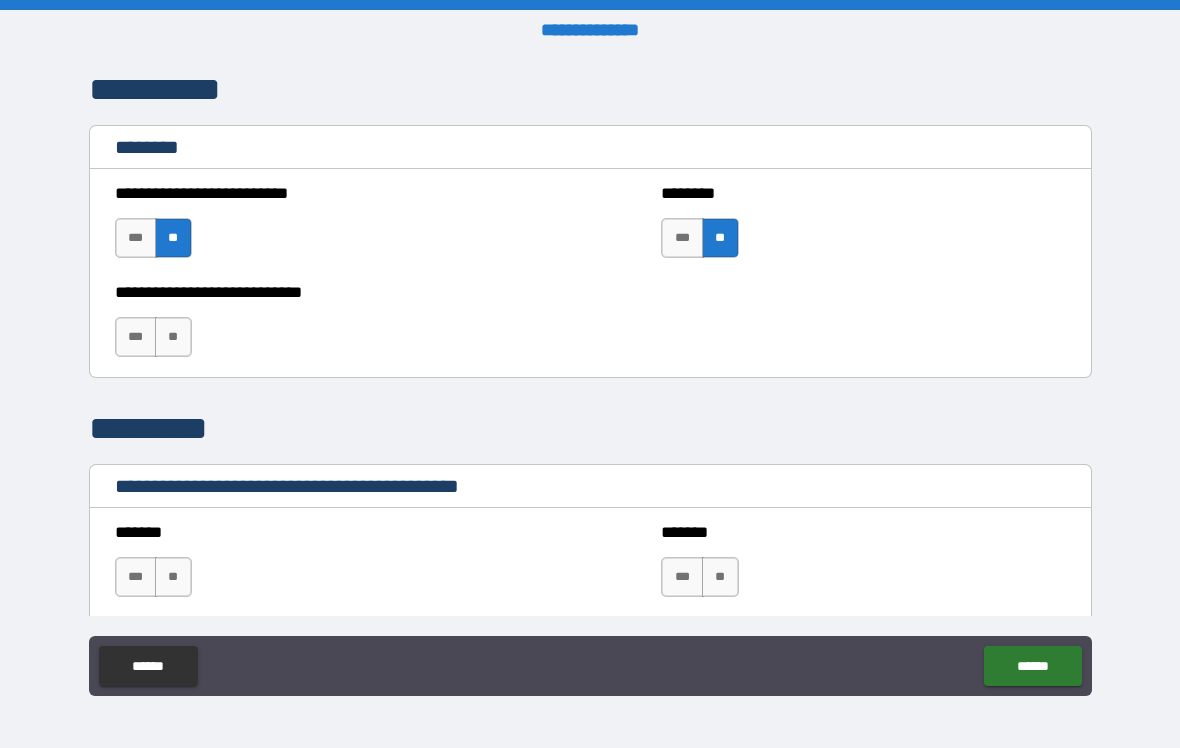 scroll, scrollTop: 1188, scrollLeft: 0, axis: vertical 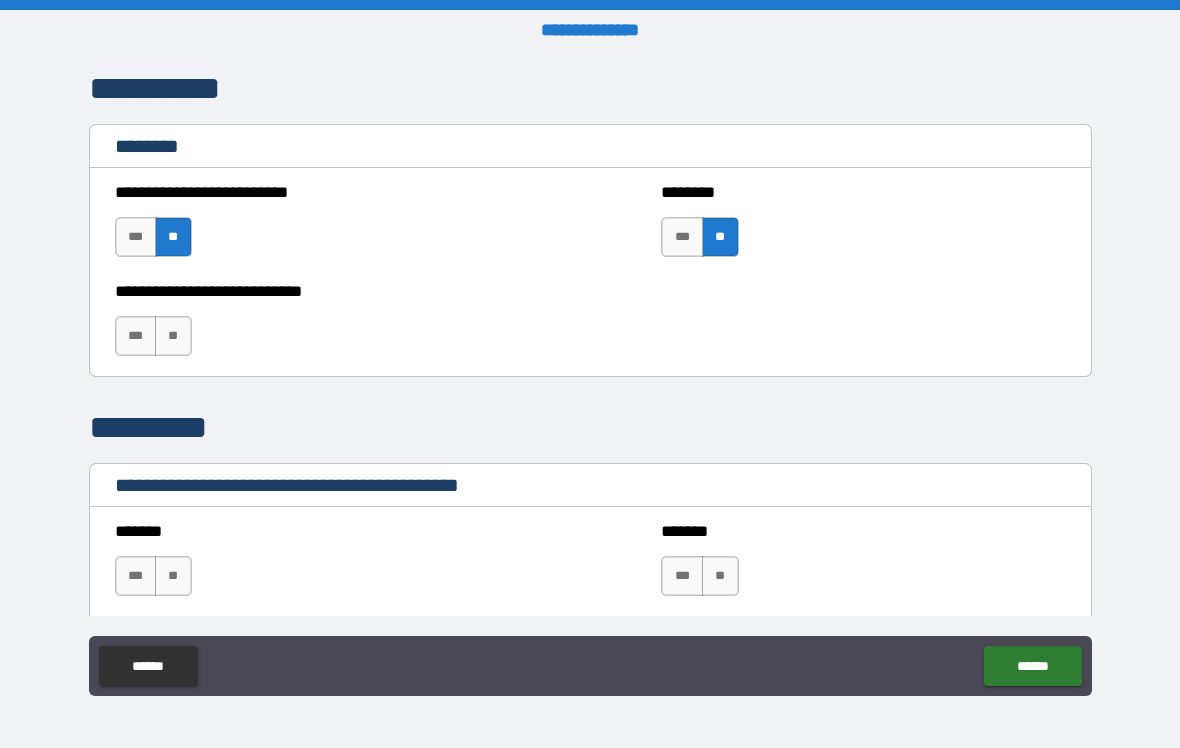 click on "**" at bounding box center (173, 336) 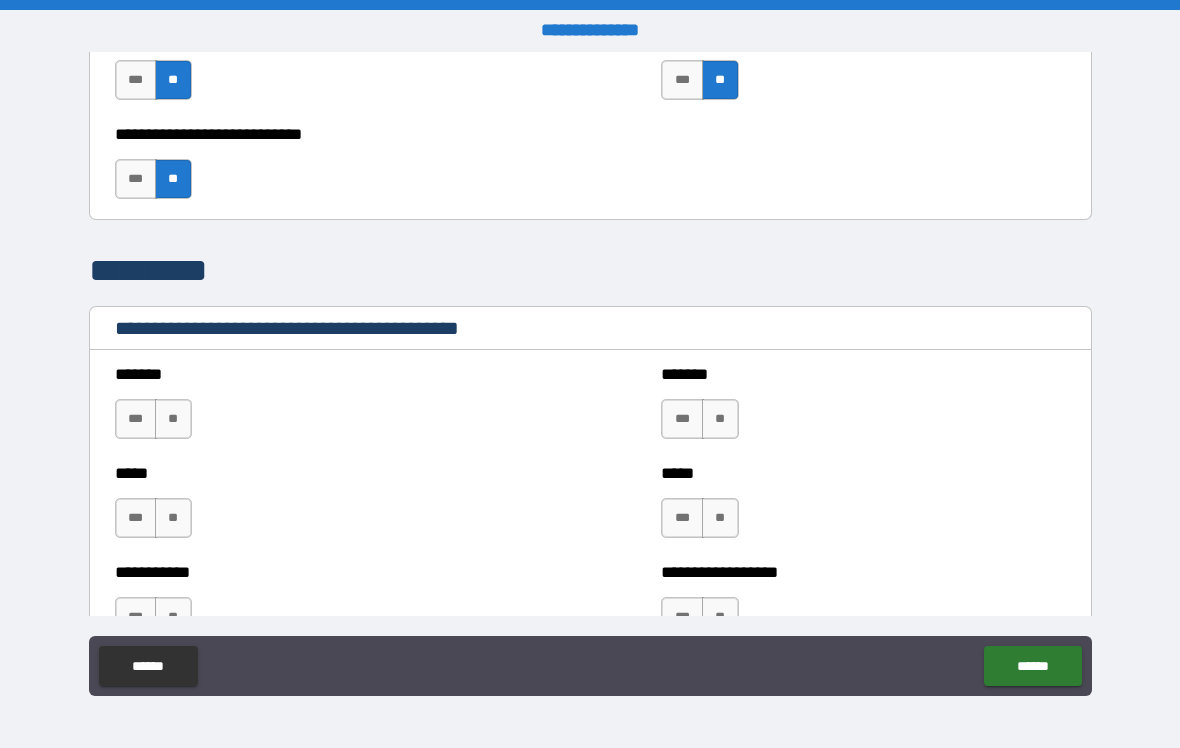 scroll, scrollTop: 1349, scrollLeft: 0, axis: vertical 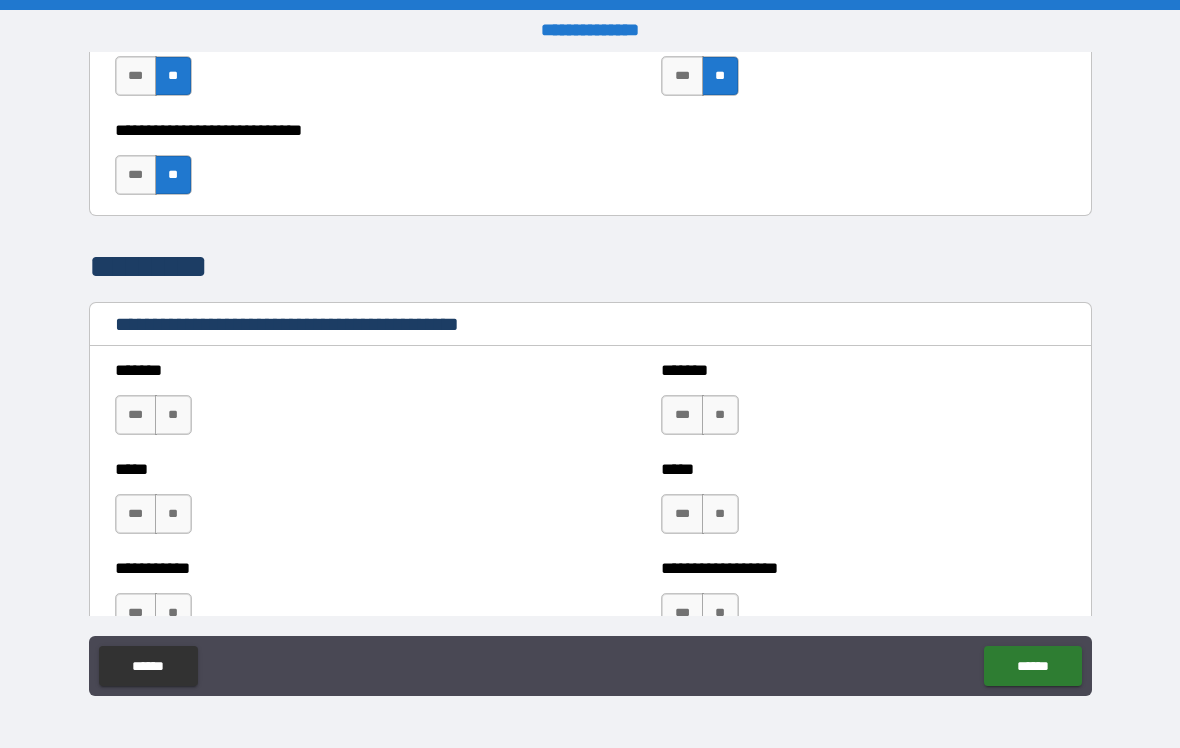 click on "**" at bounding box center (173, 415) 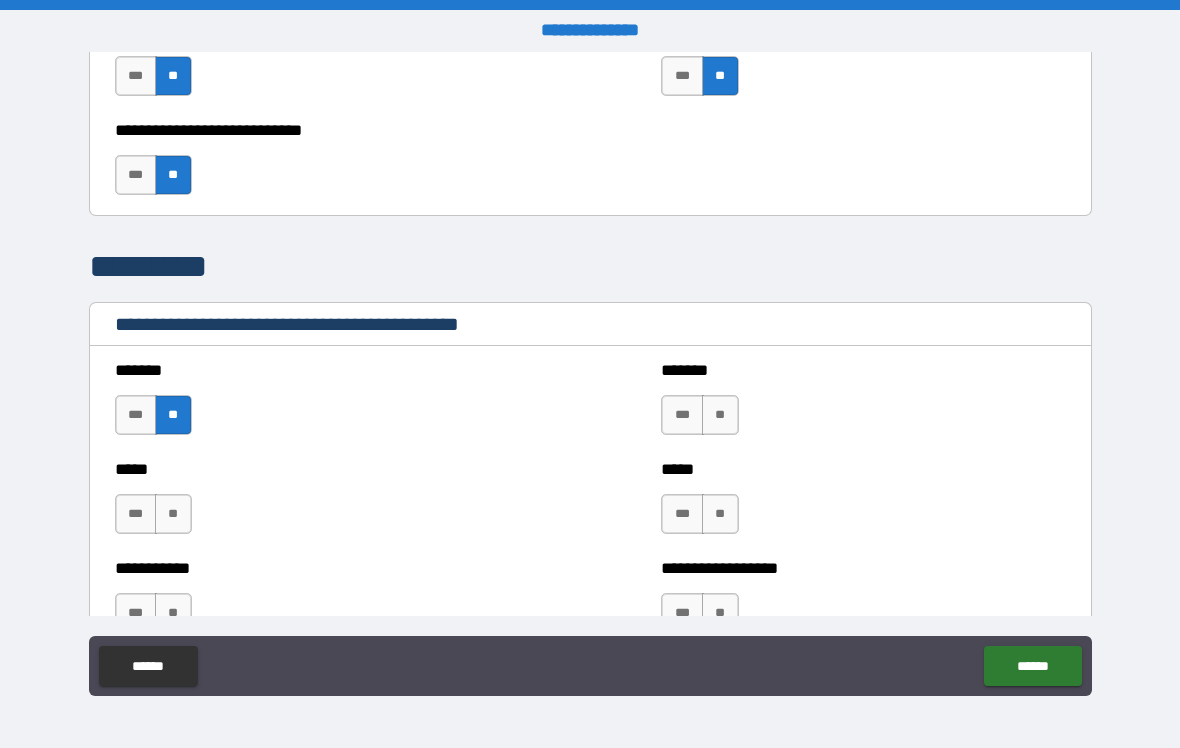 click on "**" at bounding box center (173, 514) 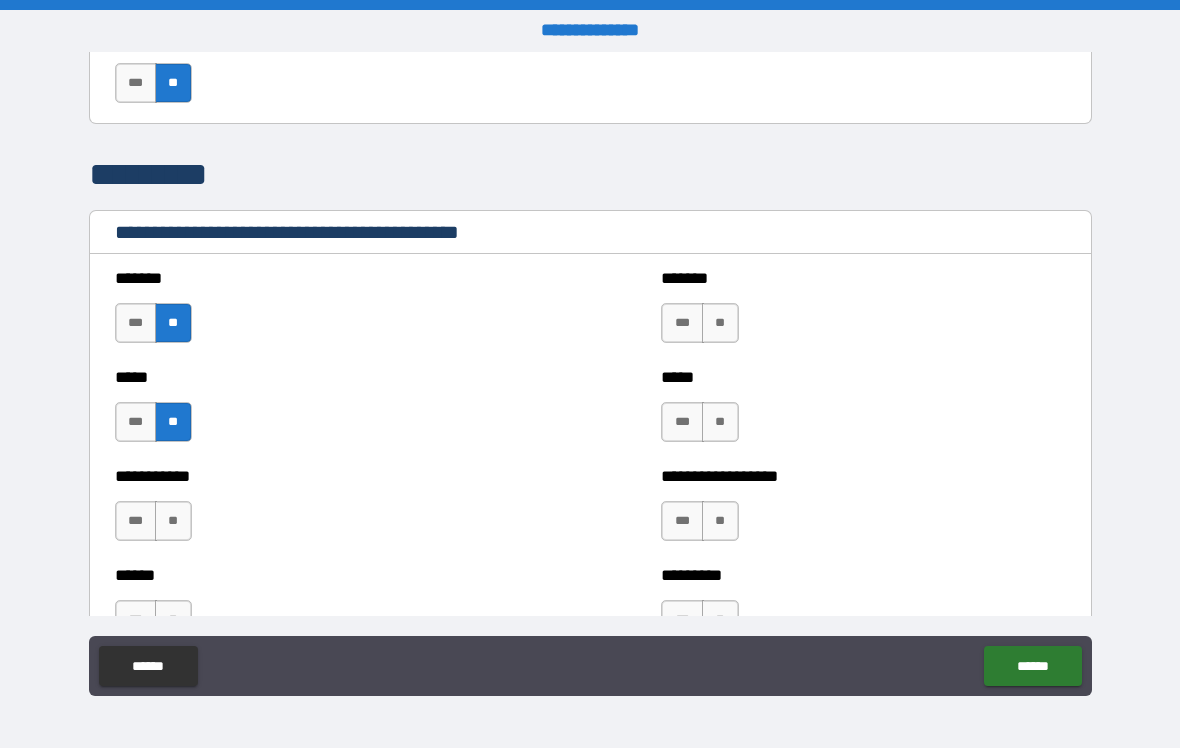 scroll, scrollTop: 1434, scrollLeft: 0, axis: vertical 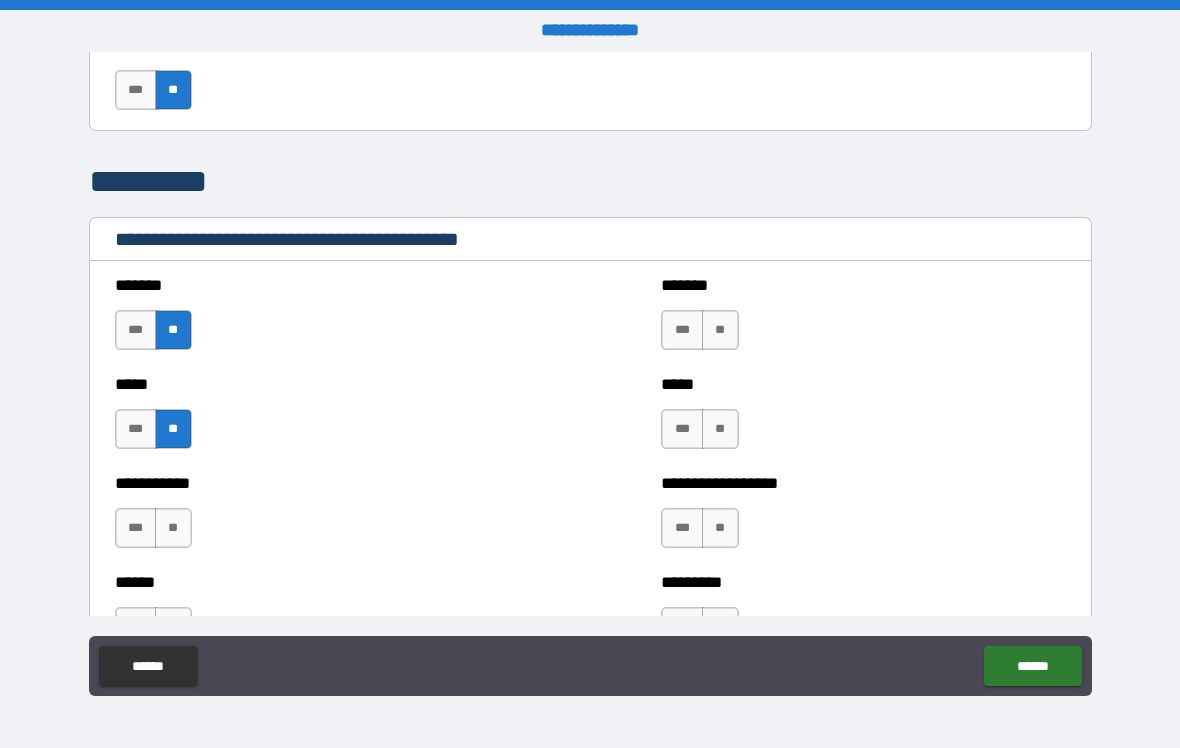 click on "***" at bounding box center (136, 528) 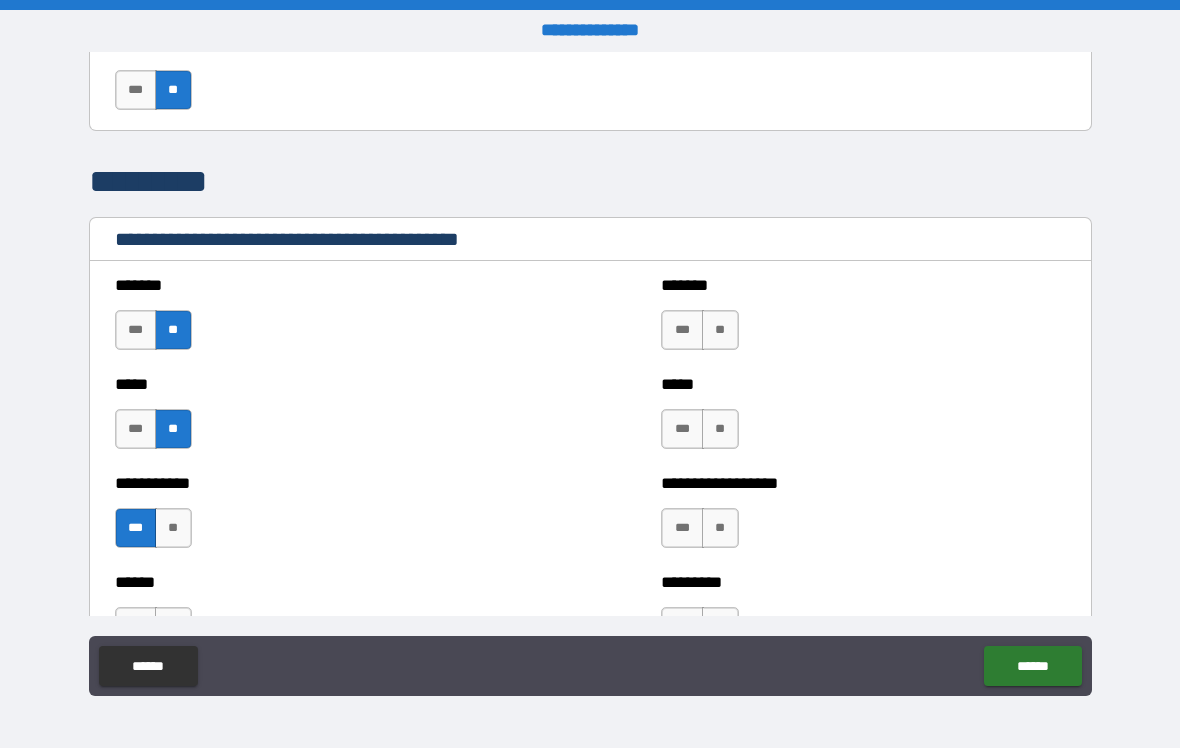 click on "**" at bounding box center [720, 330] 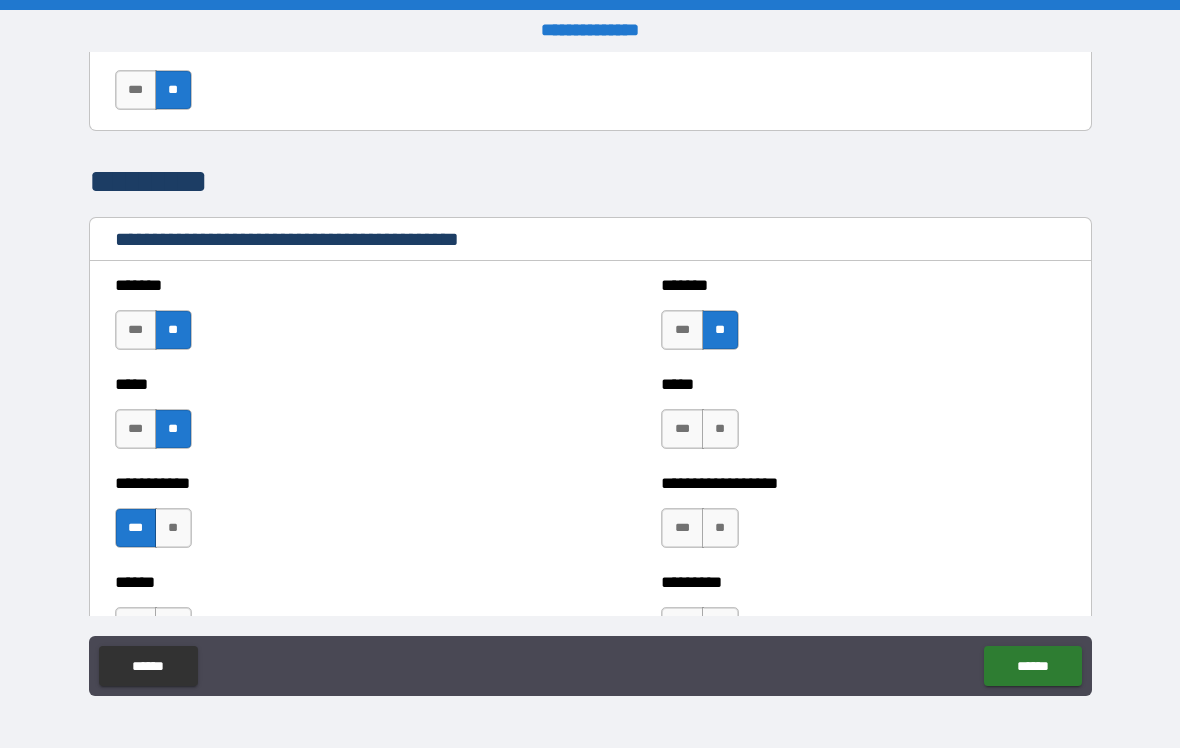click on "**" at bounding box center [720, 429] 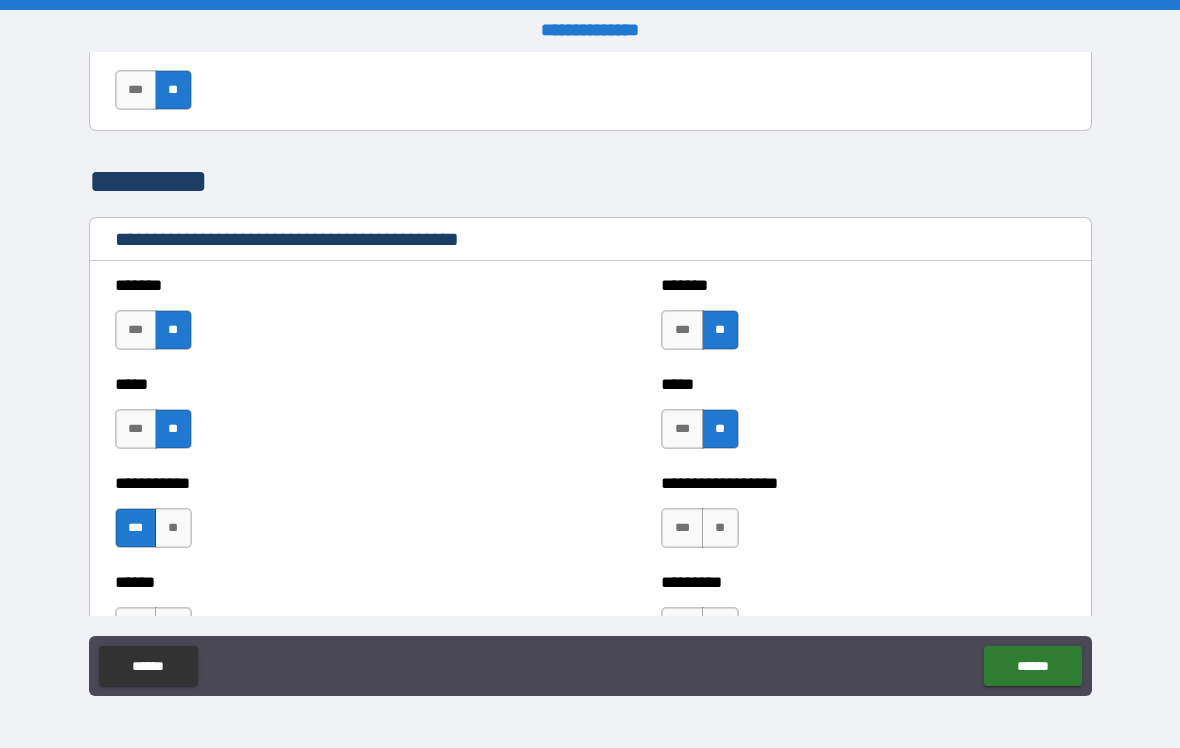 click on "**" at bounding box center (720, 528) 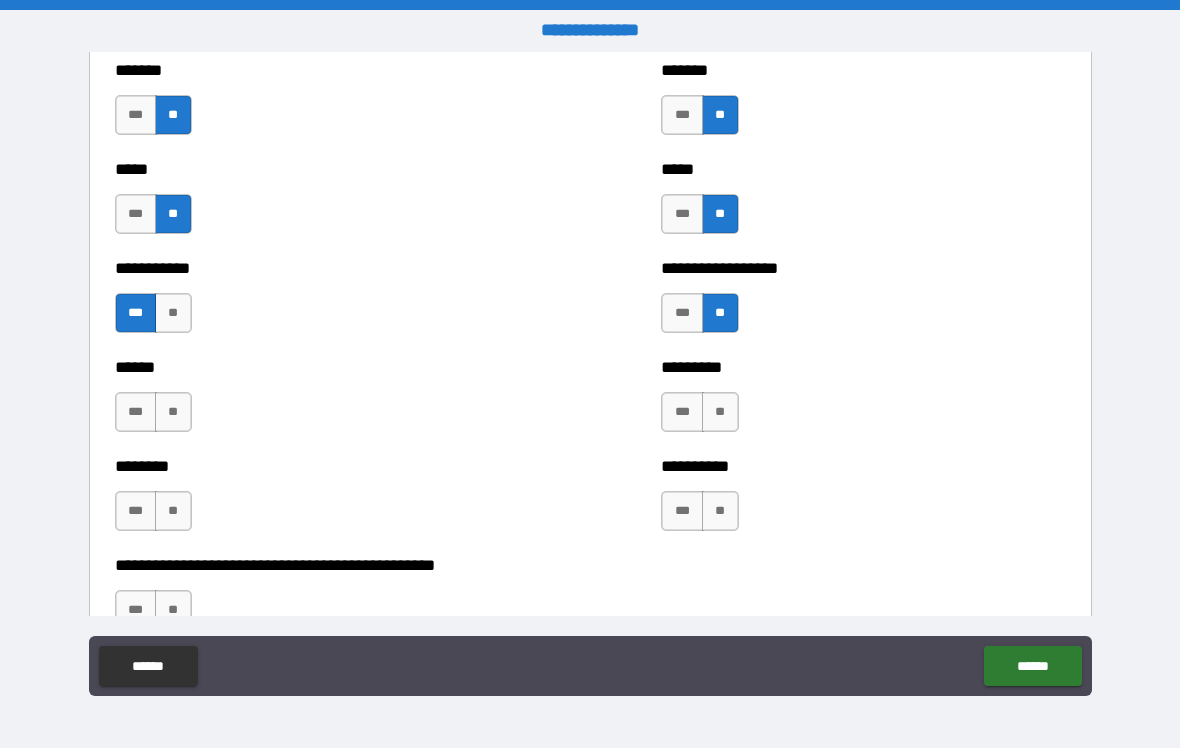 scroll, scrollTop: 1650, scrollLeft: 0, axis: vertical 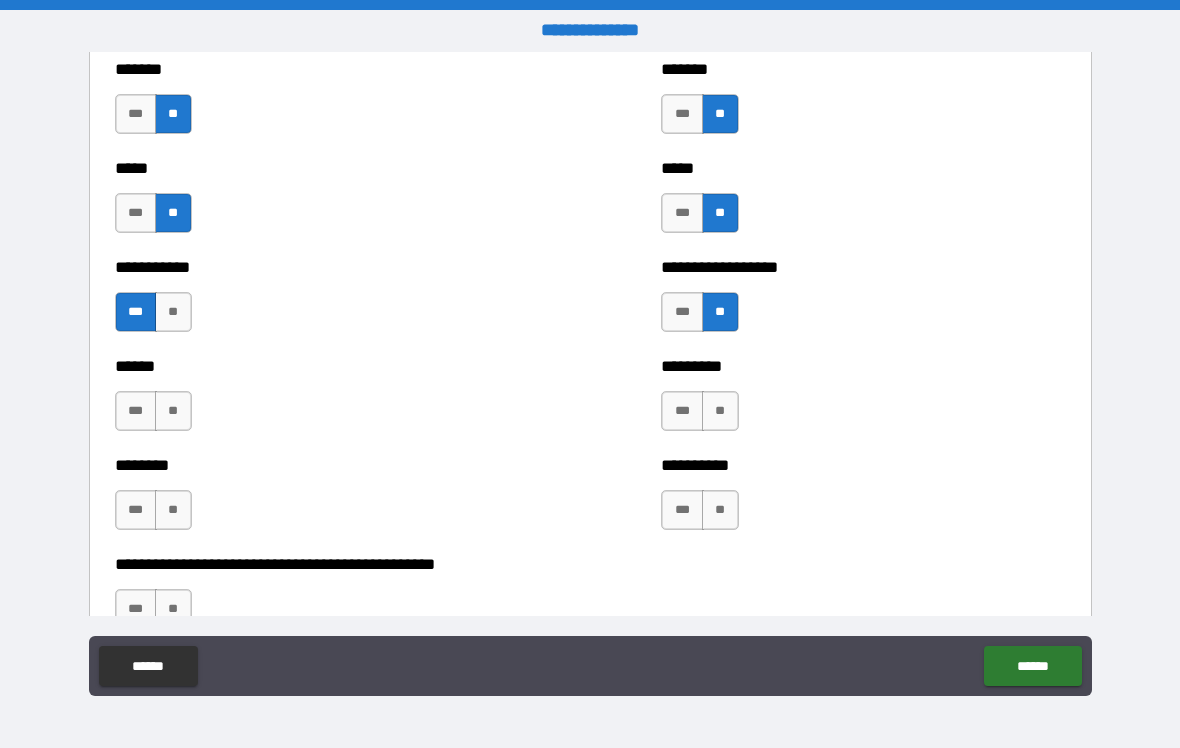 click on "**" at bounding box center [720, 411] 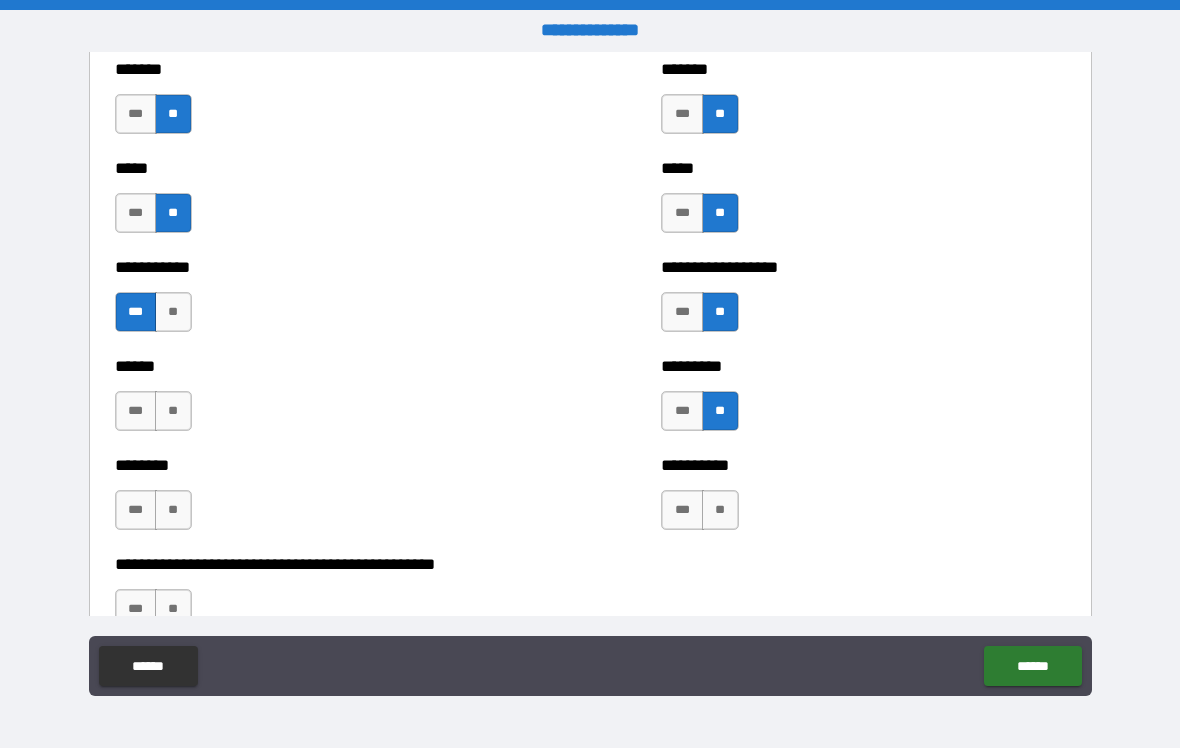 click on "**" at bounding box center [173, 411] 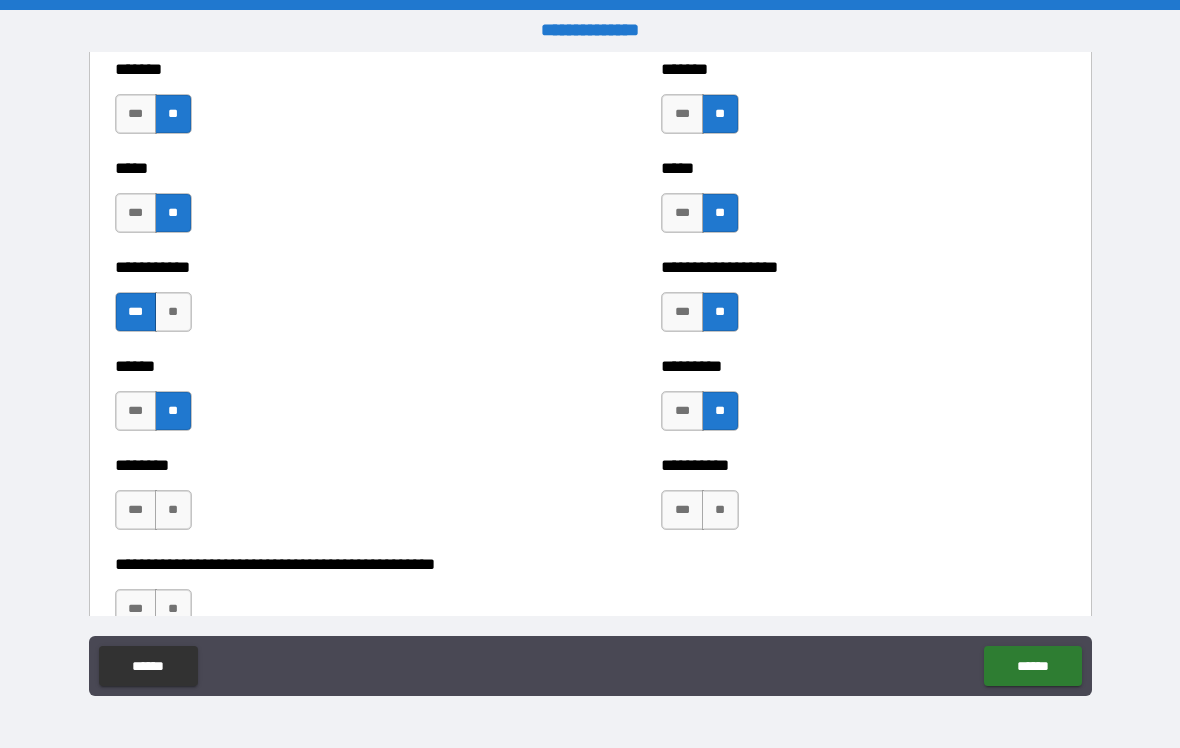 click on "***" at bounding box center [136, 510] 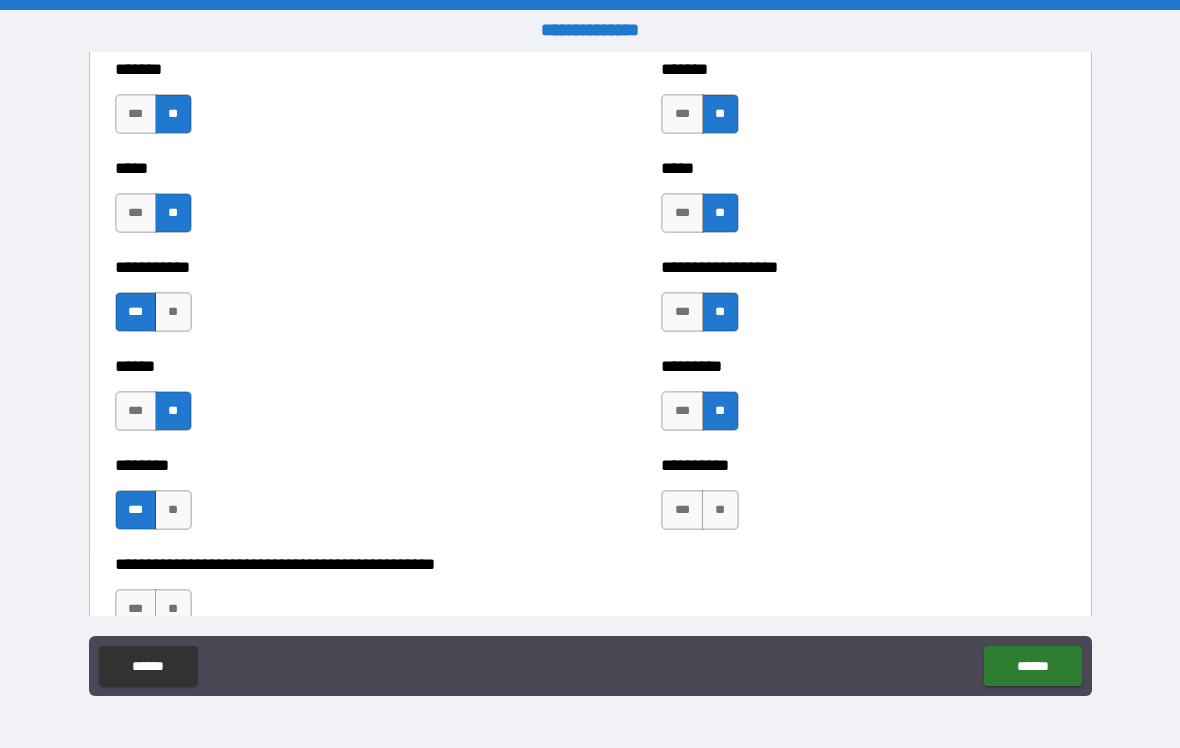 click on "**" at bounding box center [720, 510] 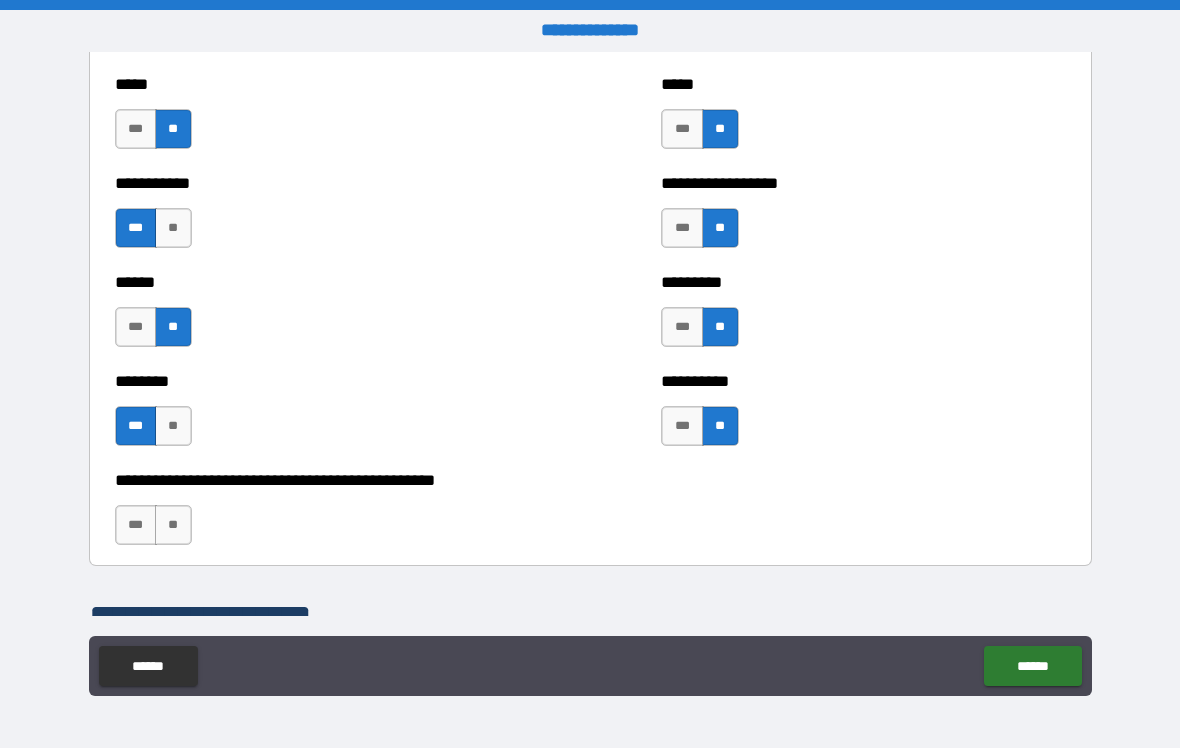 scroll, scrollTop: 1733, scrollLeft: 0, axis: vertical 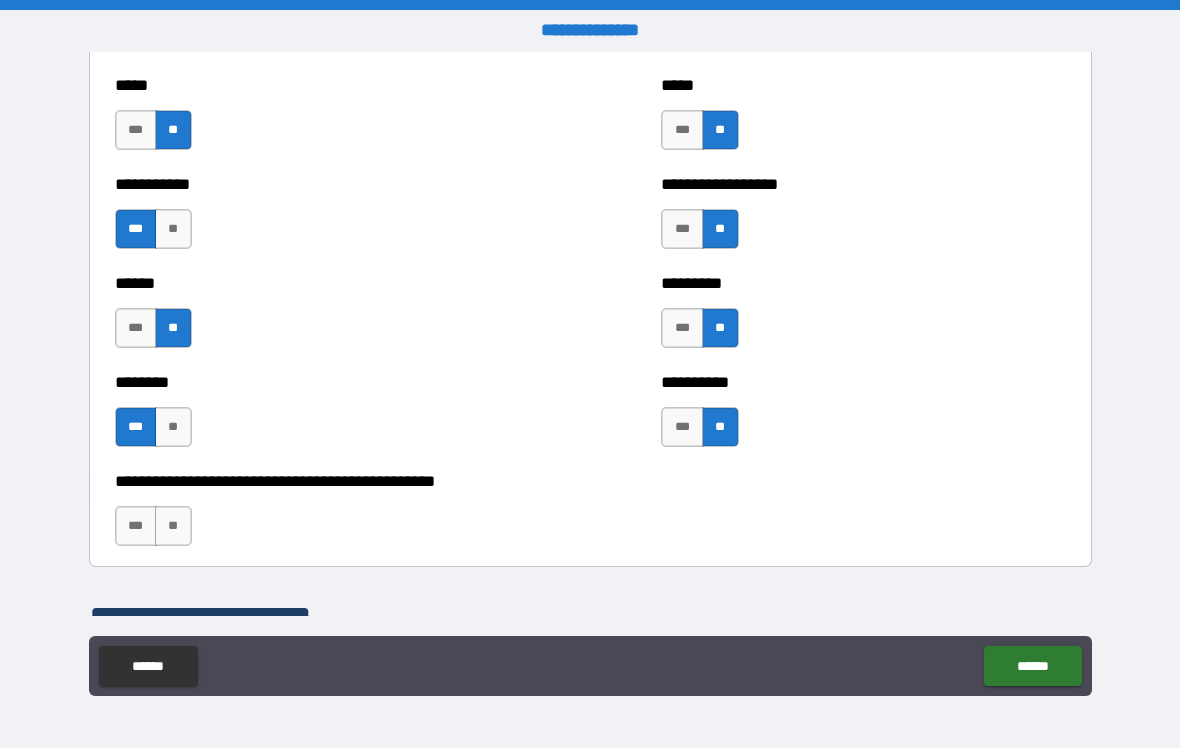 click on "***" at bounding box center [136, 526] 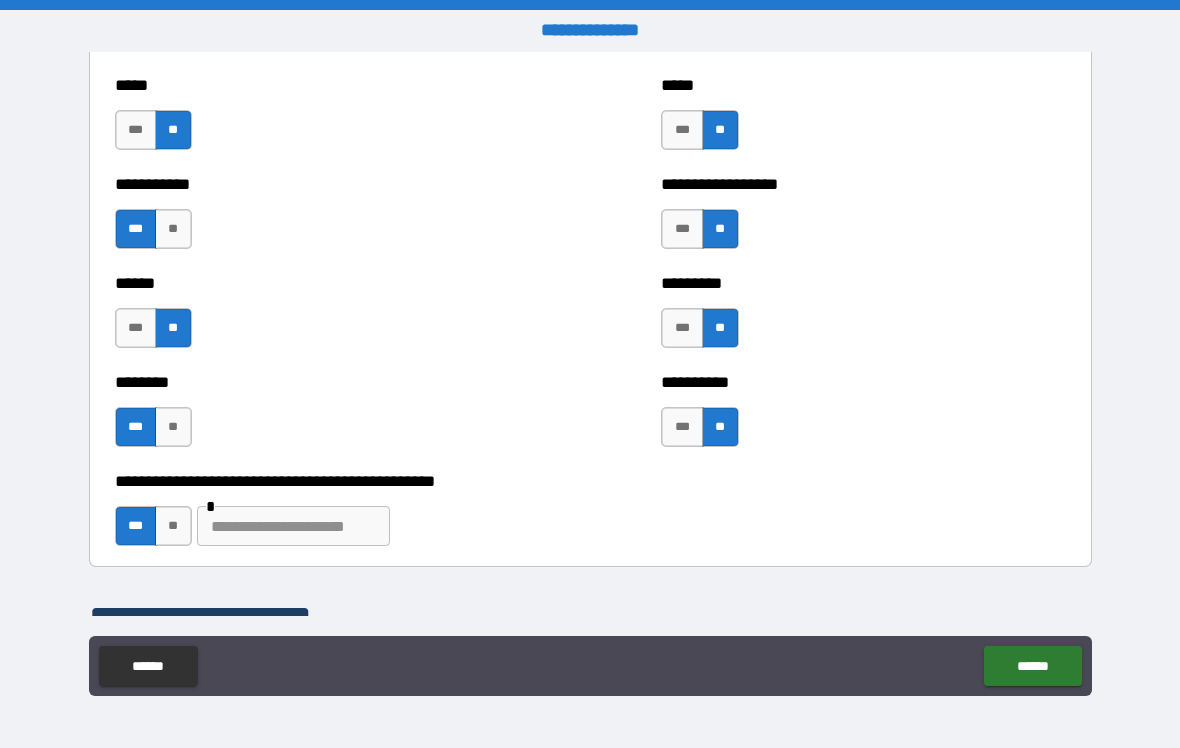 type on "*" 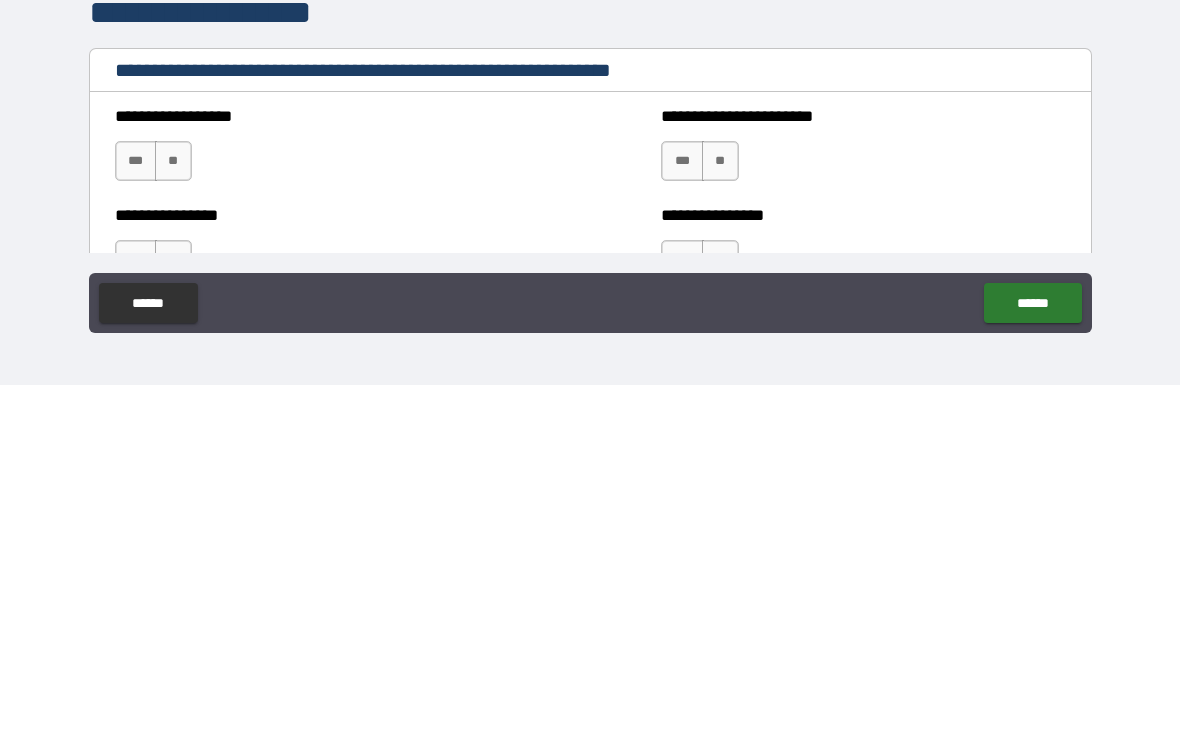 scroll, scrollTop: 1974, scrollLeft: 0, axis: vertical 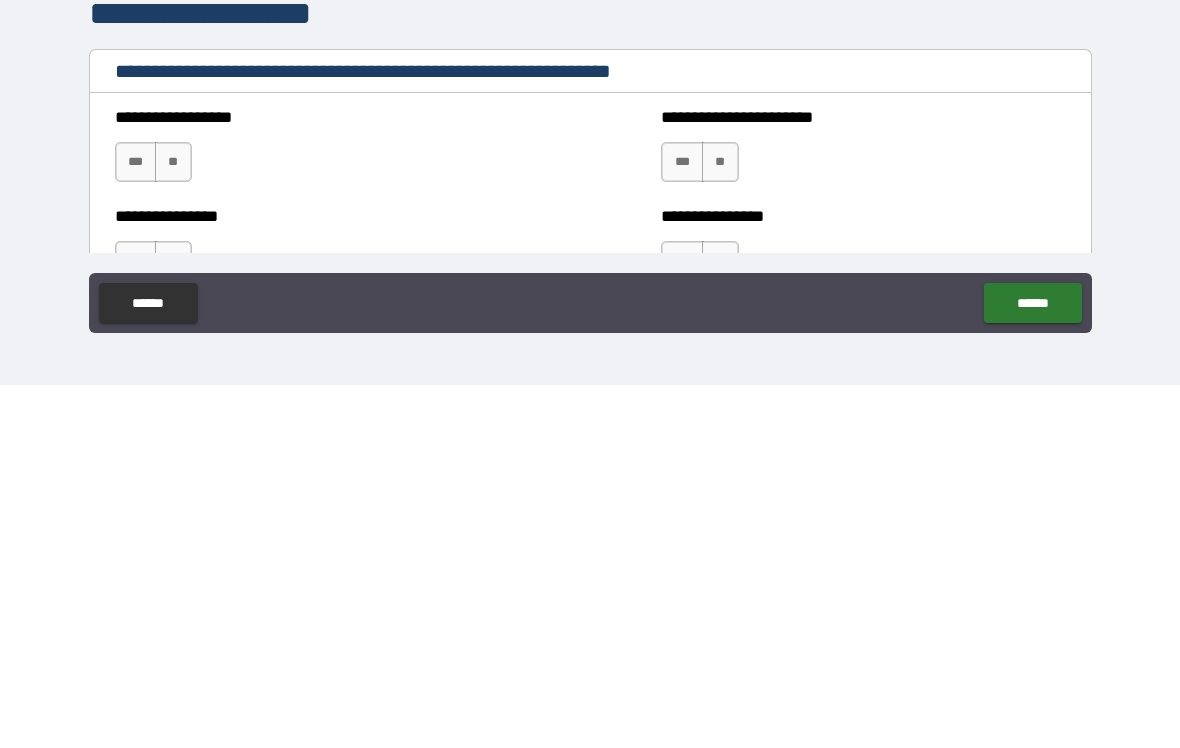 type on "**********" 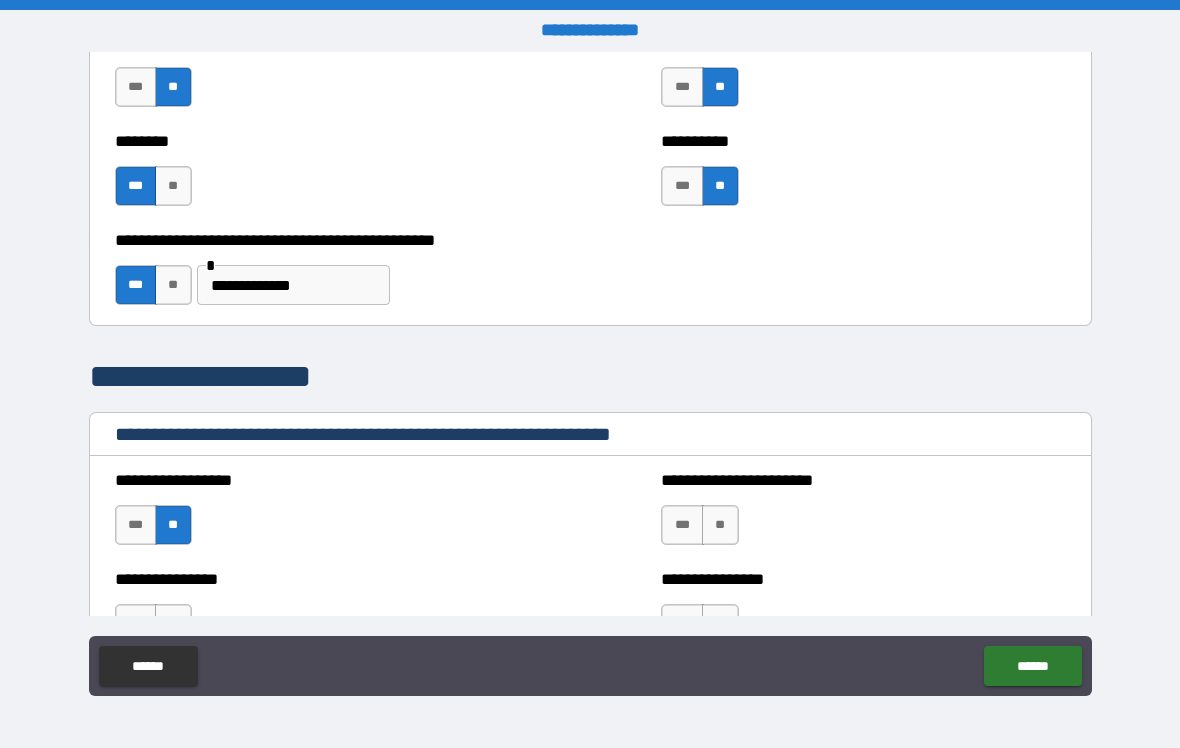 click on "**" at bounding box center [720, 525] 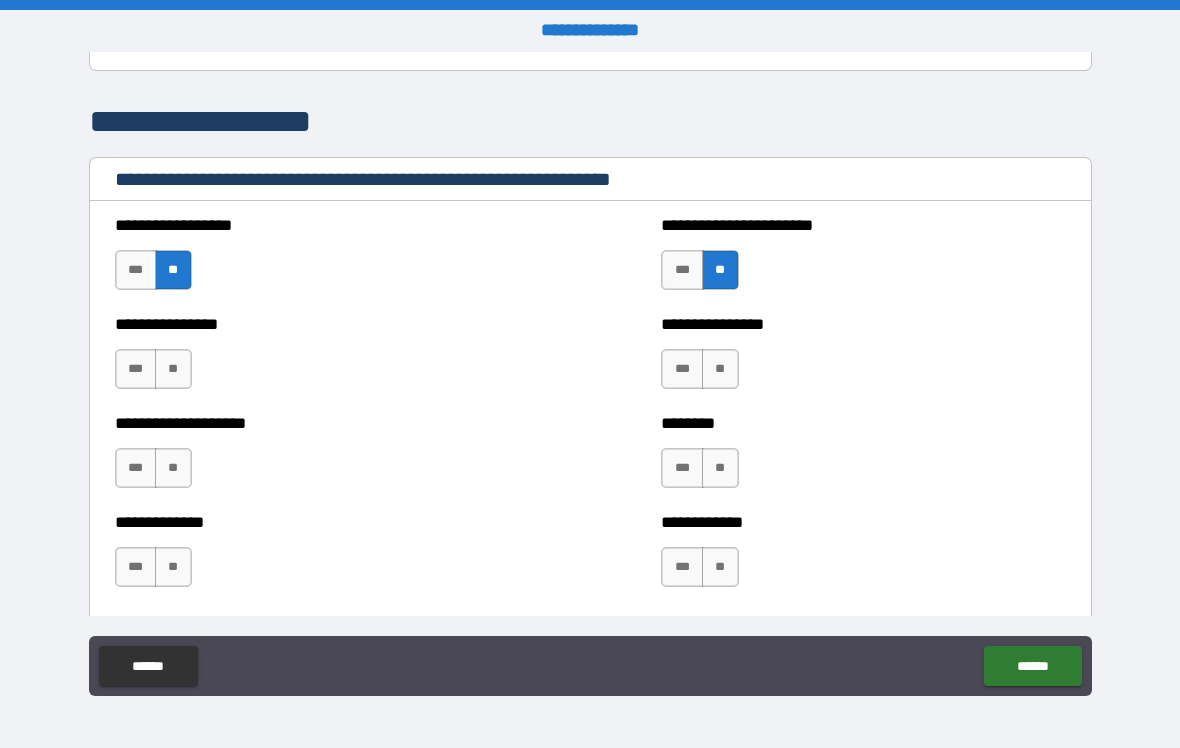 scroll, scrollTop: 2227, scrollLeft: 0, axis: vertical 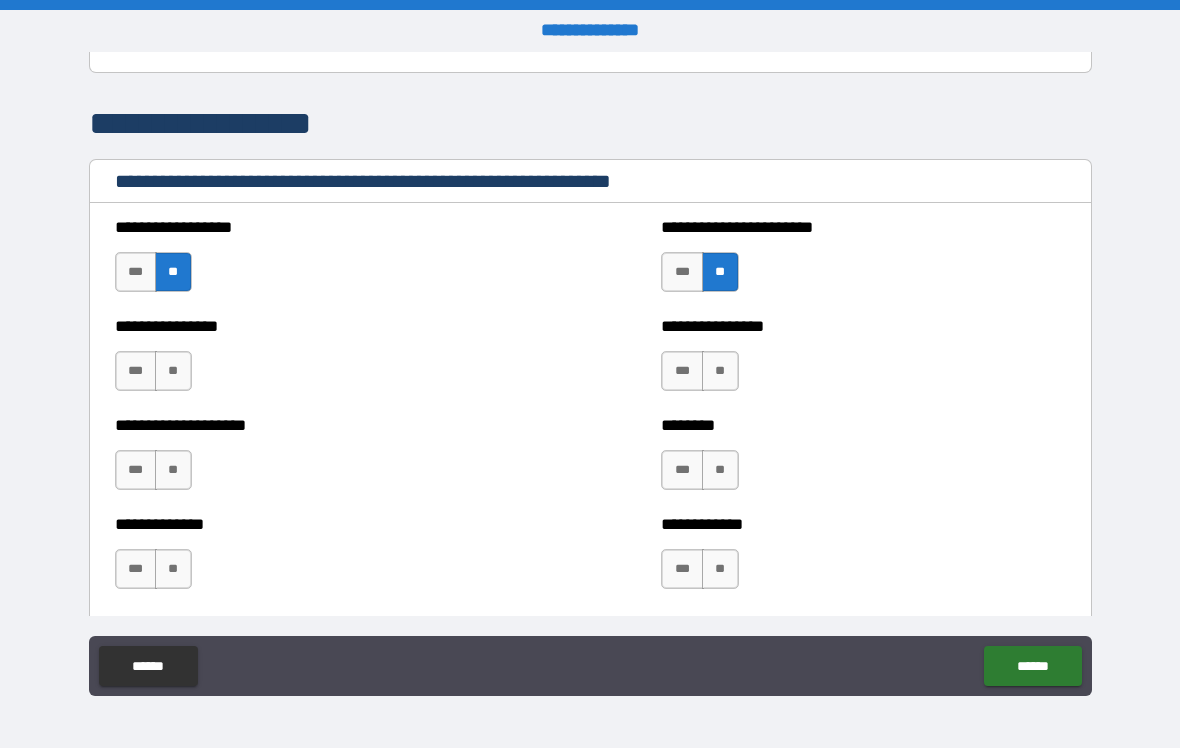 click on "***" at bounding box center [682, 371] 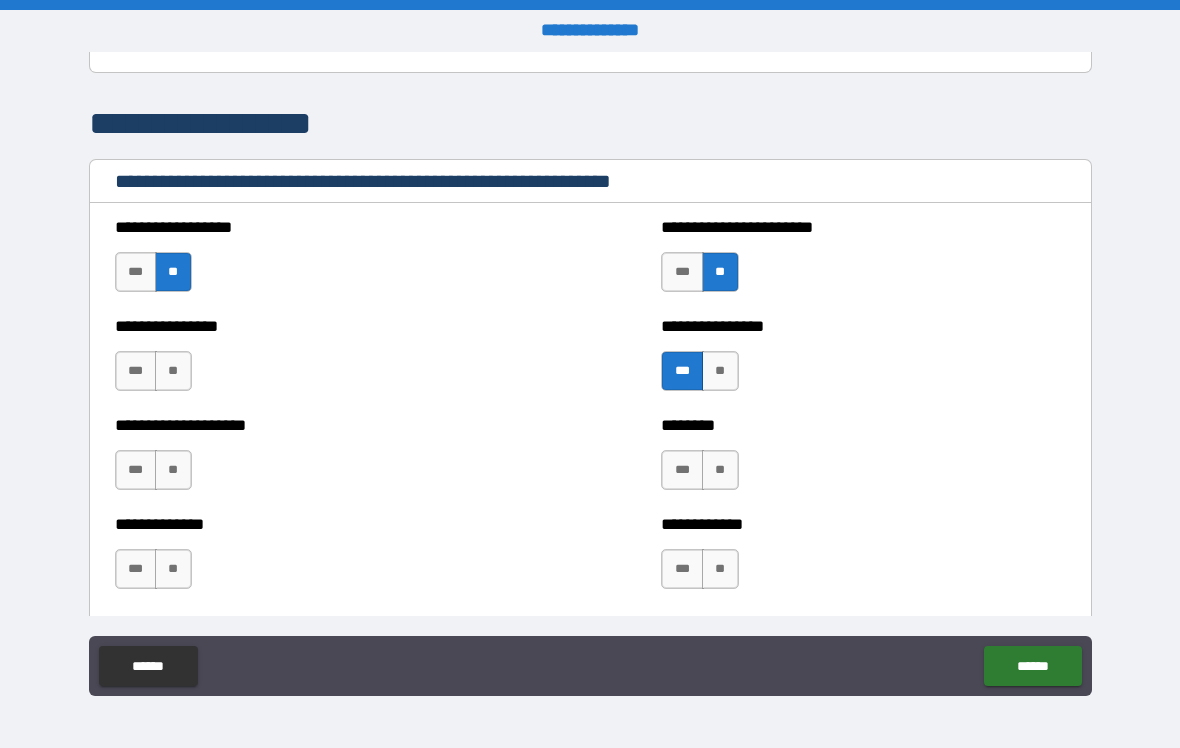 click on "**" at bounding box center (173, 371) 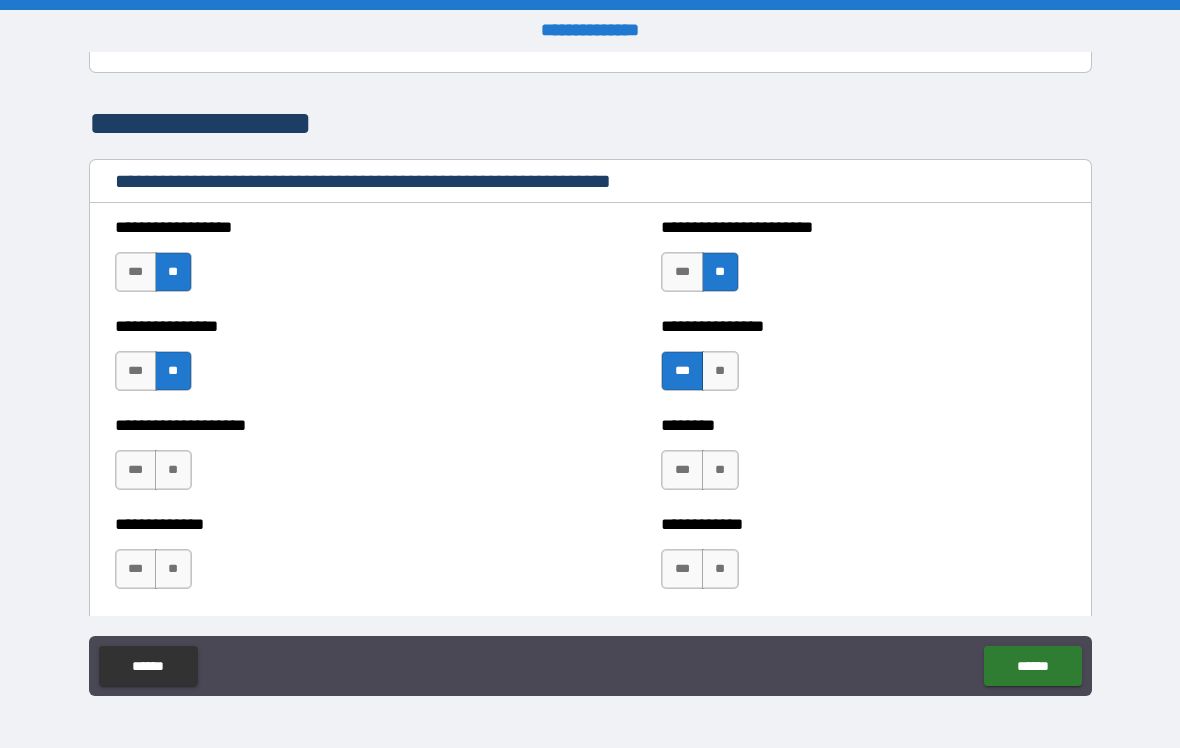 click on "**" at bounding box center (173, 470) 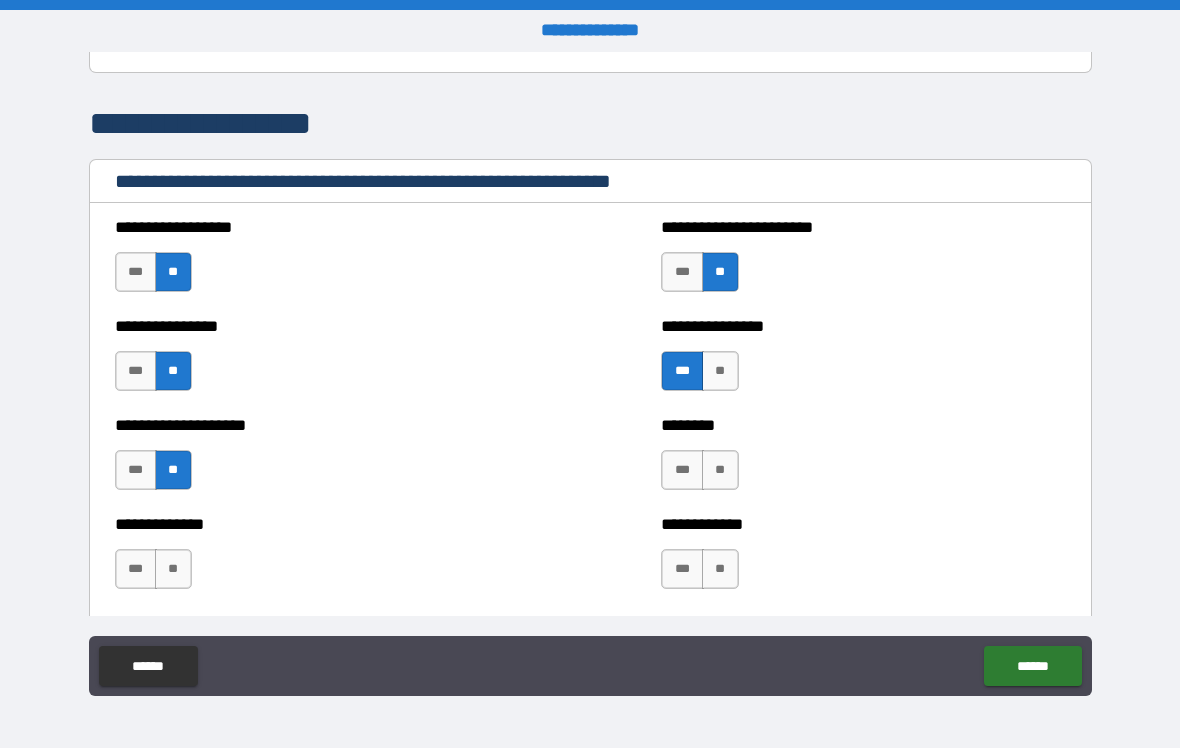 click on "**" at bounding box center [173, 569] 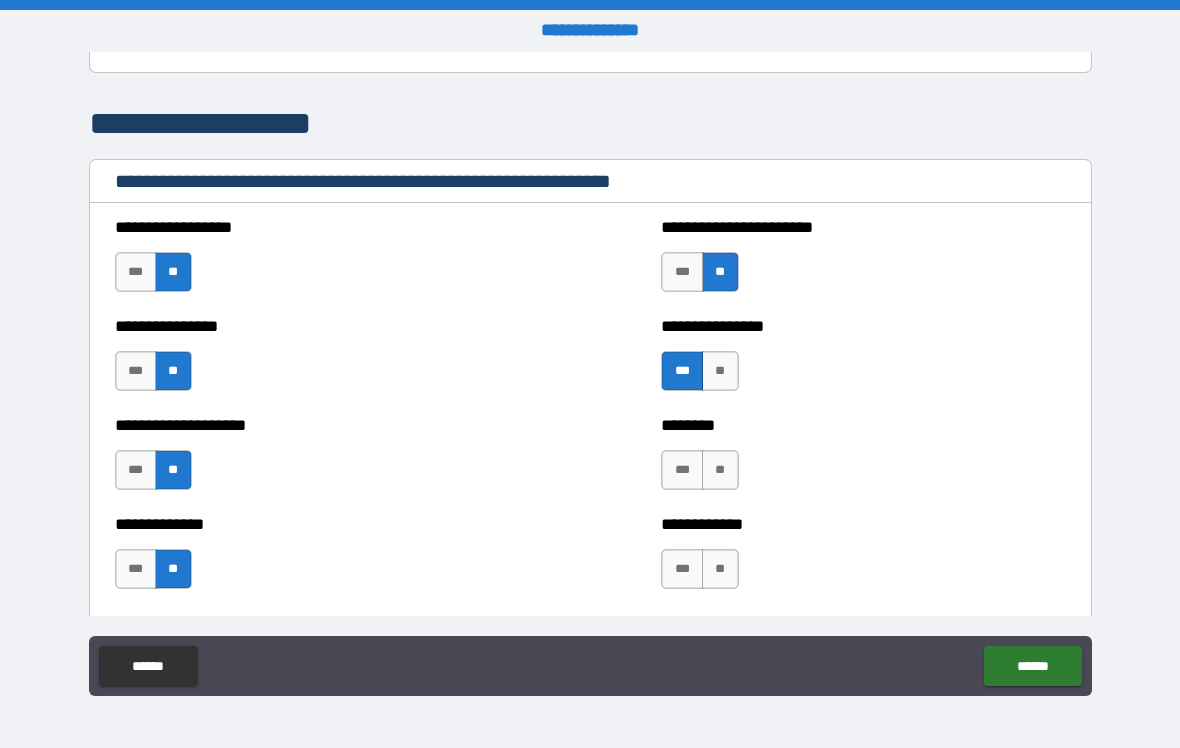click on "**" at bounding box center (720, 470) 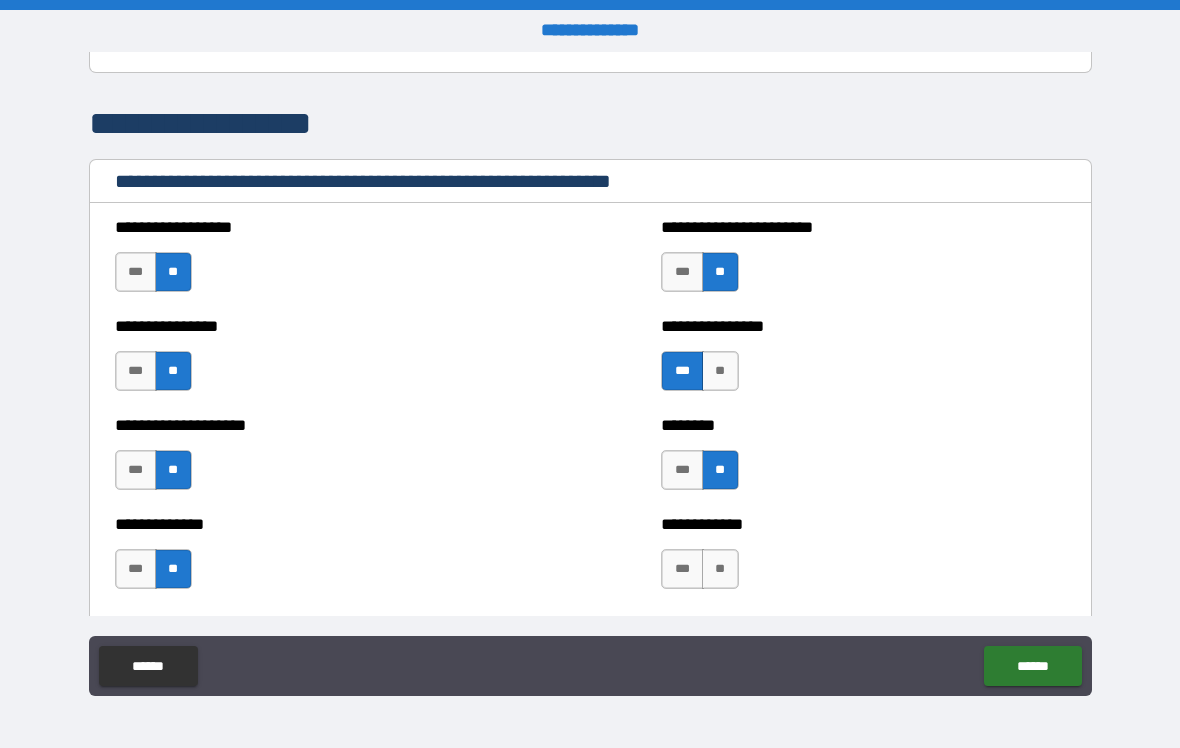 click on "**" at bounding box center (720, 569) 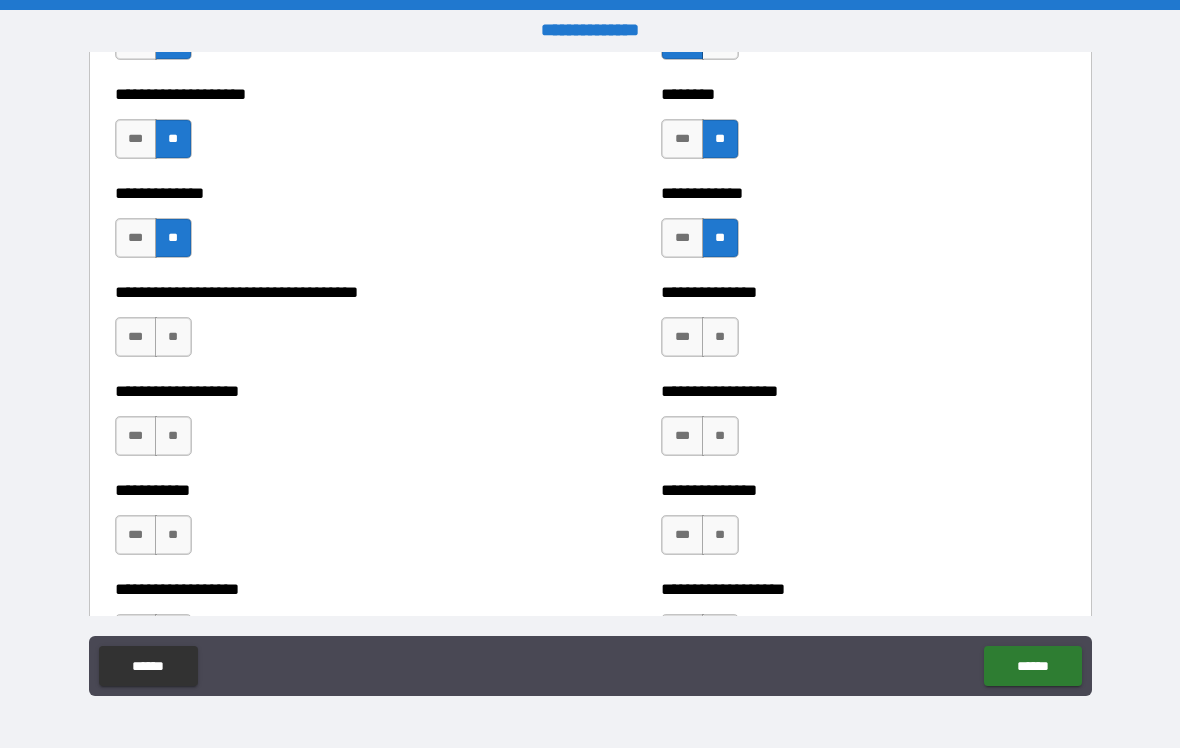 scroll, scrollTop: 2604, scrollLeft: 0, axis: vertical 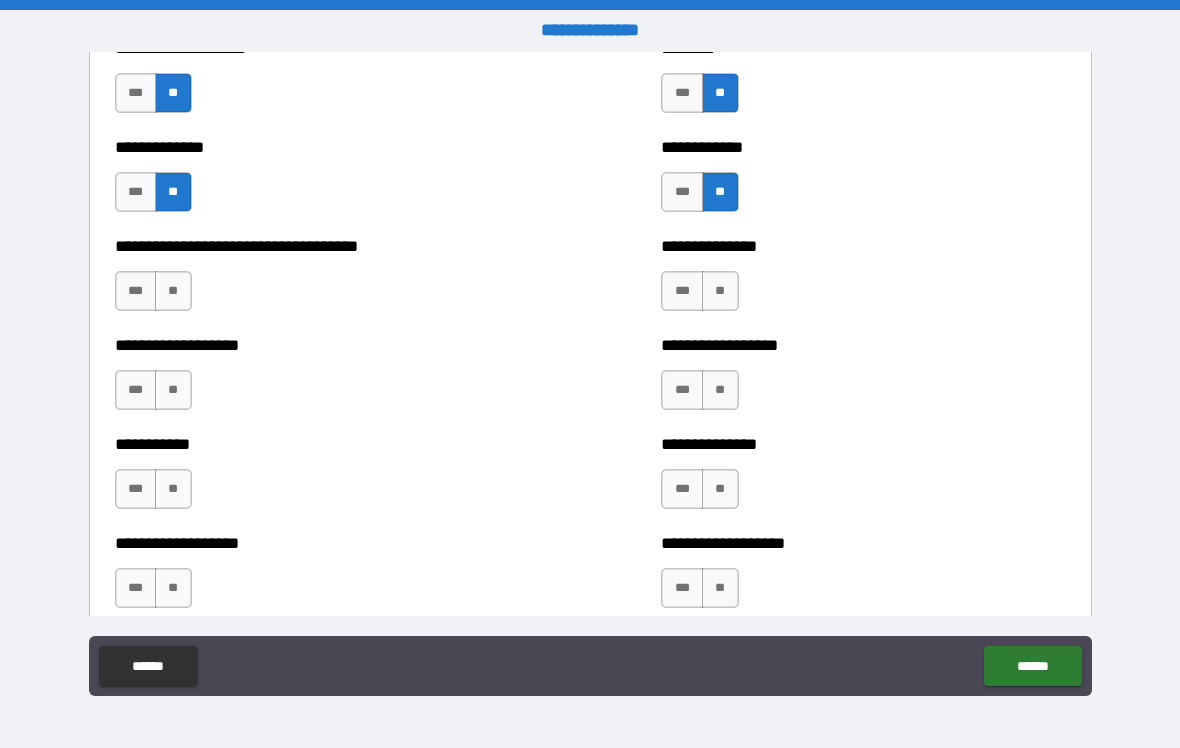 click on "**" at bounding box center [173, 291] 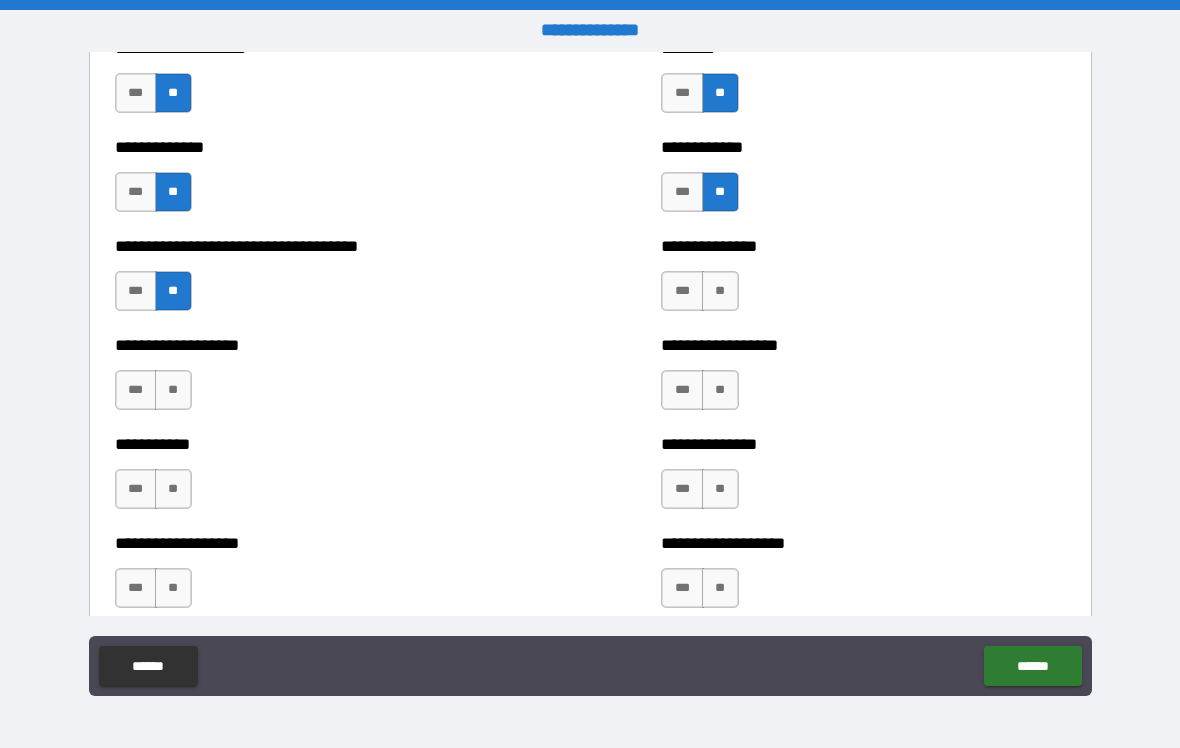 click on "**" at bounding box center (720, 291) 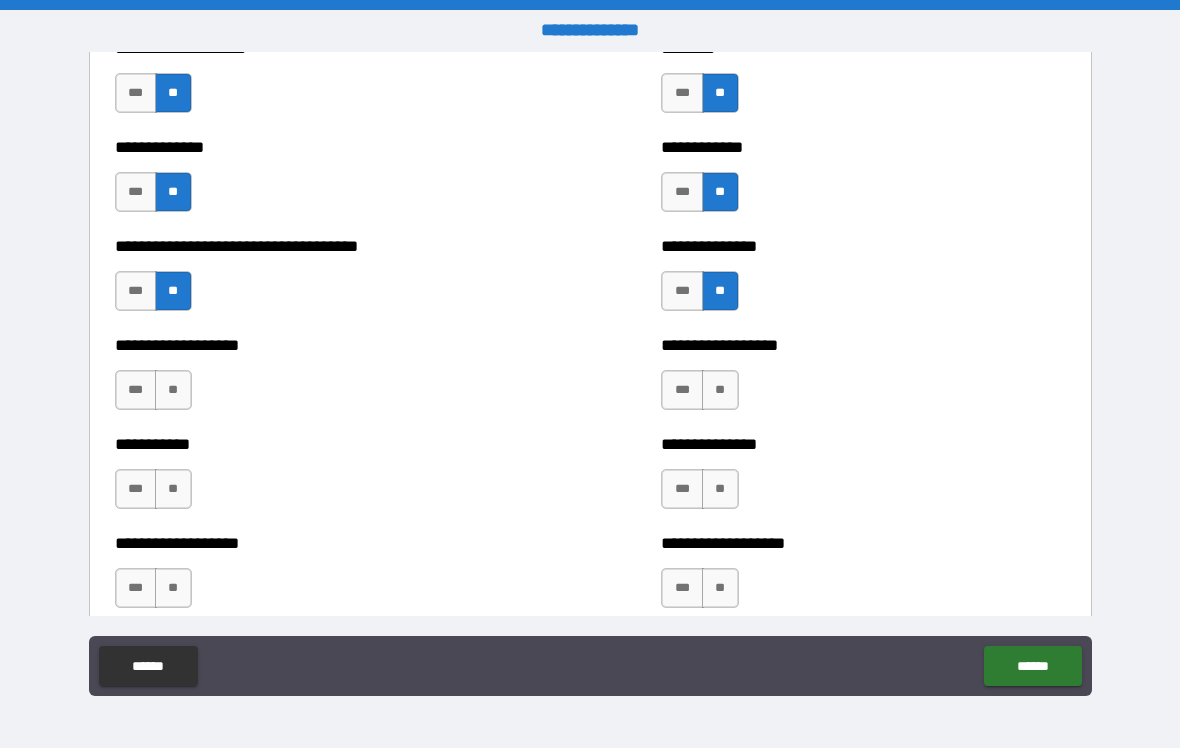 click on "***" at bounding box center [682, 390] 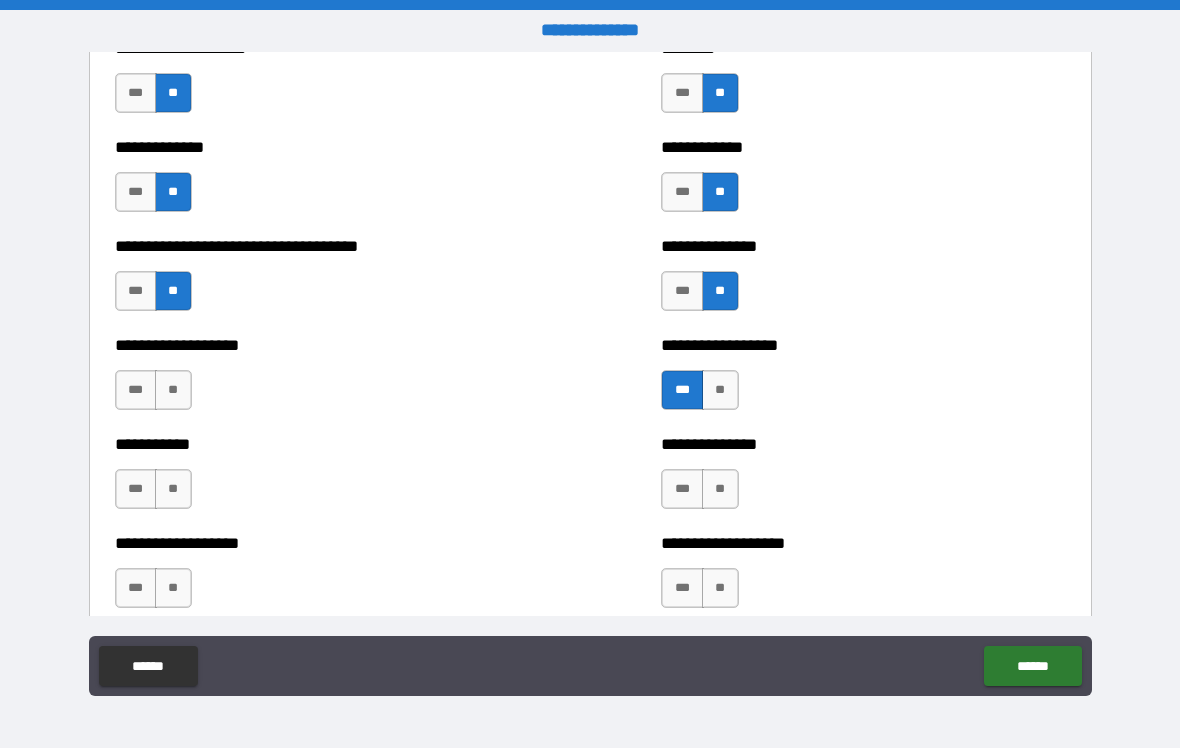 click on "**" at bounding box center [173, 390] 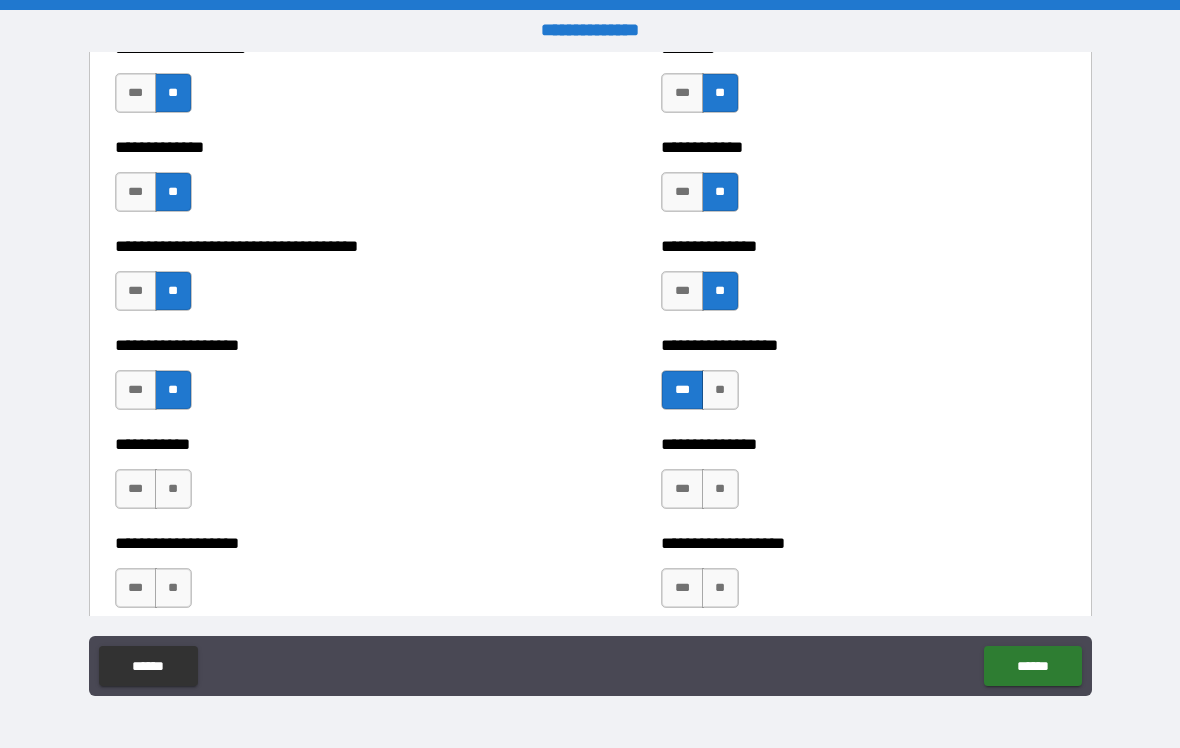 click on "**" at bounding box center (720, 489) 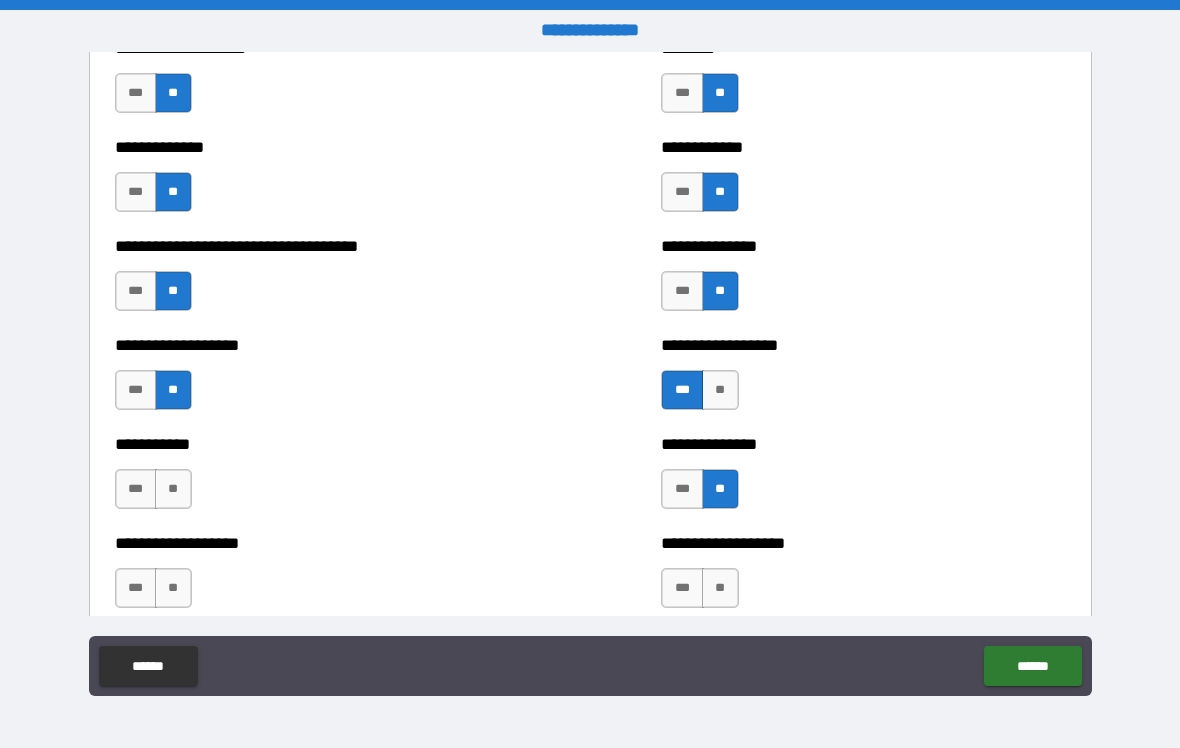 click on "**" at bounding box center (720, 588) 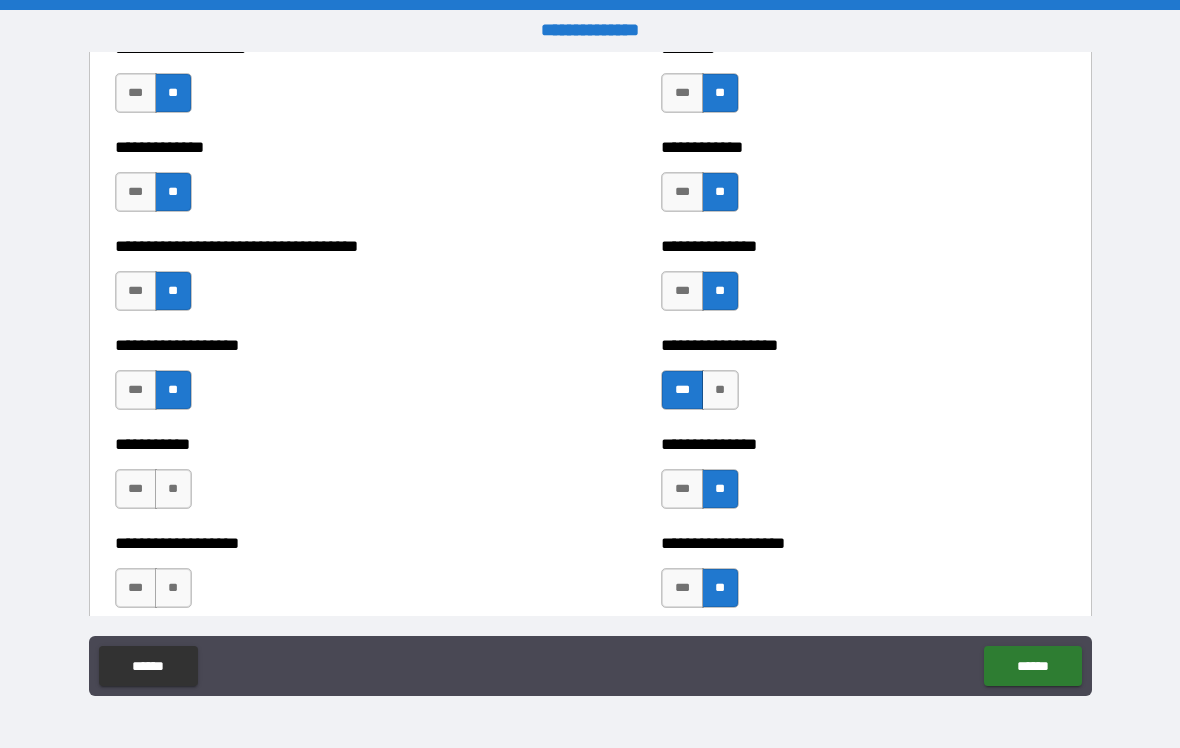 click on "**" at bounding box center (173, 588) 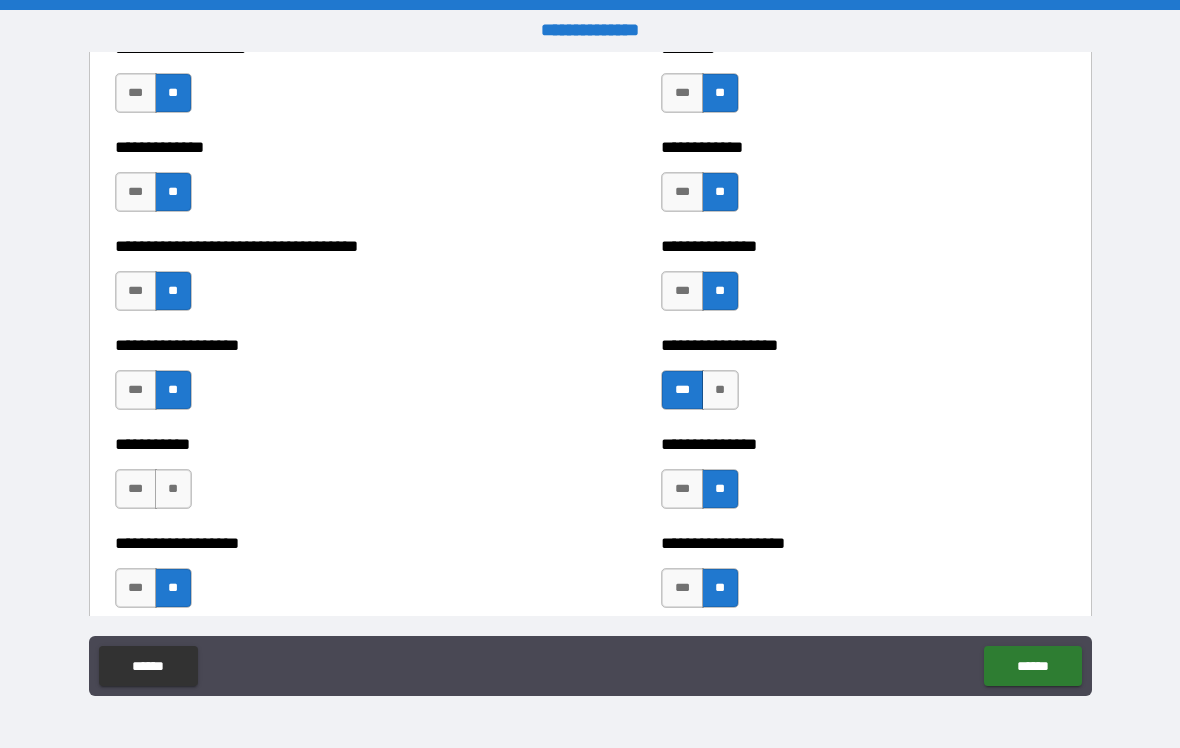 click on "**" at bounding box center [173, 489] 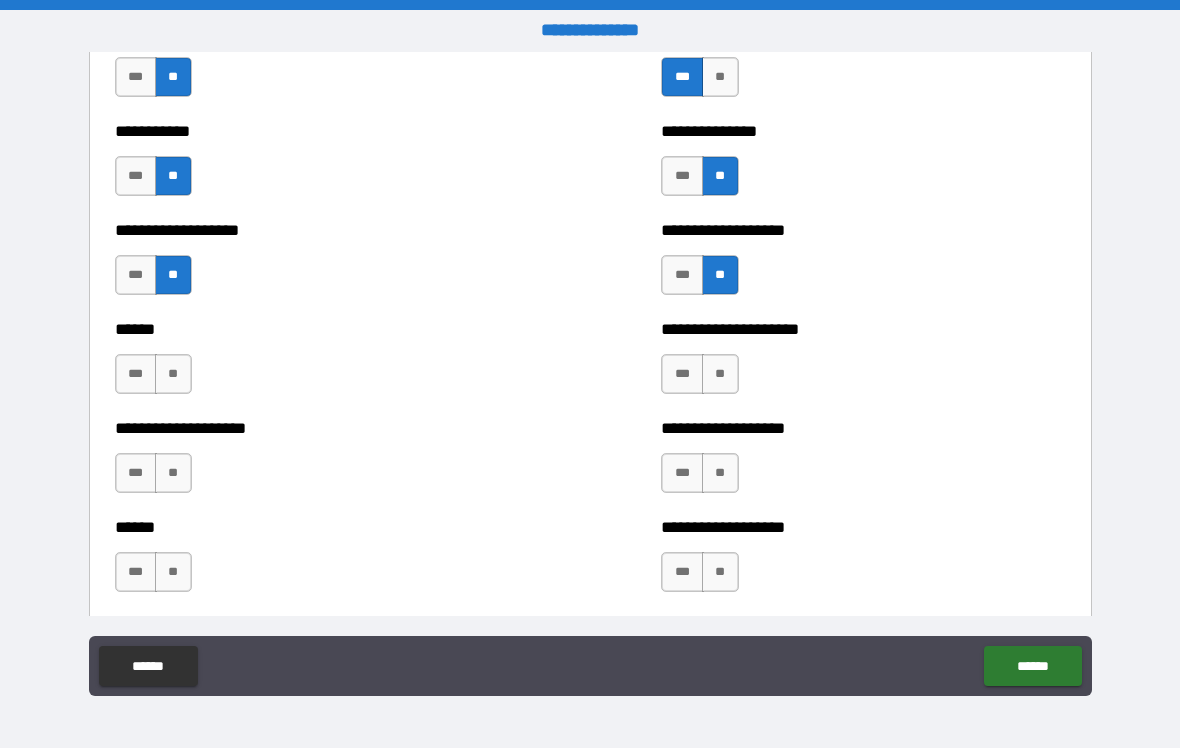 scroll, scrollTop: 2949, scrollLeft: 0, axis: vertical 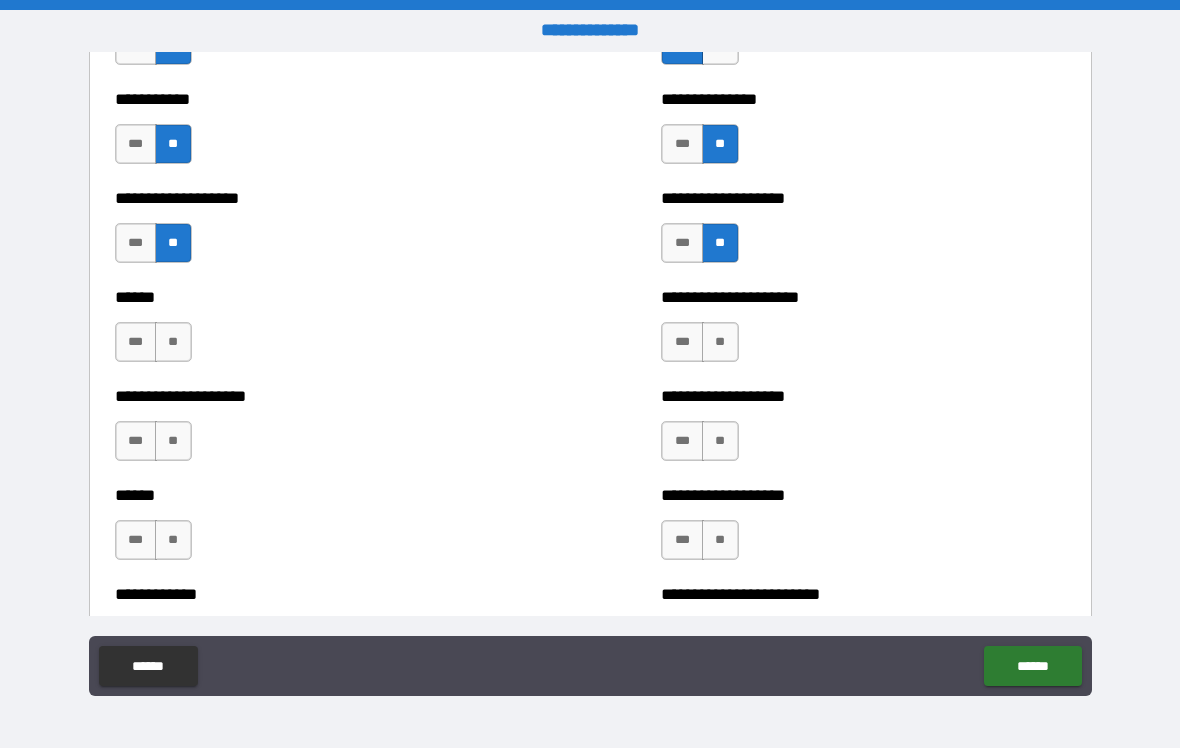 click on "**" at bounding box center [173, 342] 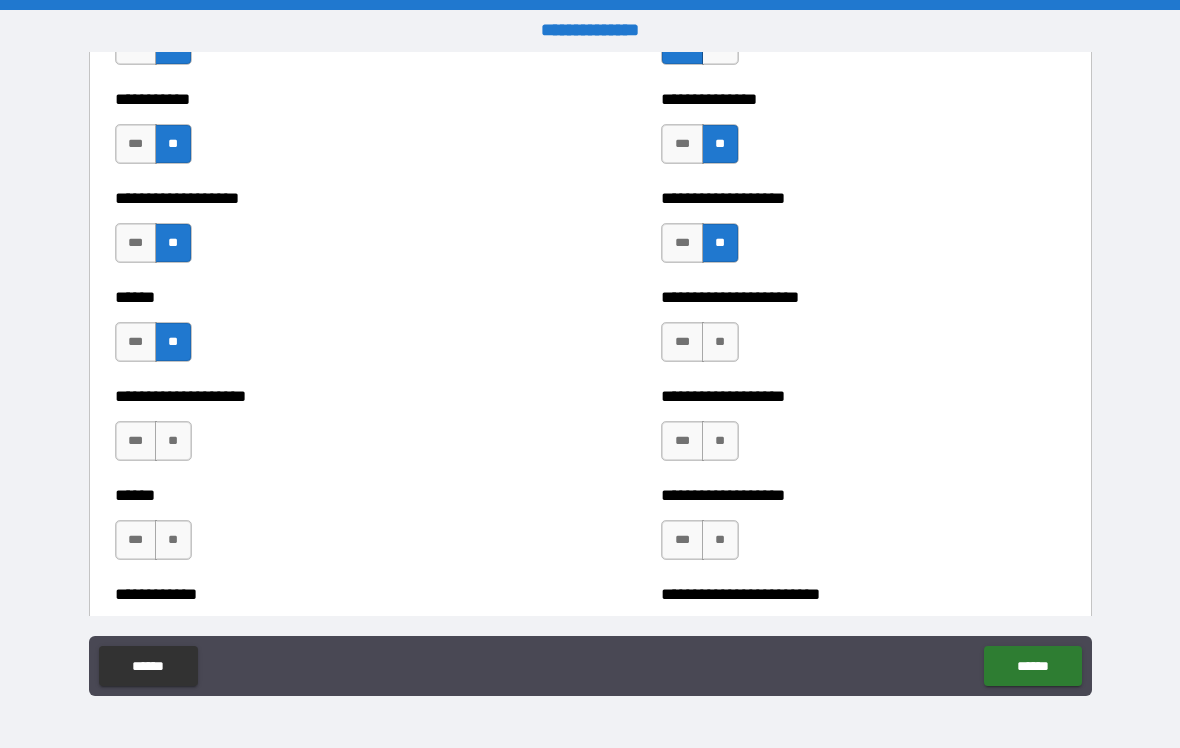 click on "**" at bounding box center (720, 342) 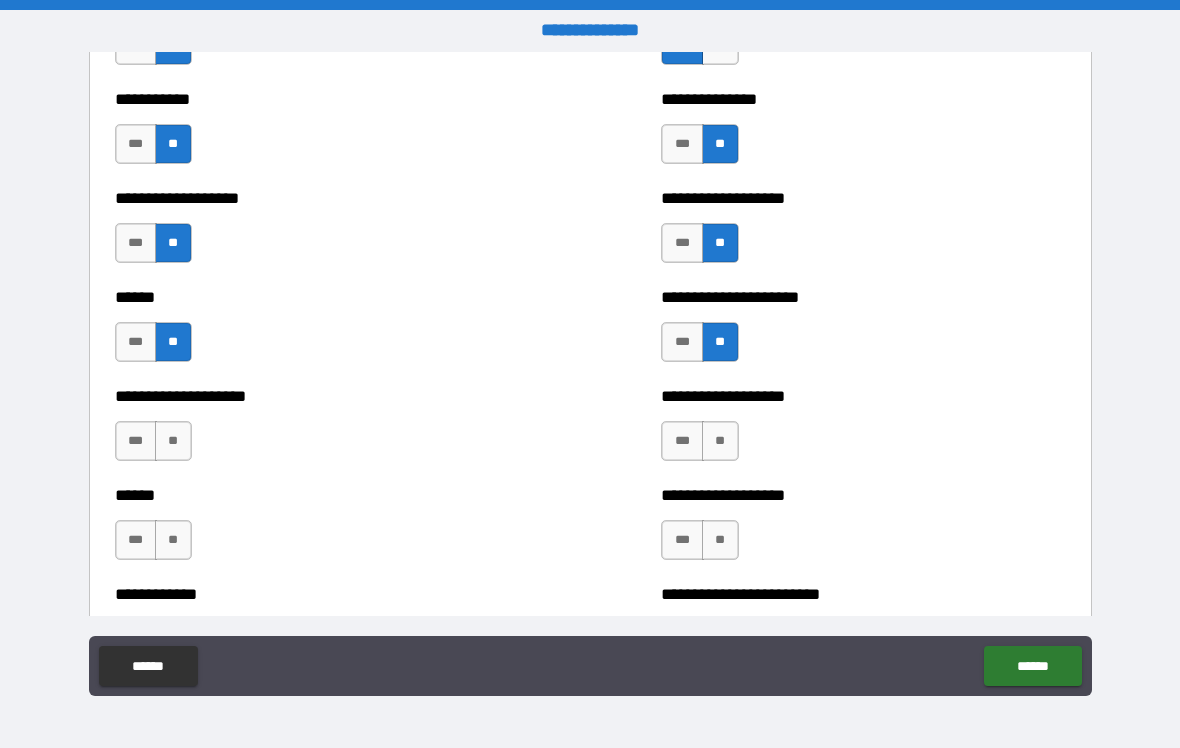 click on "**" at bounding box center (173, 441) 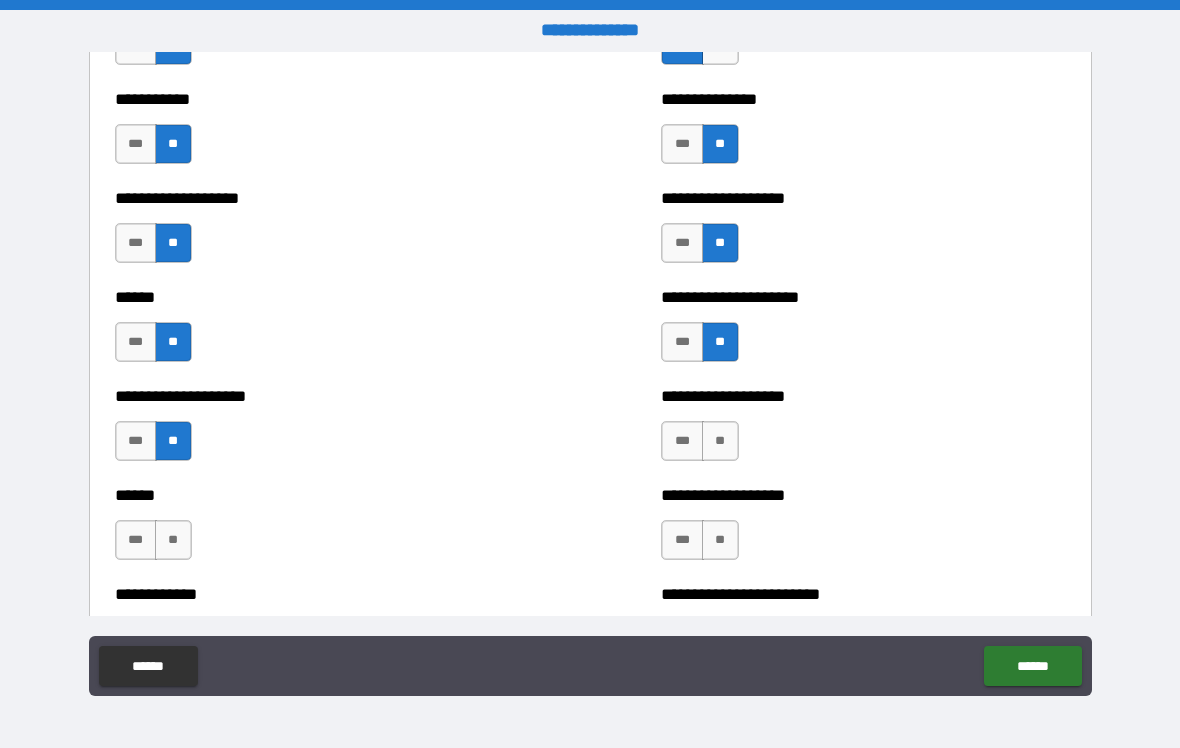 click on "**" at bounding box center [173, 540] 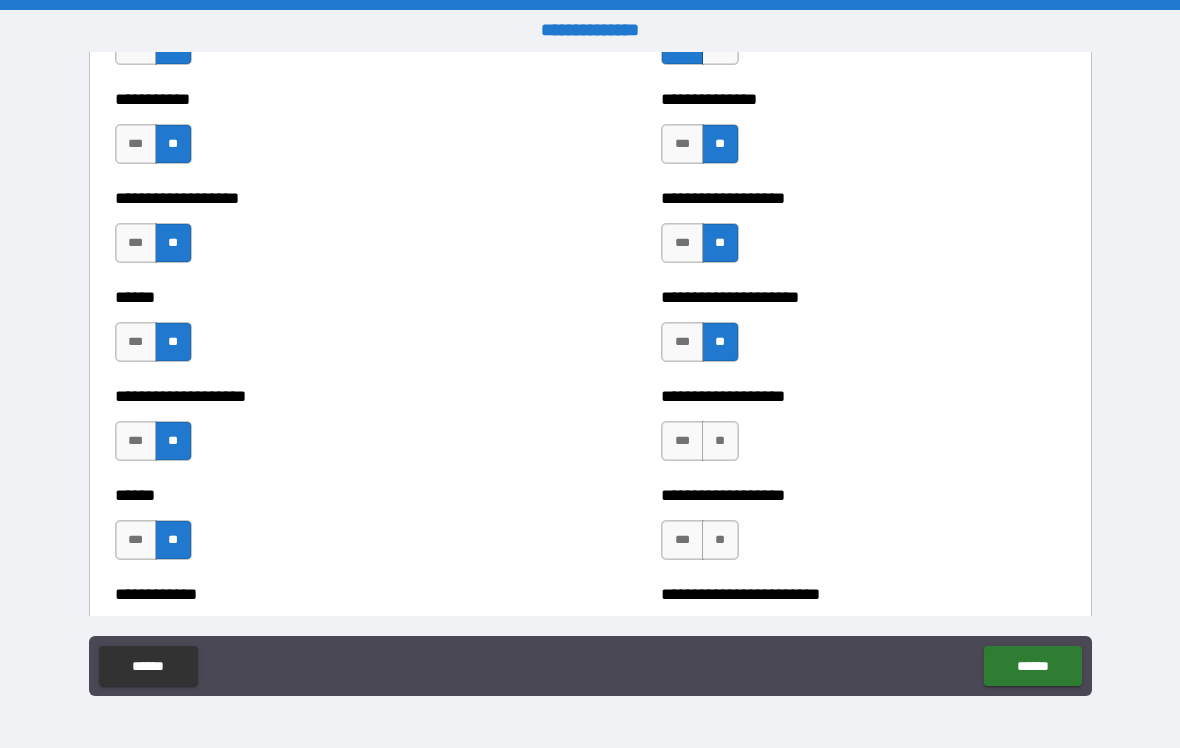 click on "**" at bounding box center (720, 540) 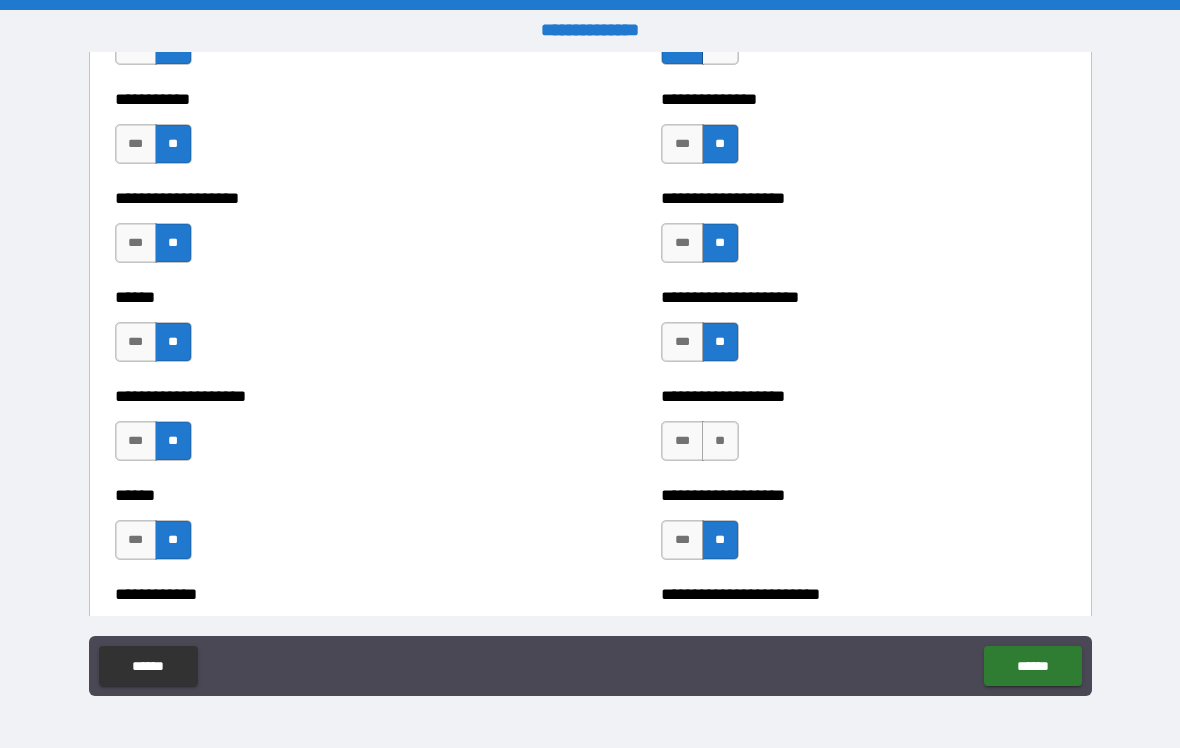 click on "**" at bounding box center (720, 441) 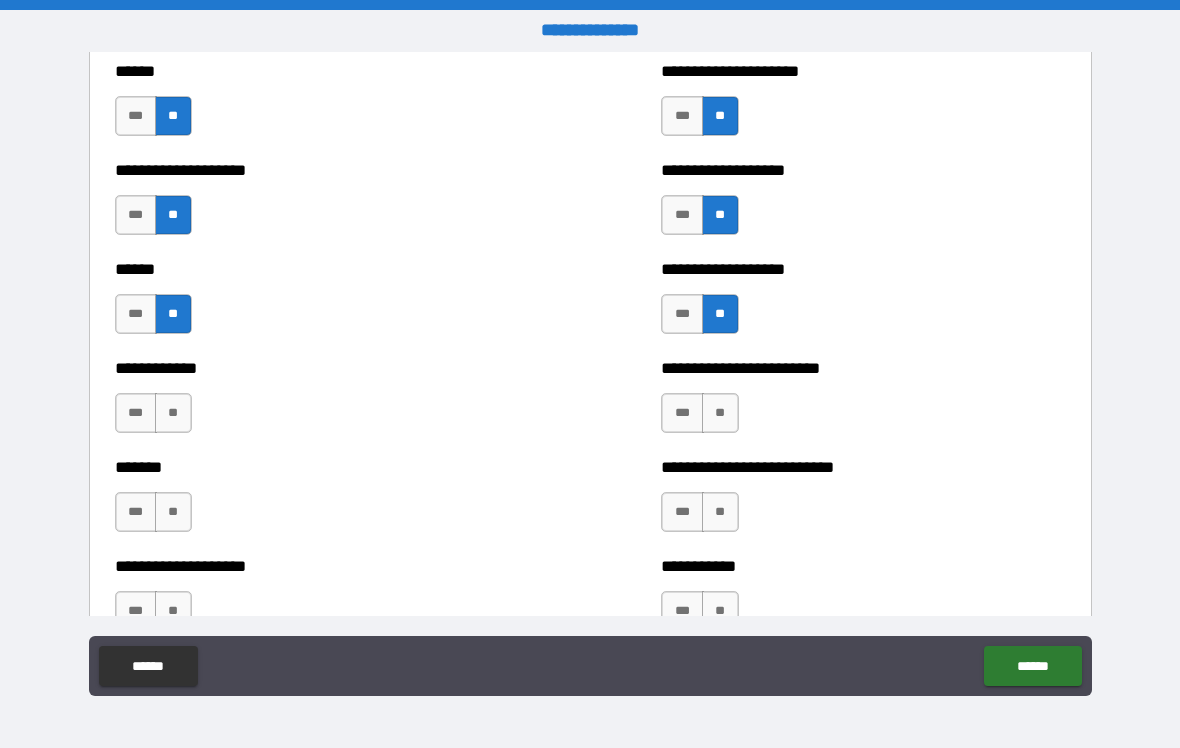 scroll, scrollTop: 3178, scrollLeft: 0, axis: vertical 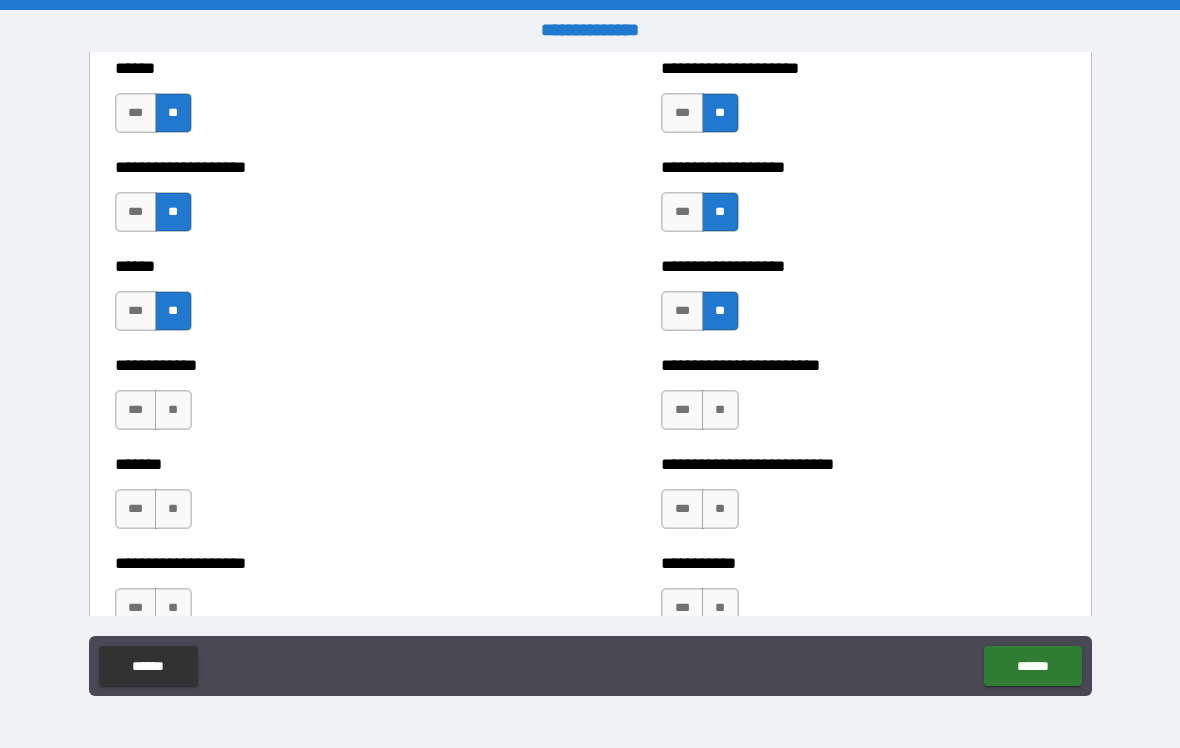 click on "***" at bounding box center [682, 410] 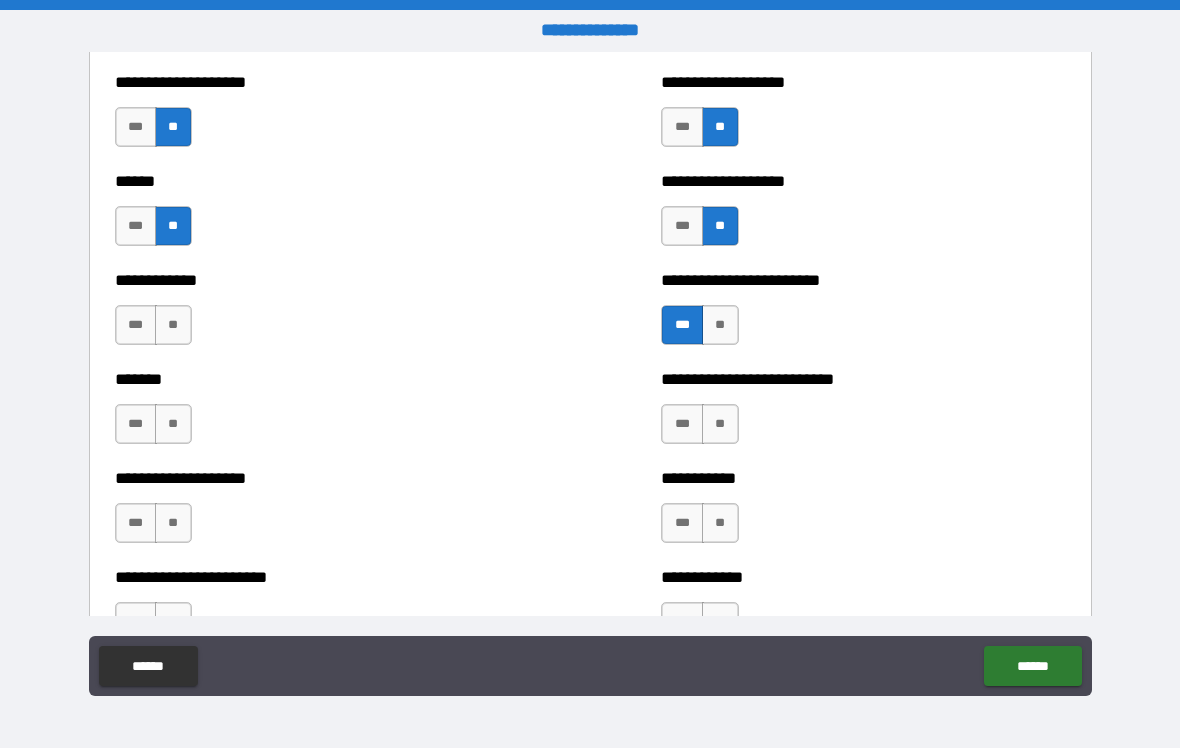 scroll, scrollTop: 3272, scrollLeft: 0, axis: vertical 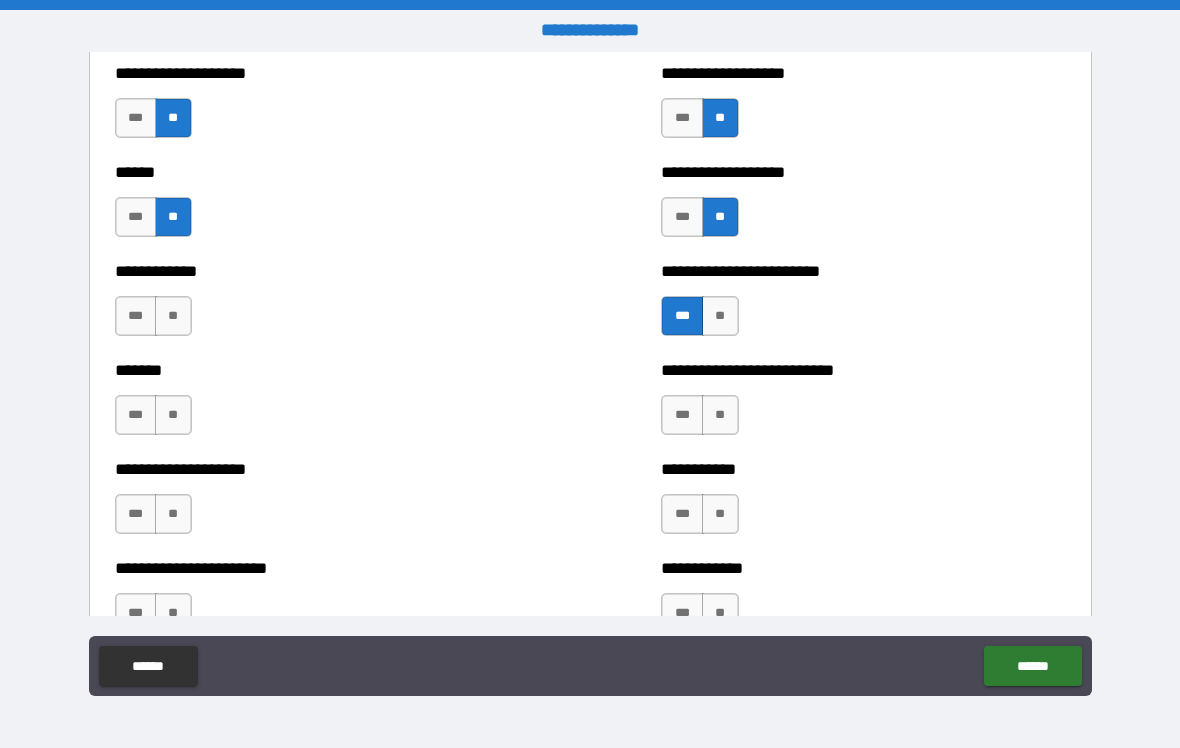 click on "**" at bounding box center [173, 514] 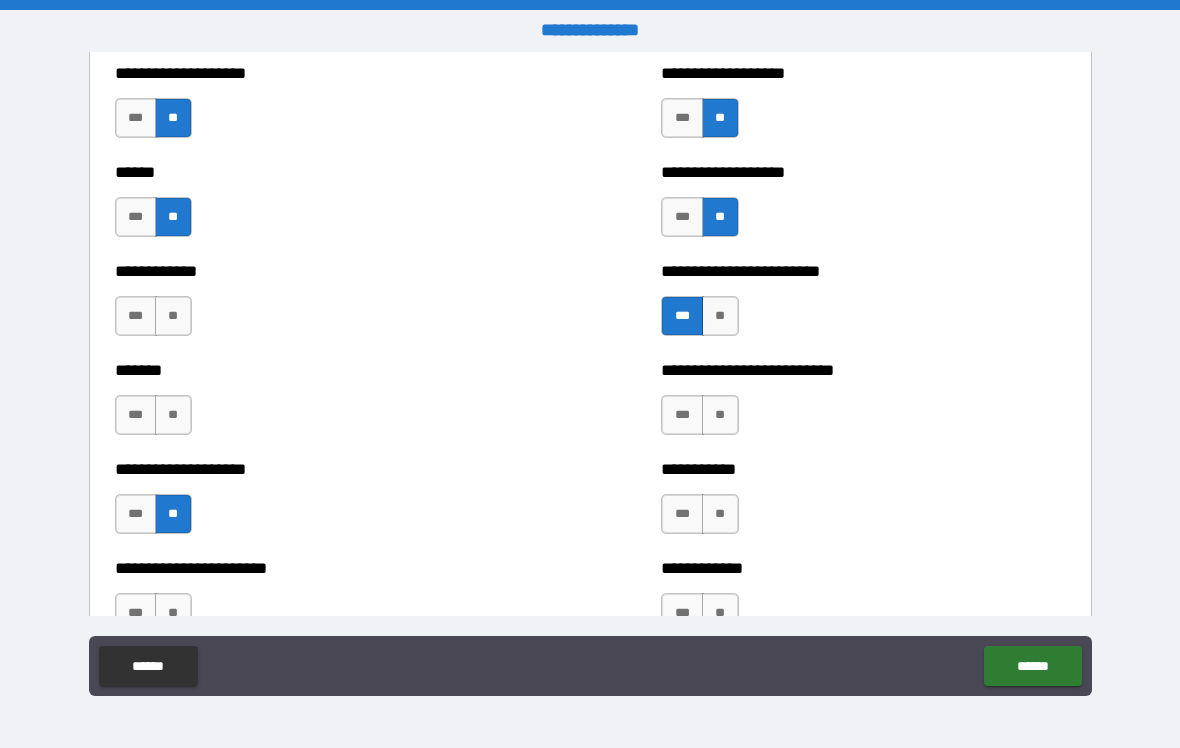click on "**" at bounding box center [720, 514] 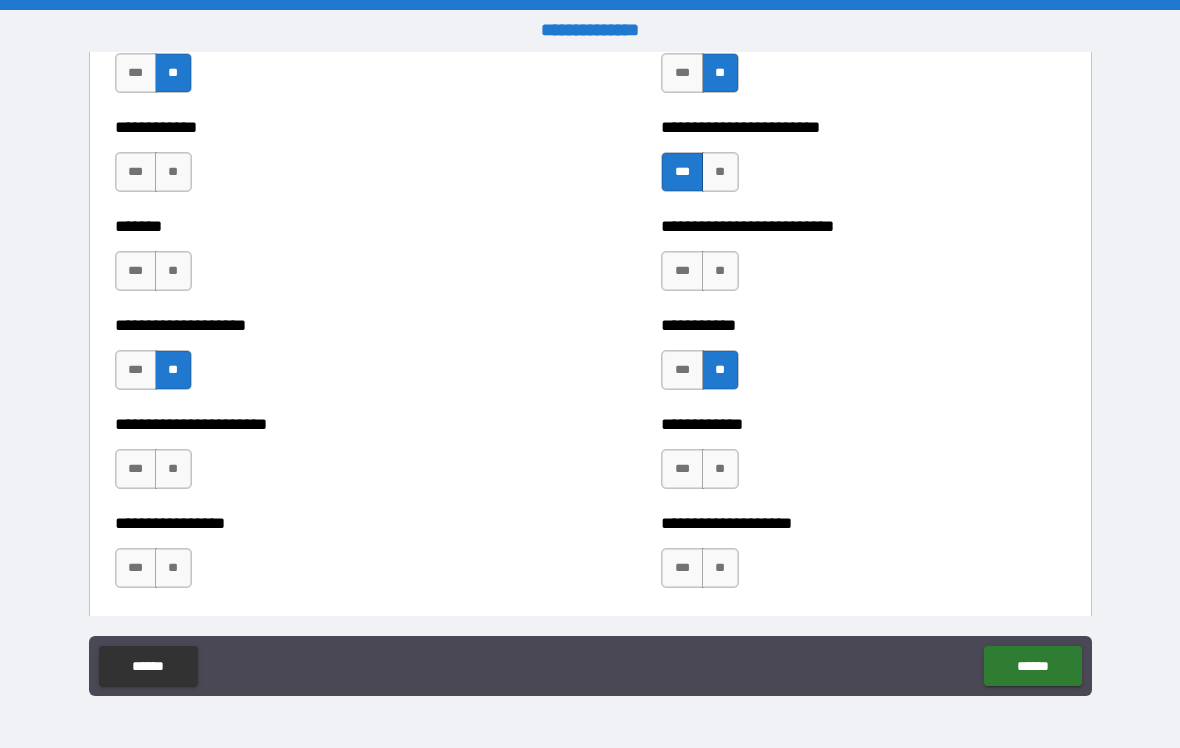 scroll, scrollTop: 3424, scrollLeft: 0, axis: vertical 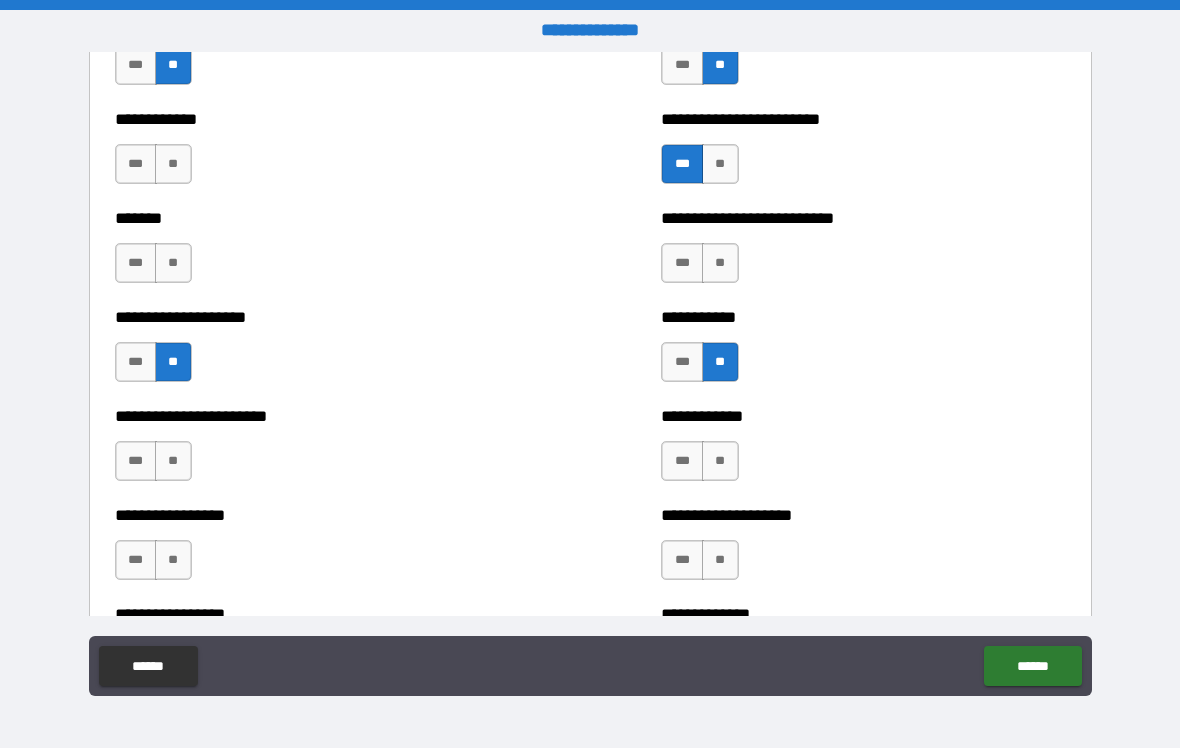click on "**" at bounding box center [720, 461] 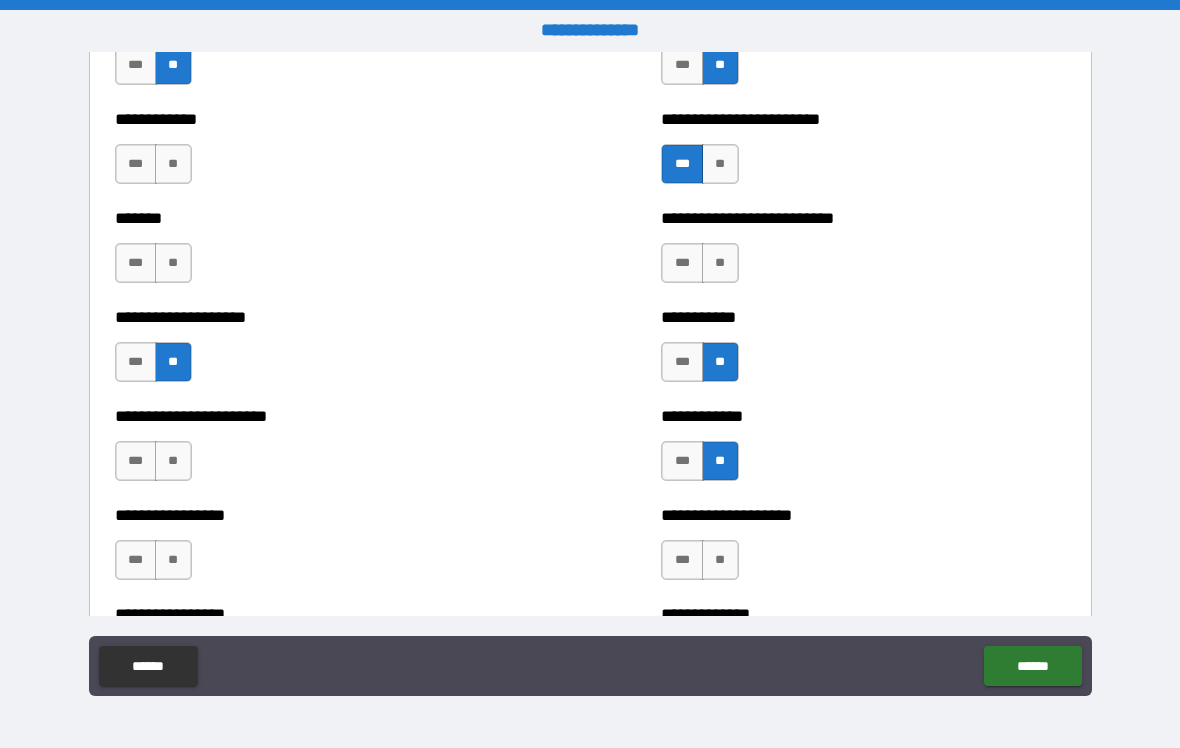 click on "**" at bounding box center (173, 461) 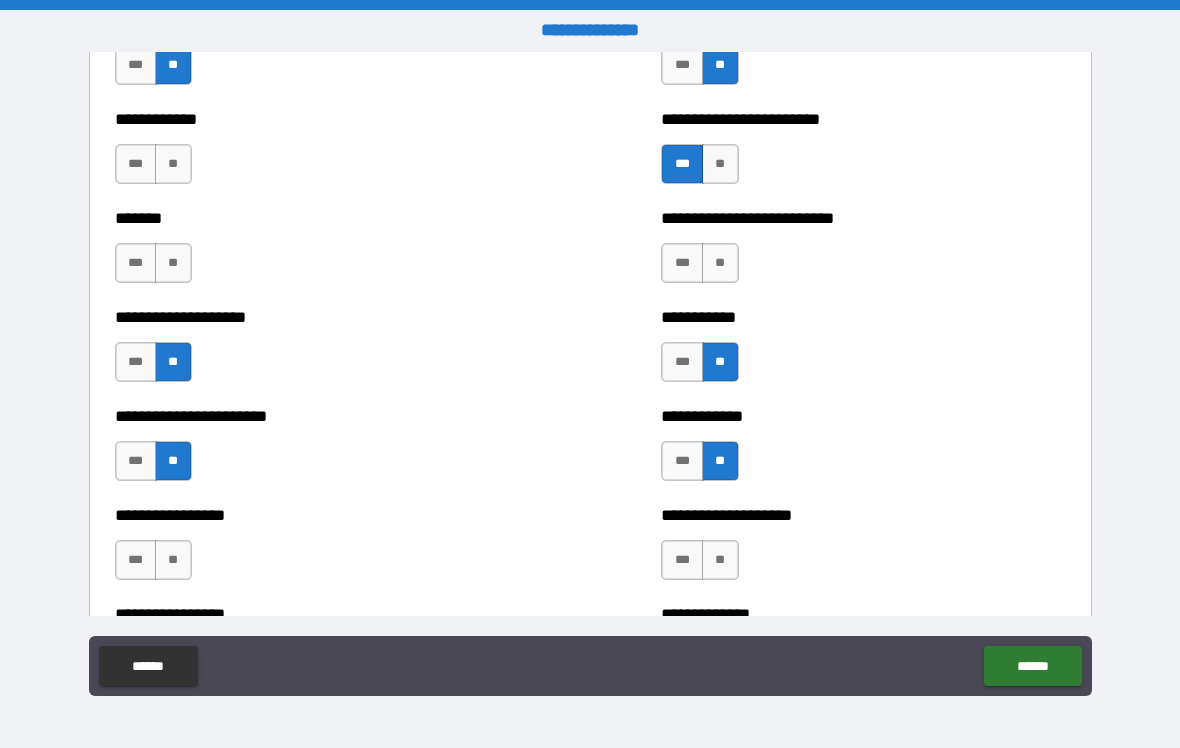click on "**" at bounding box center [173, 560] 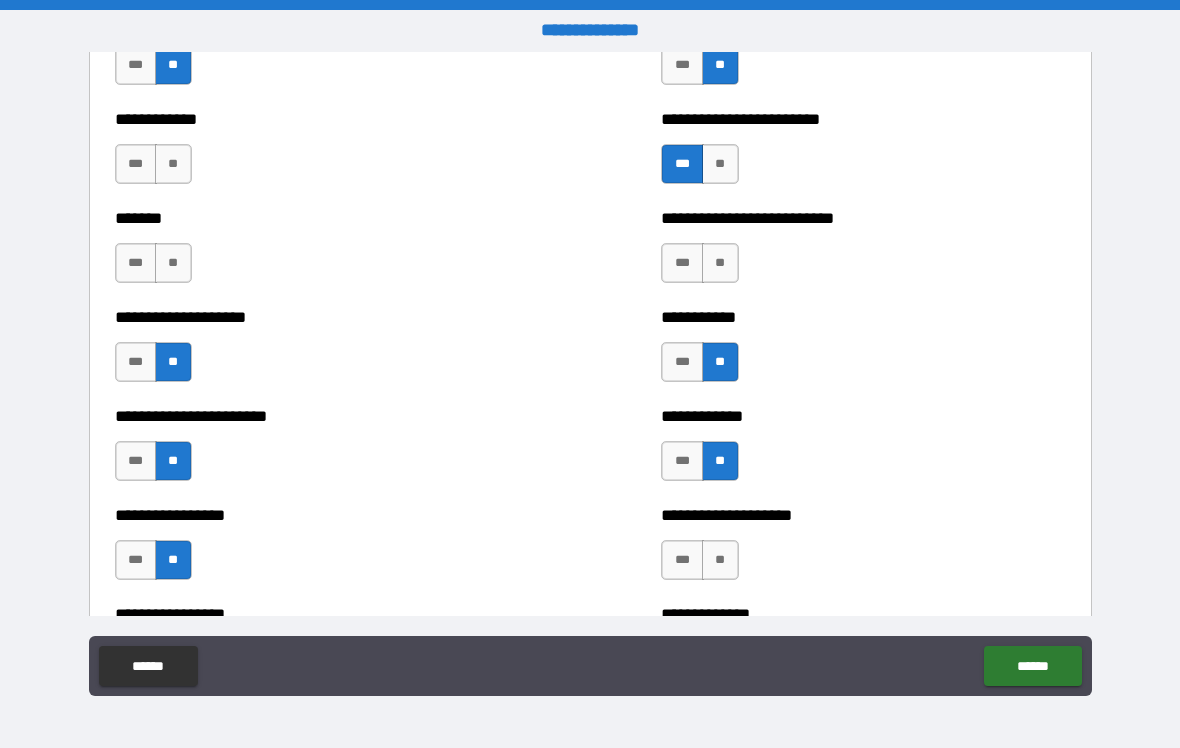 click on "**" at bounding box center [720, 560] 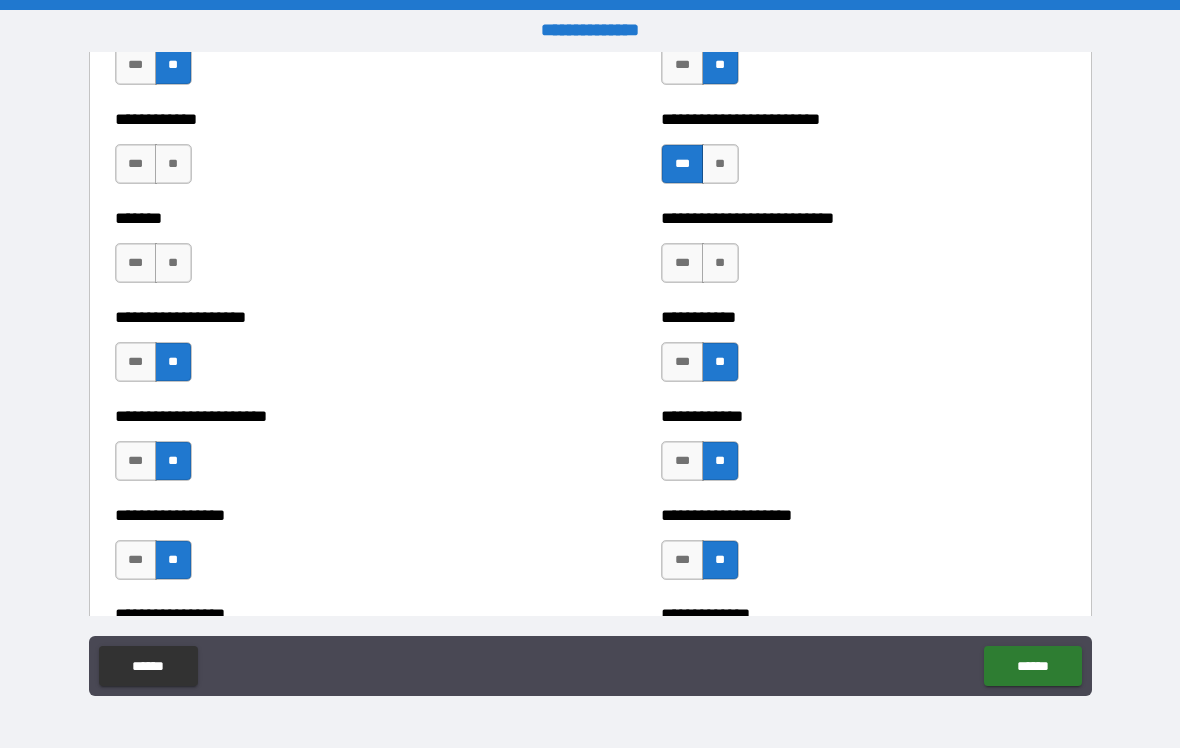 click on "**" at bounding box center [173, 263] 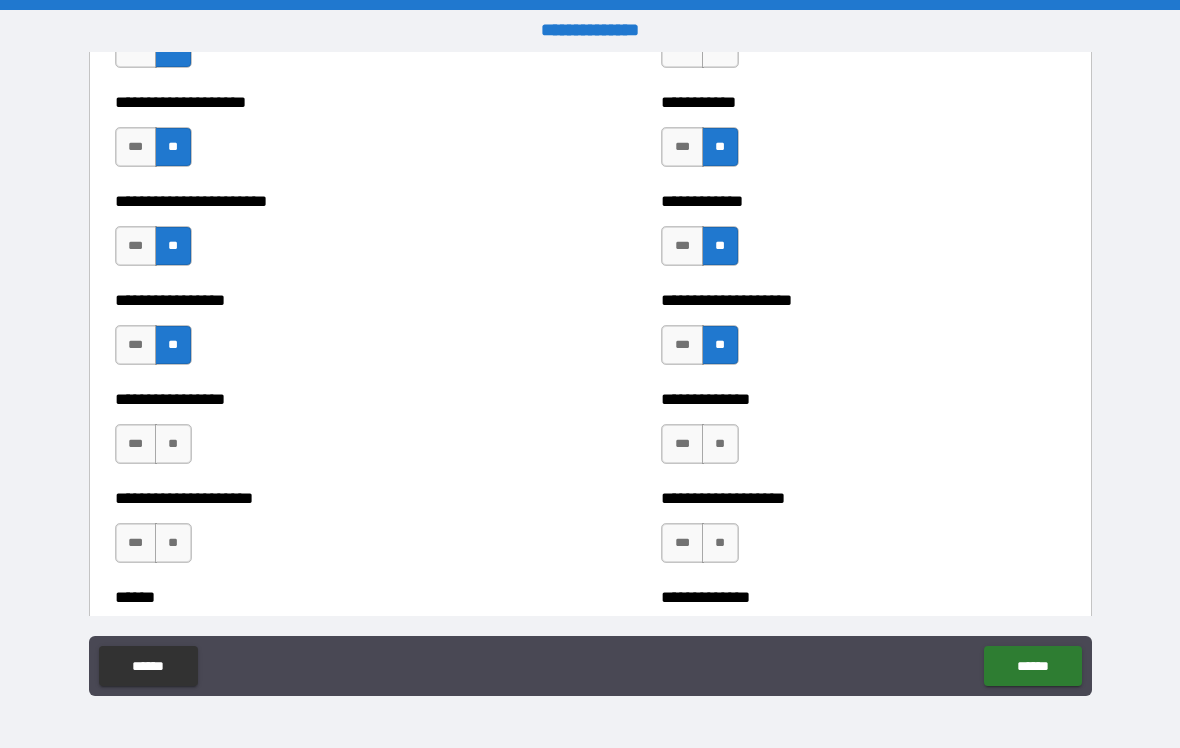 scroll, scrollTop: 3643, scrollLeft: 0, axis: vertical 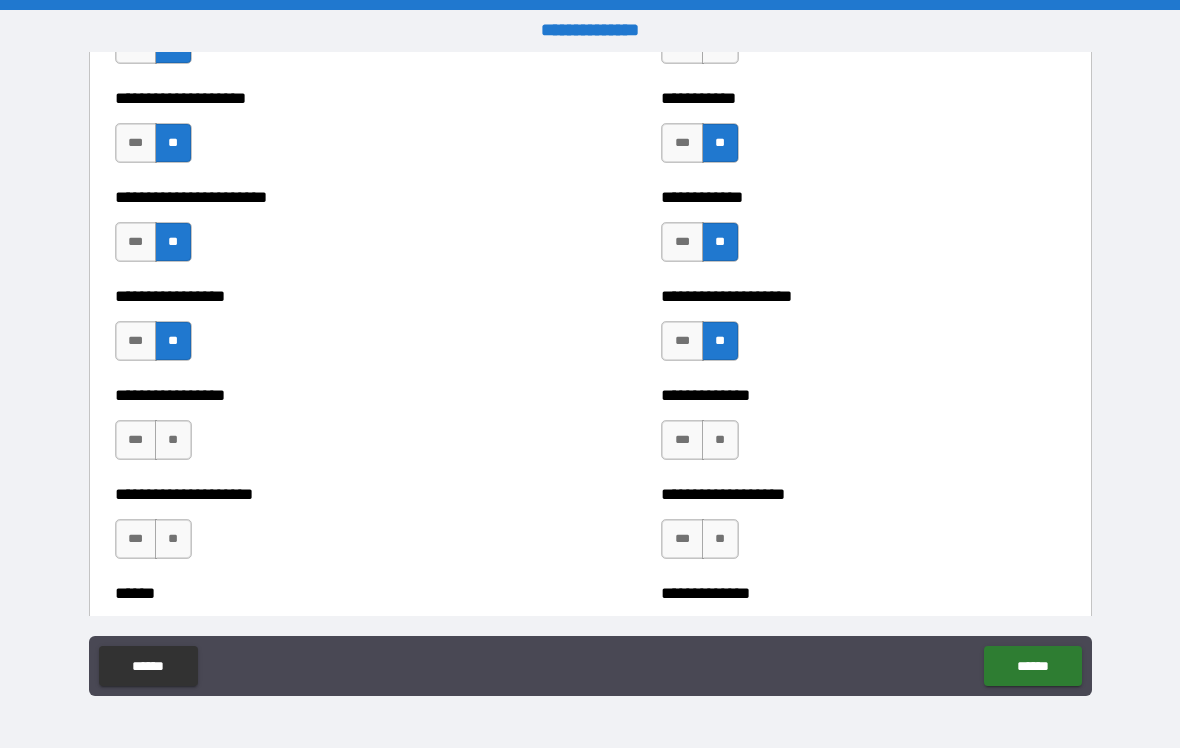click on "**" at bounding box center [173, 440] 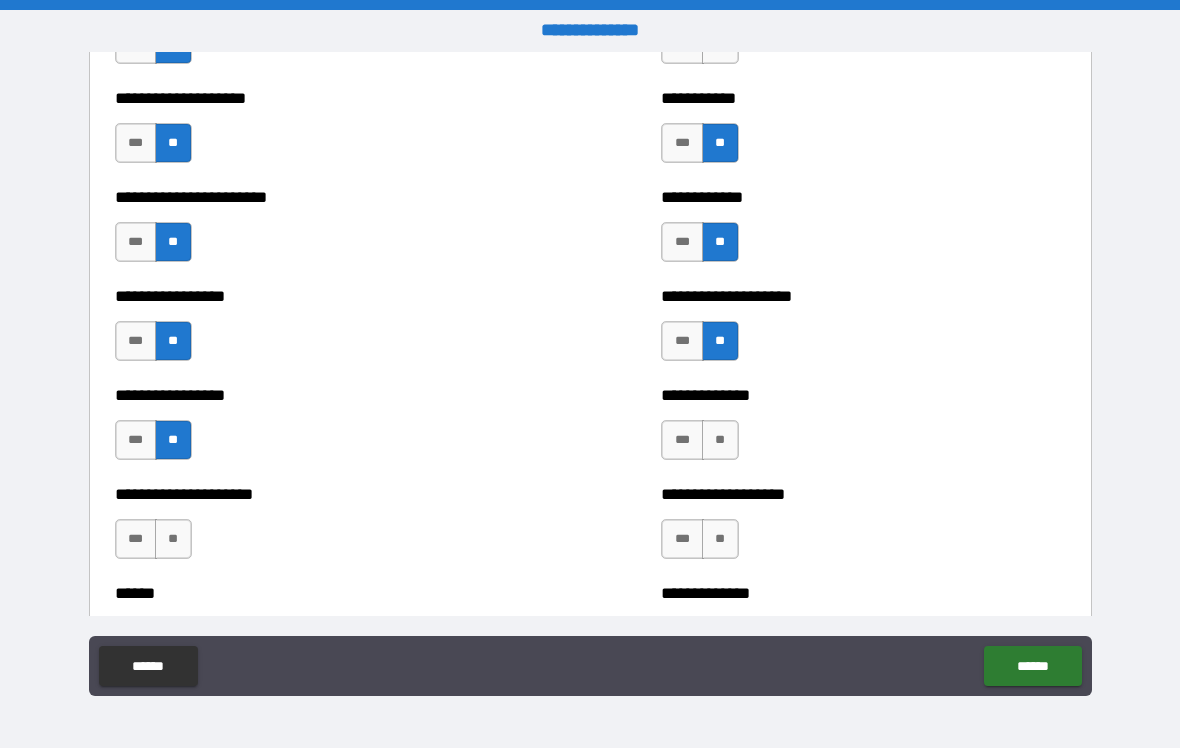 click on "**" at bounding box center [173, 539] 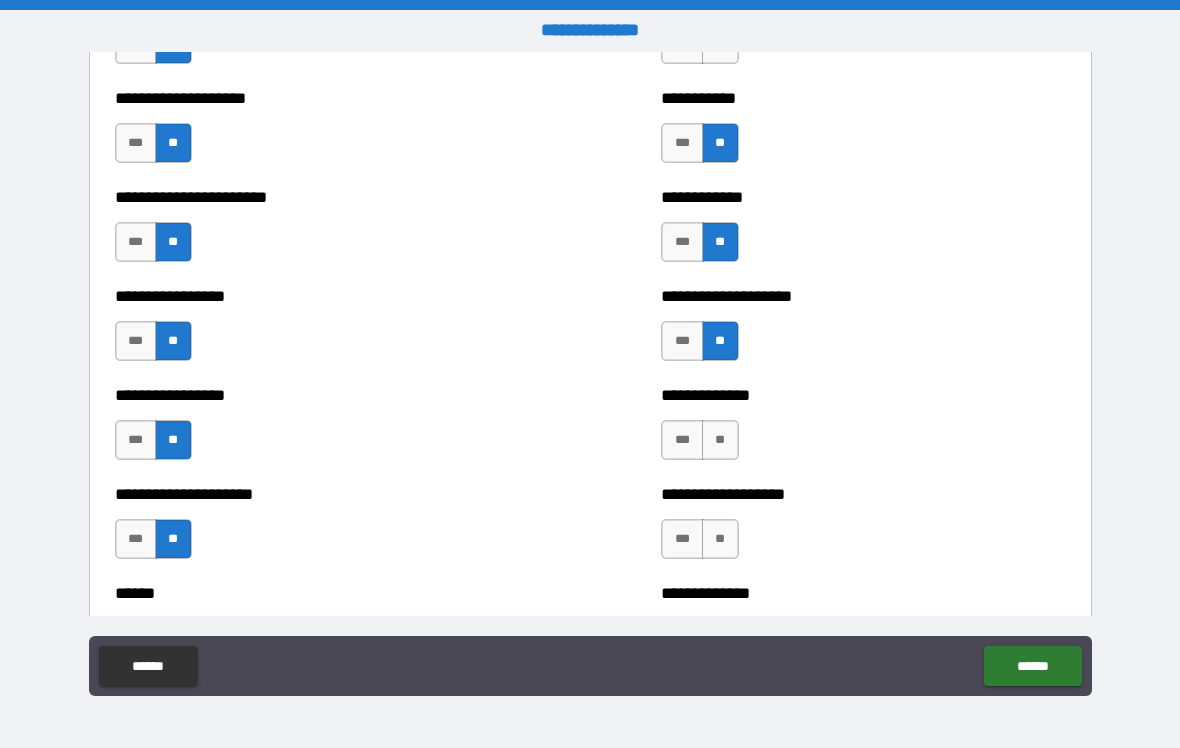 click on "**" at bounding box center [720, 539] 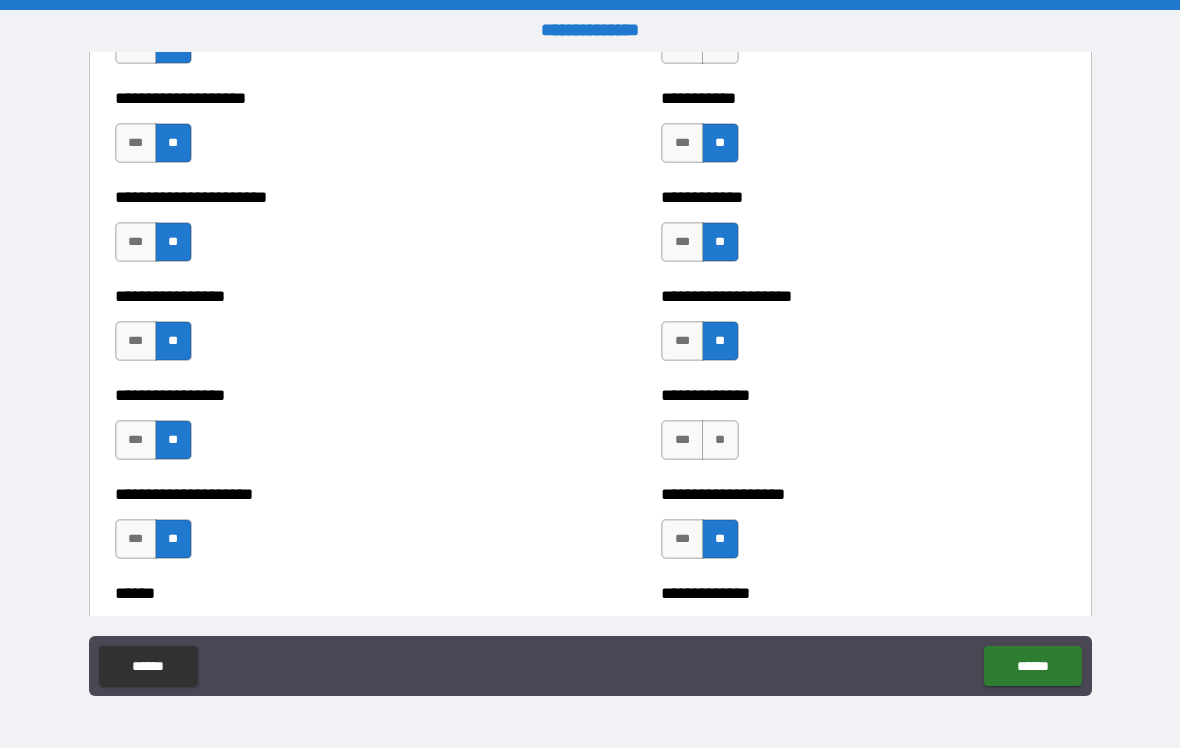 click on "**" at bounding box center [720, 440] 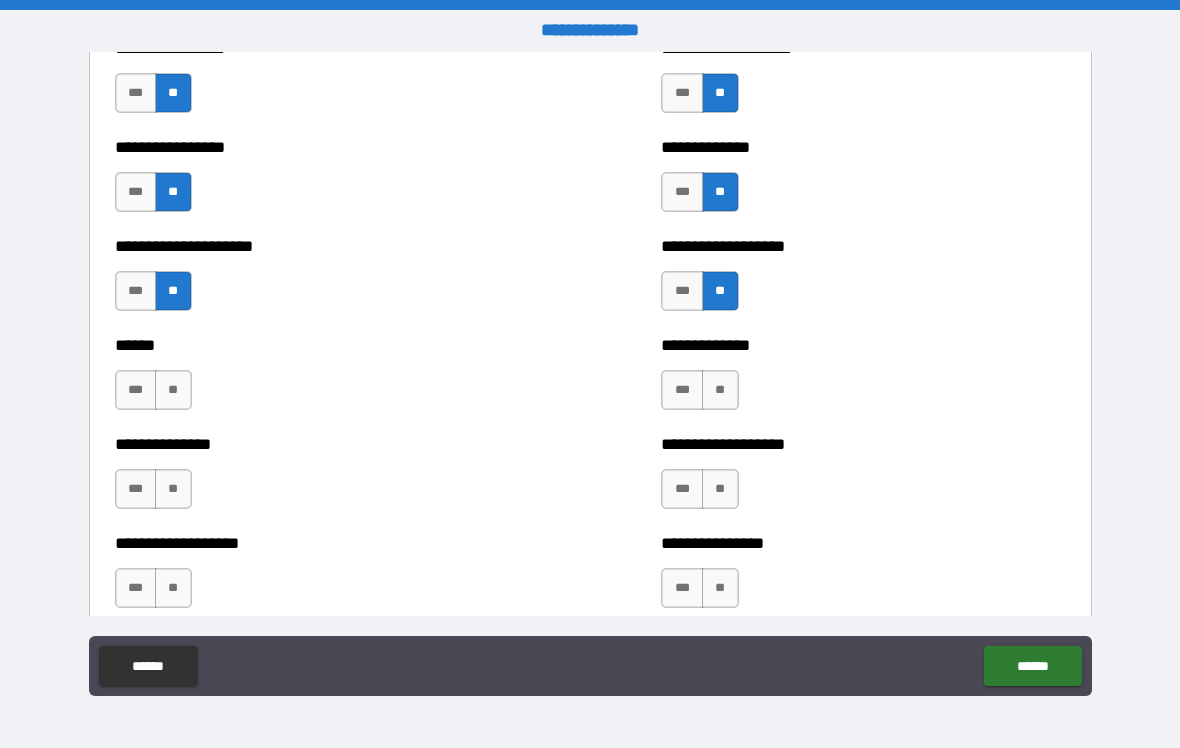 scroll, scrollTop: 3900, scrollLeft: 0, axis: vertical 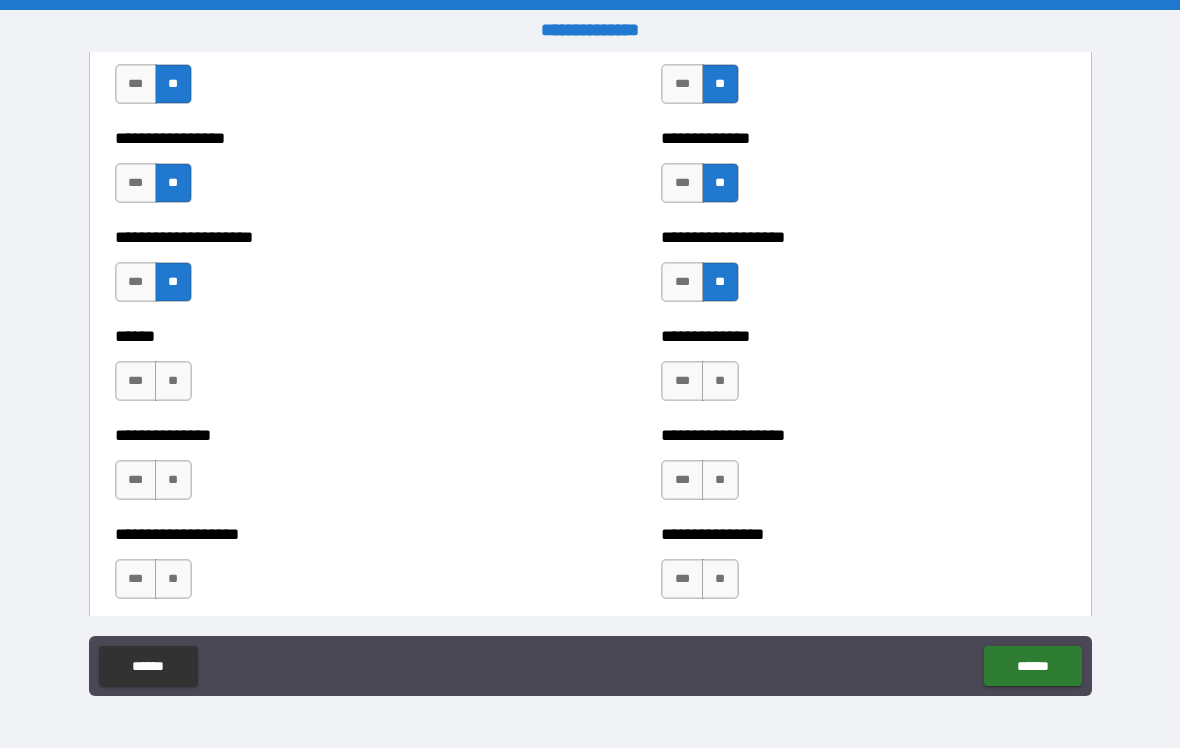 click on "**" at bounding box center [720, 381] 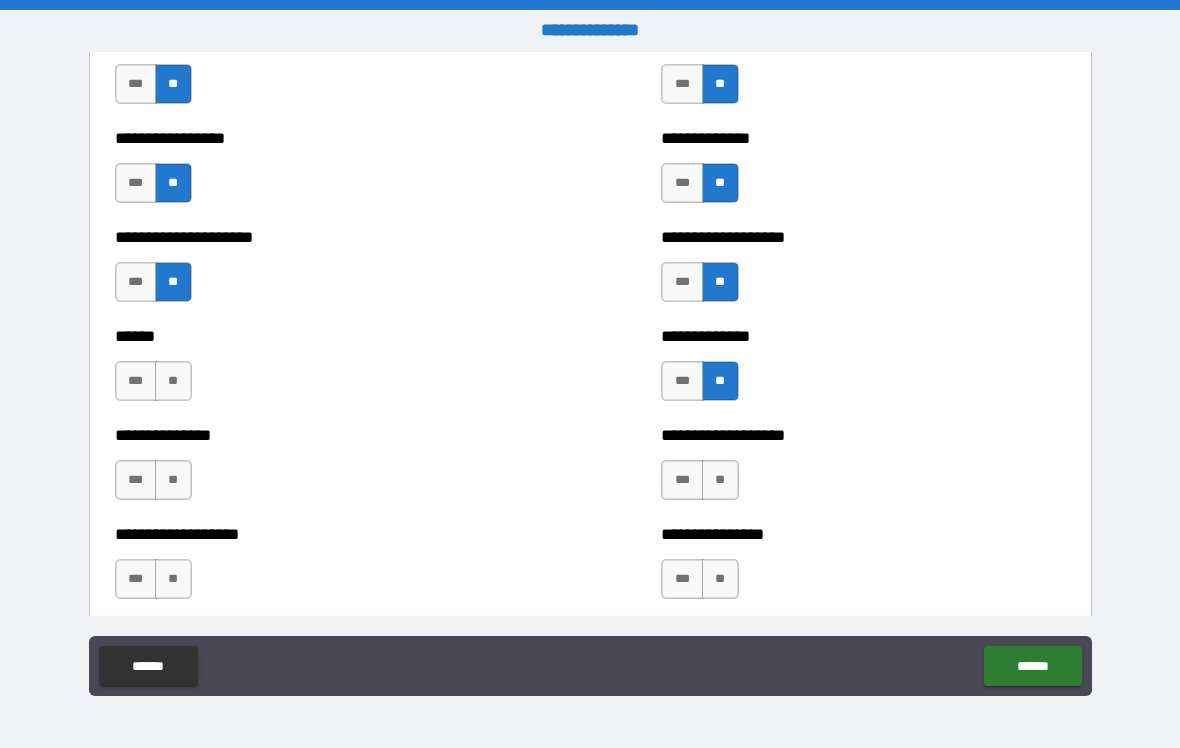 click on "**" at bounding box center (720, 480) 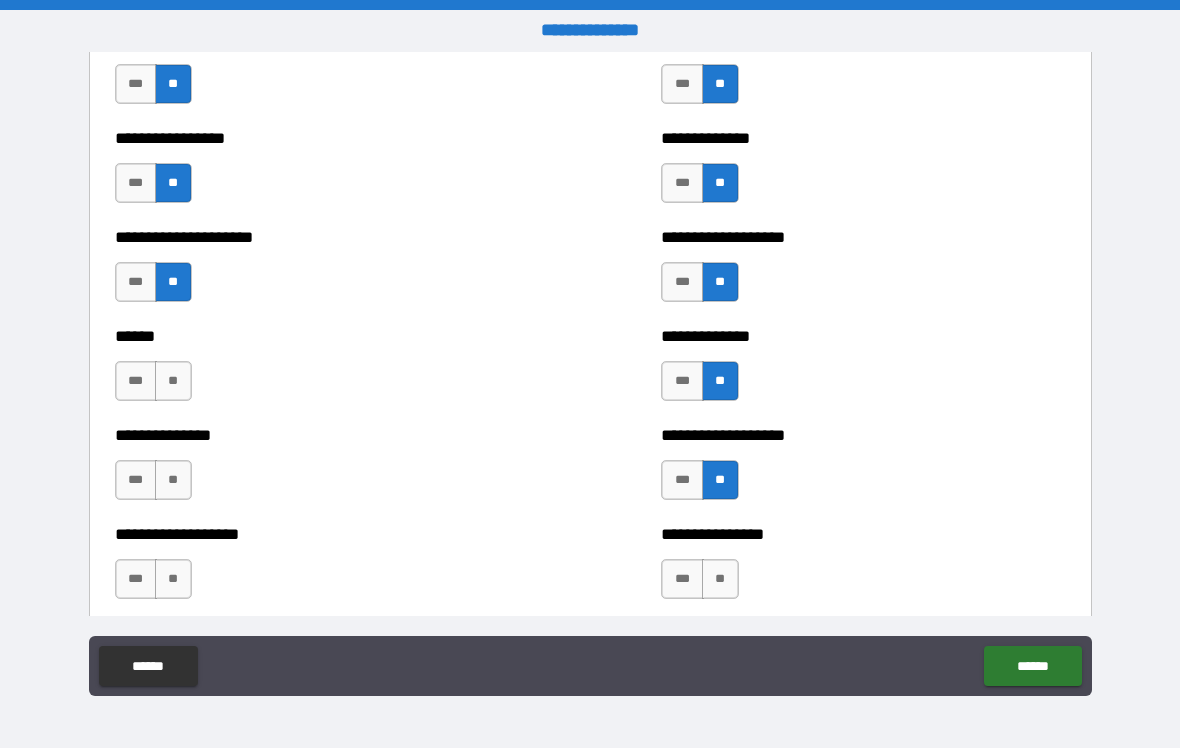 click on "**" at bounding box center (720, 579) 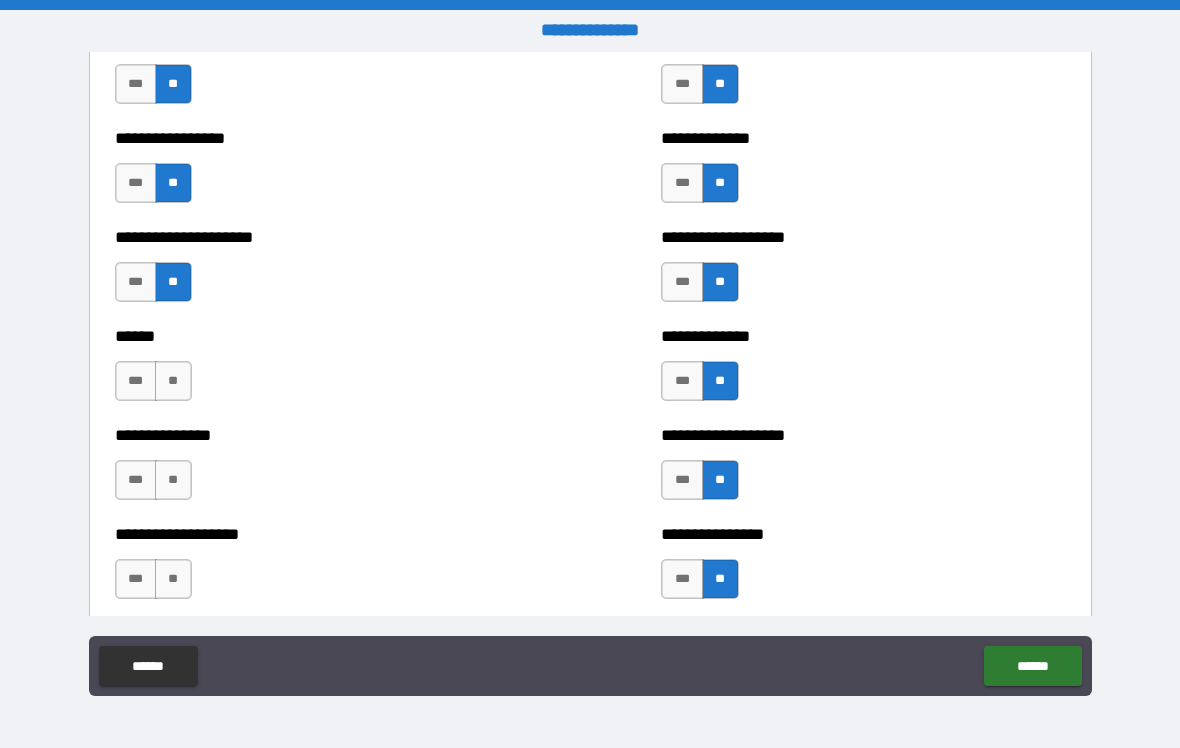 click on "**" at bounding box center (173, 579) 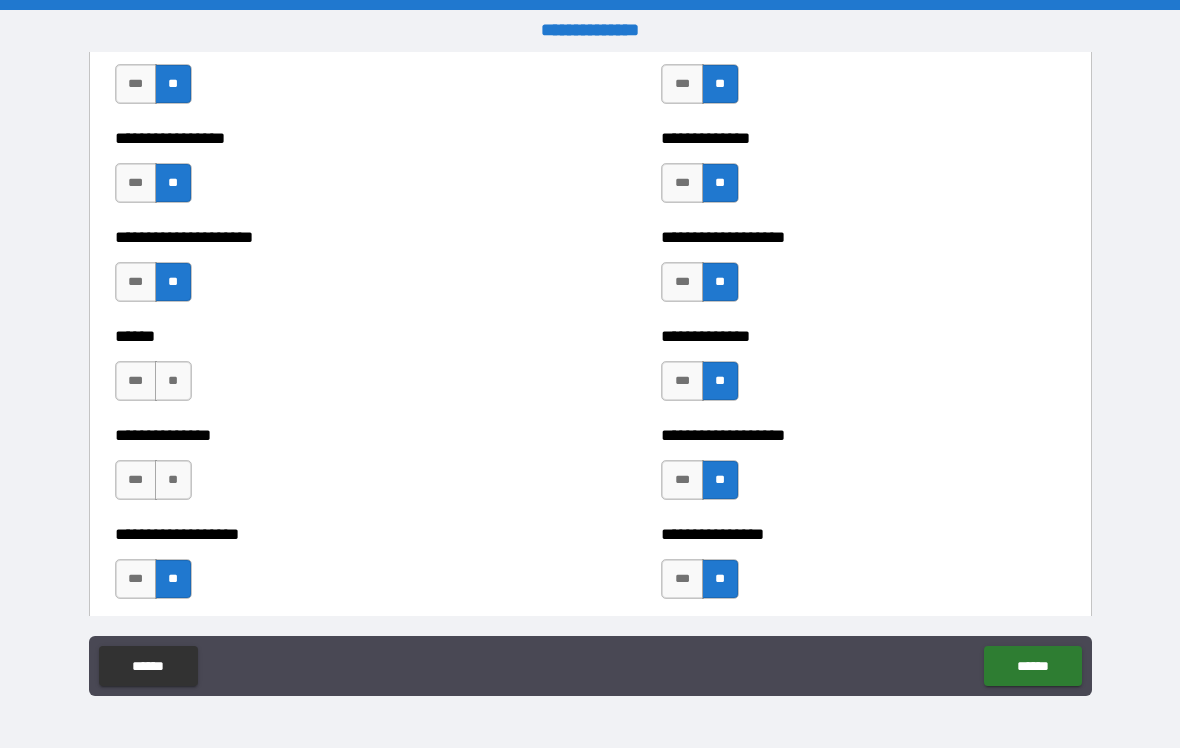 click on "**" at bounding box center [173, 480] 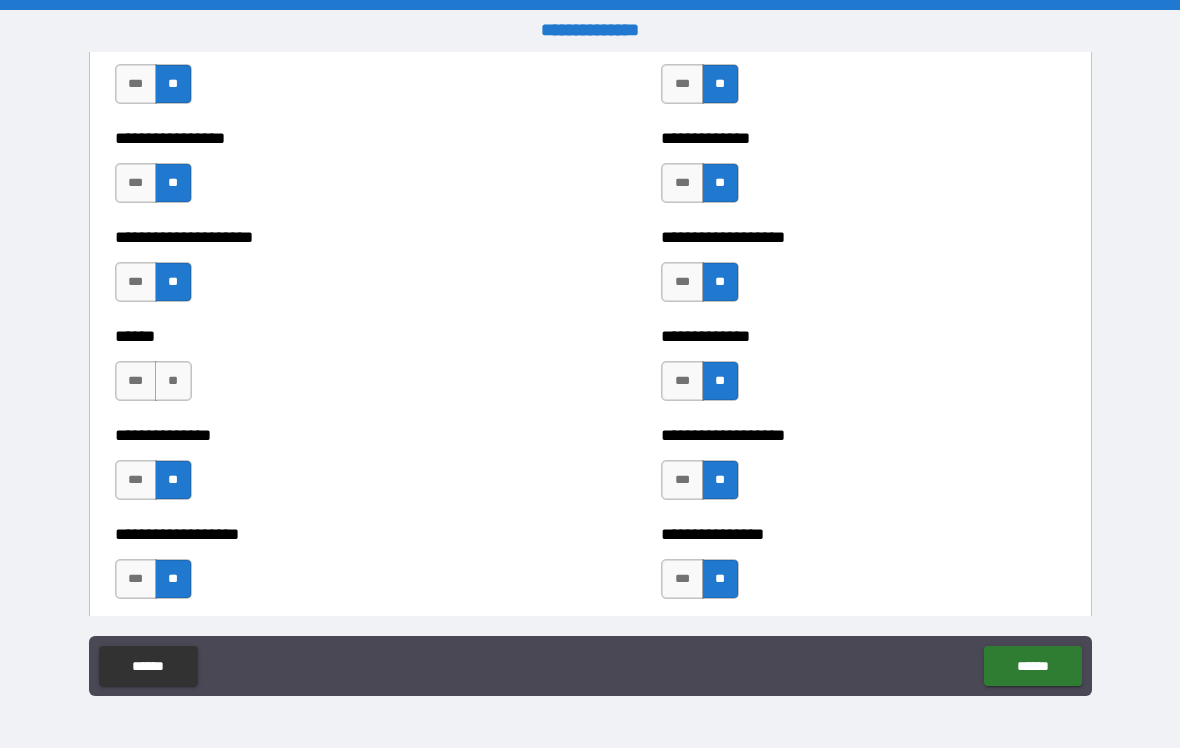 click on "**" at bounding box center [173, 381] 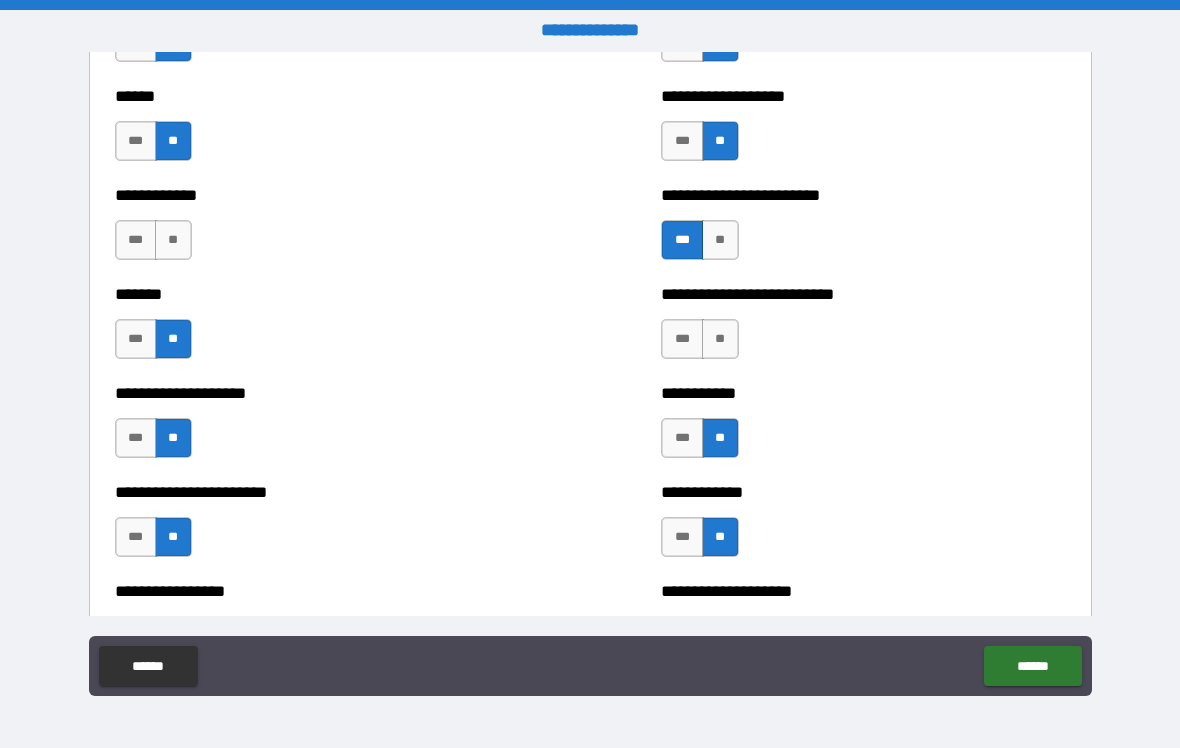 scroll, scrollTop: 3341, scrollLeft: 0, axis: vertical 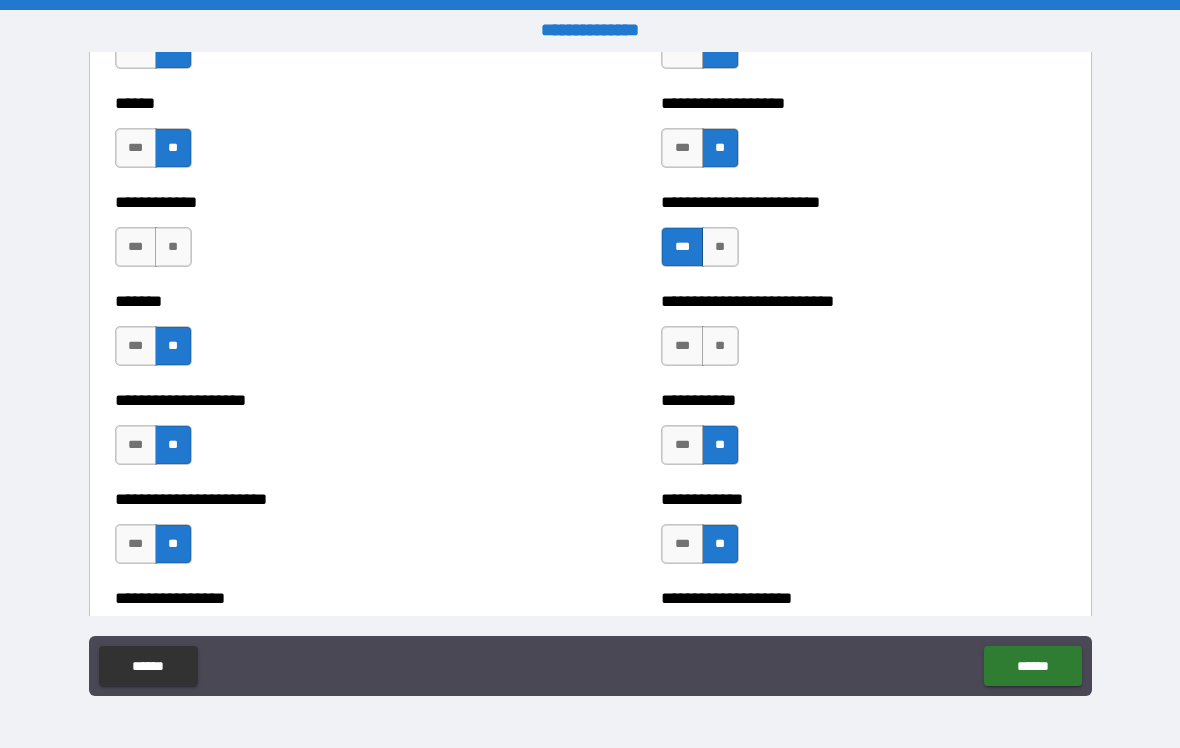 click on "**" at bounding box center (173, 247) 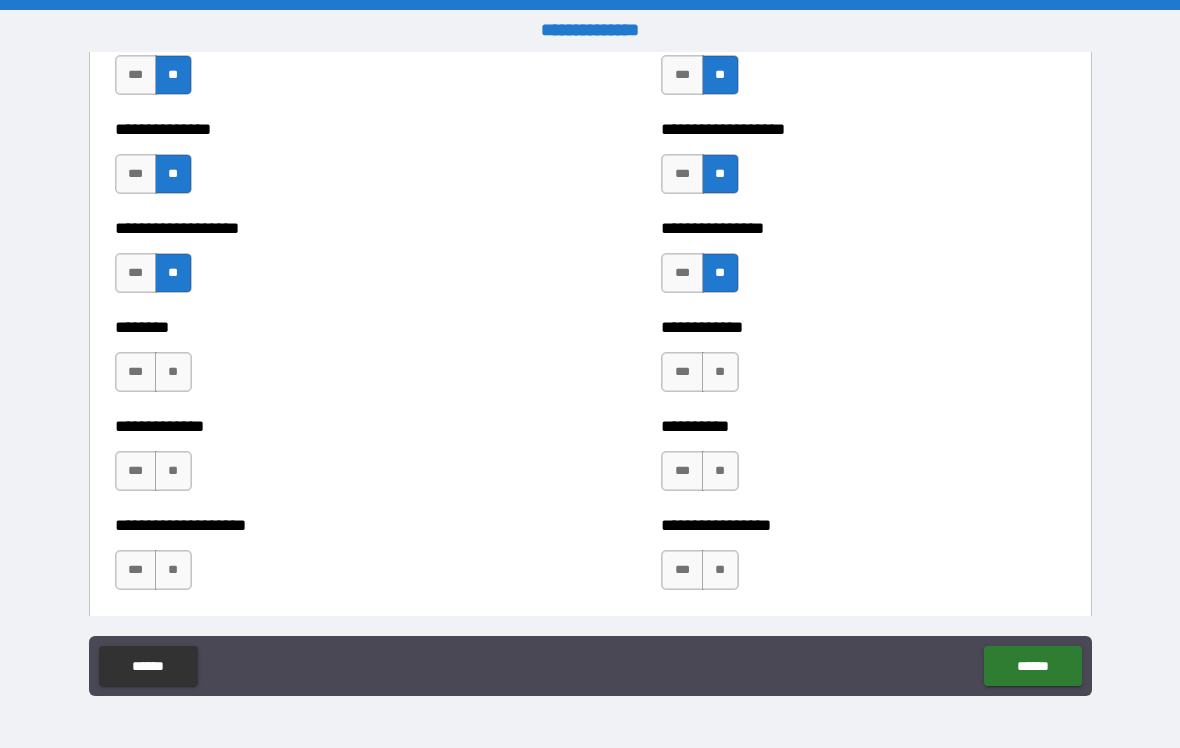 scroll, scrollTop: 4209, scrollLeft: 0, axis: vertical 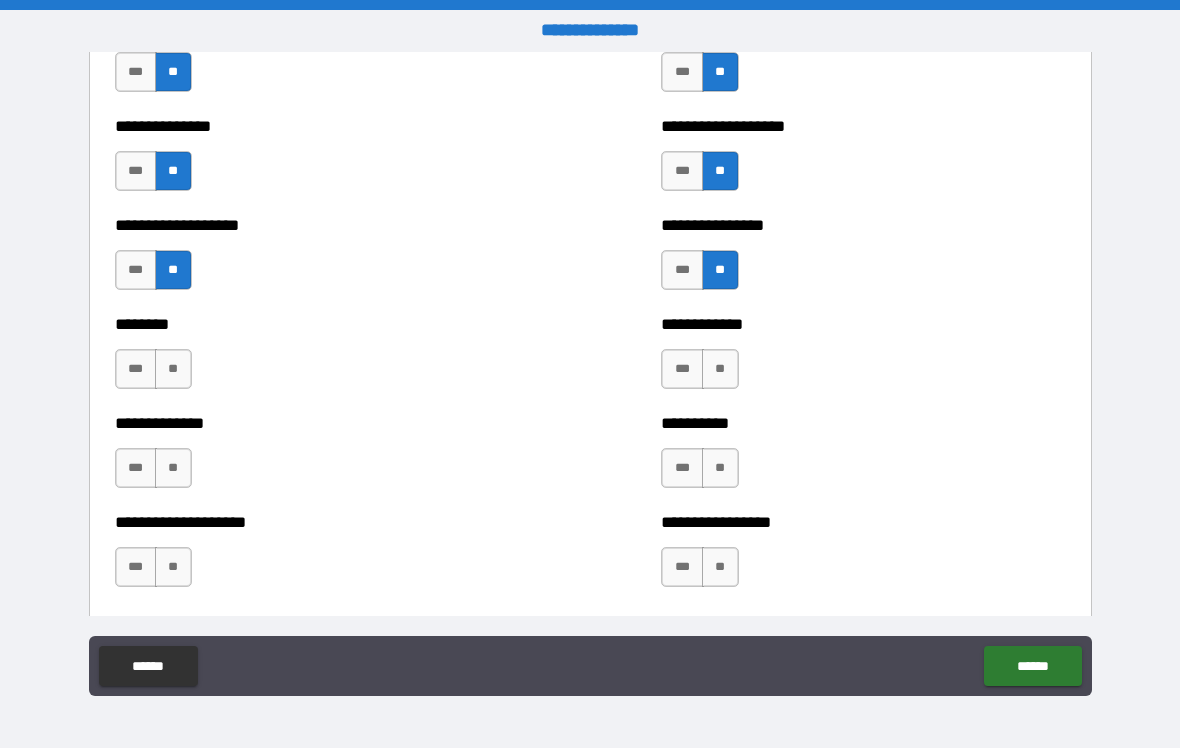 click on "**" at bounding box center (720, 369) 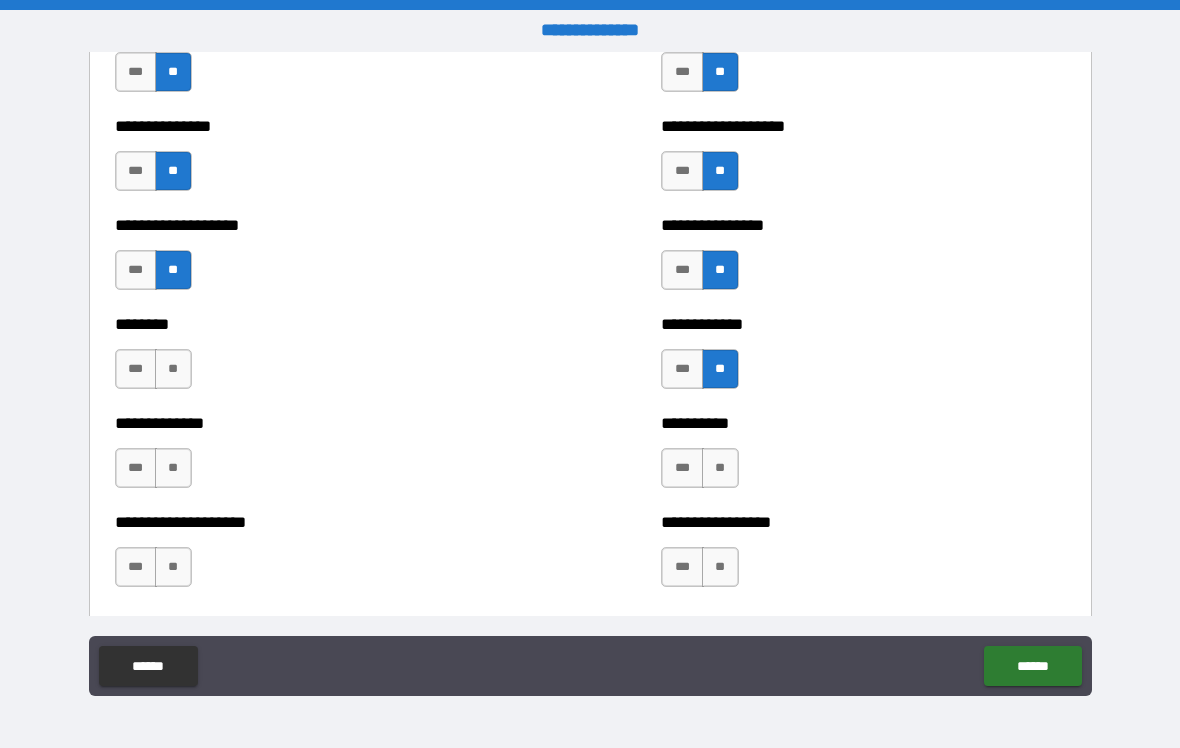 click on "**" at bounding box center [720, 468] 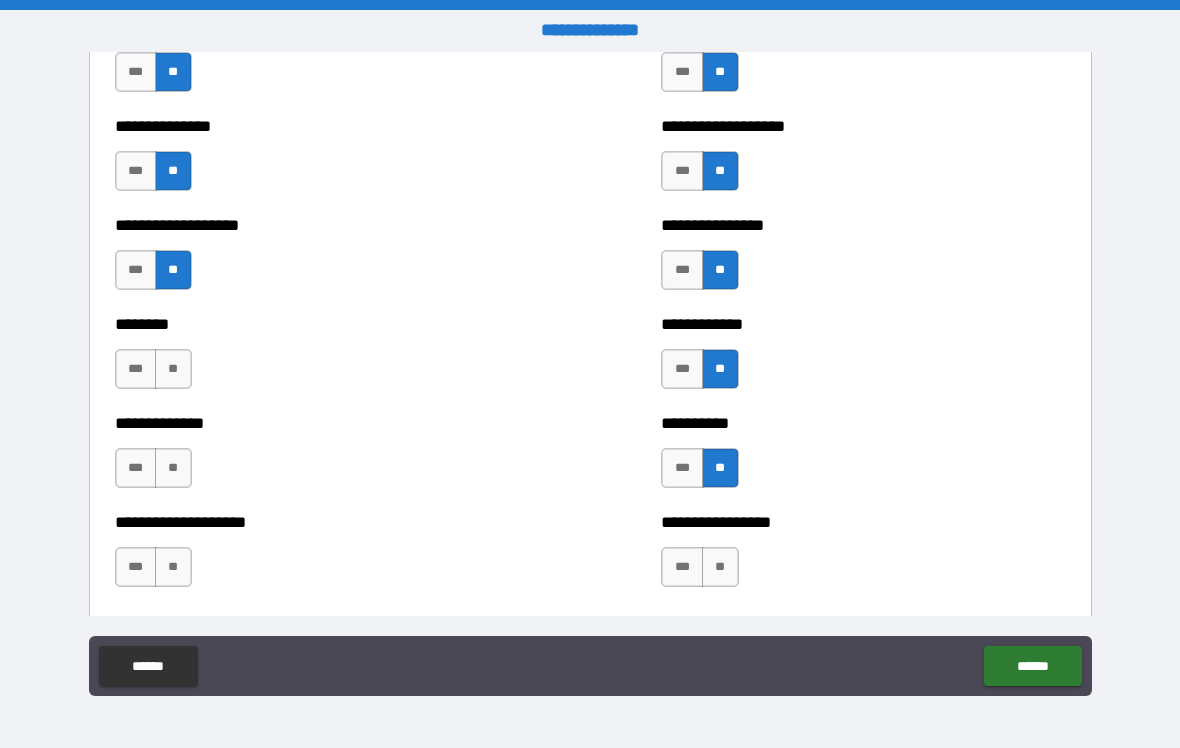 click on "**" at bounding box center [720, 567] 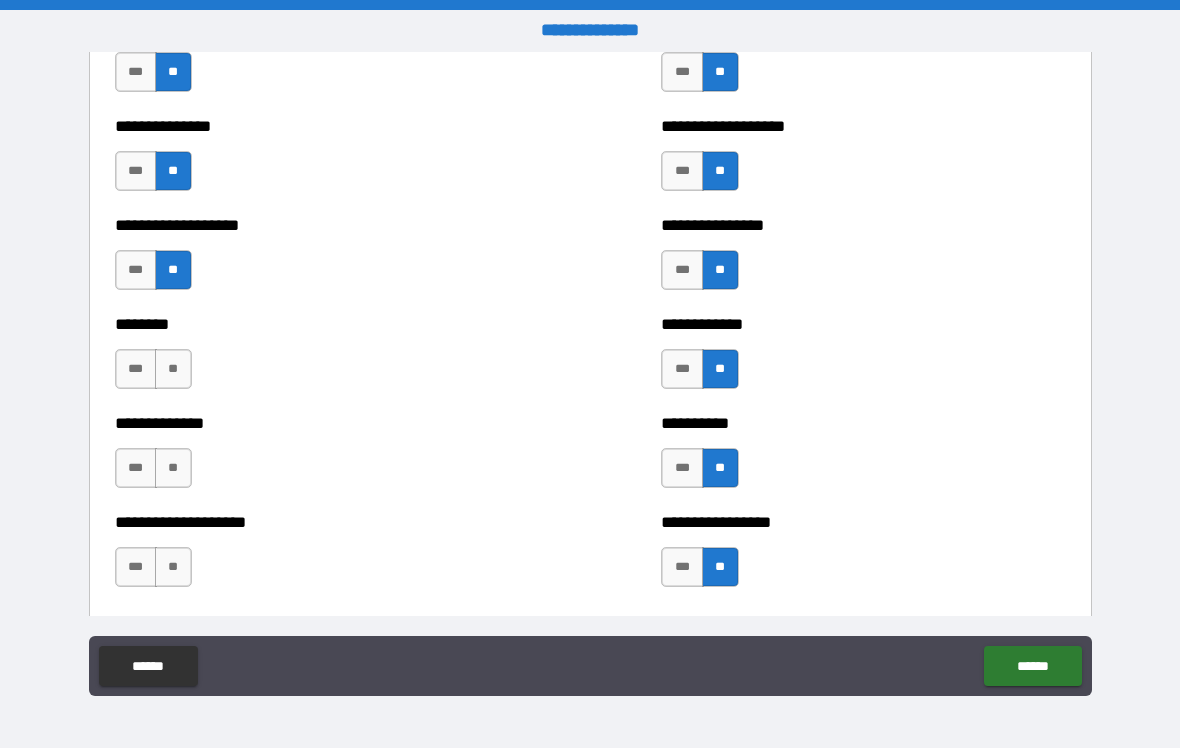 click on "**" at bounding box center (173, 567) 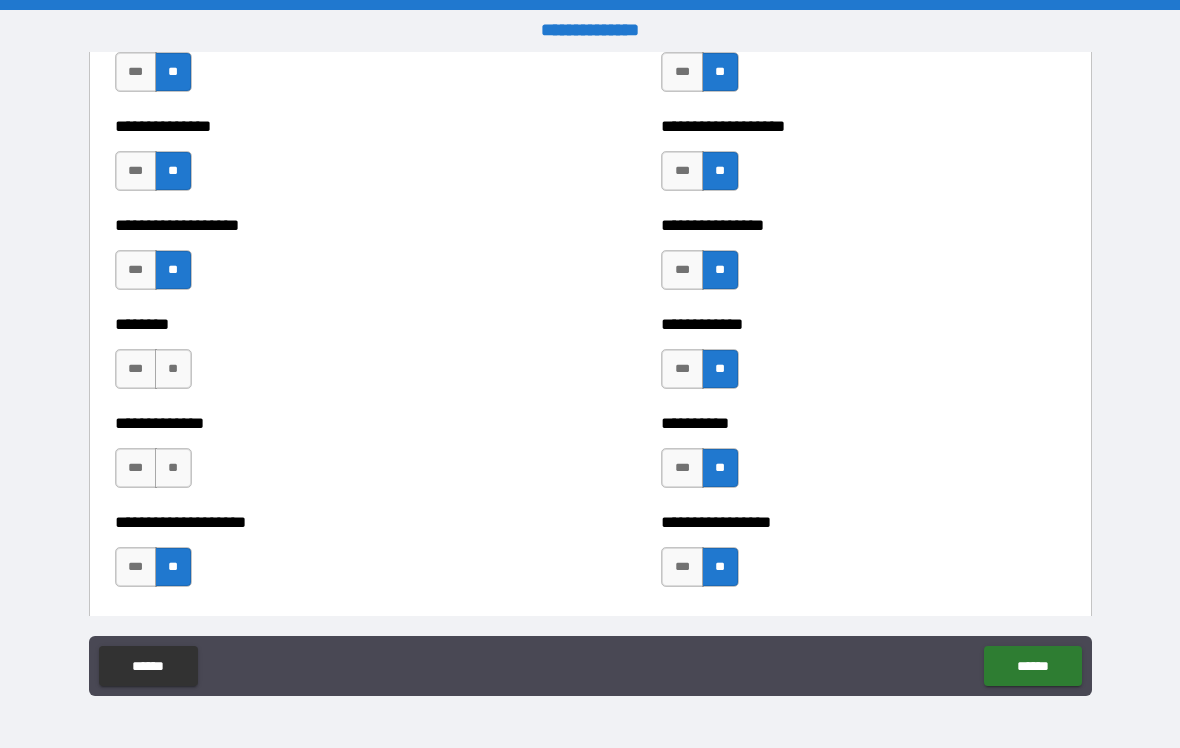 click on "**" at bounding box center (173, 468) 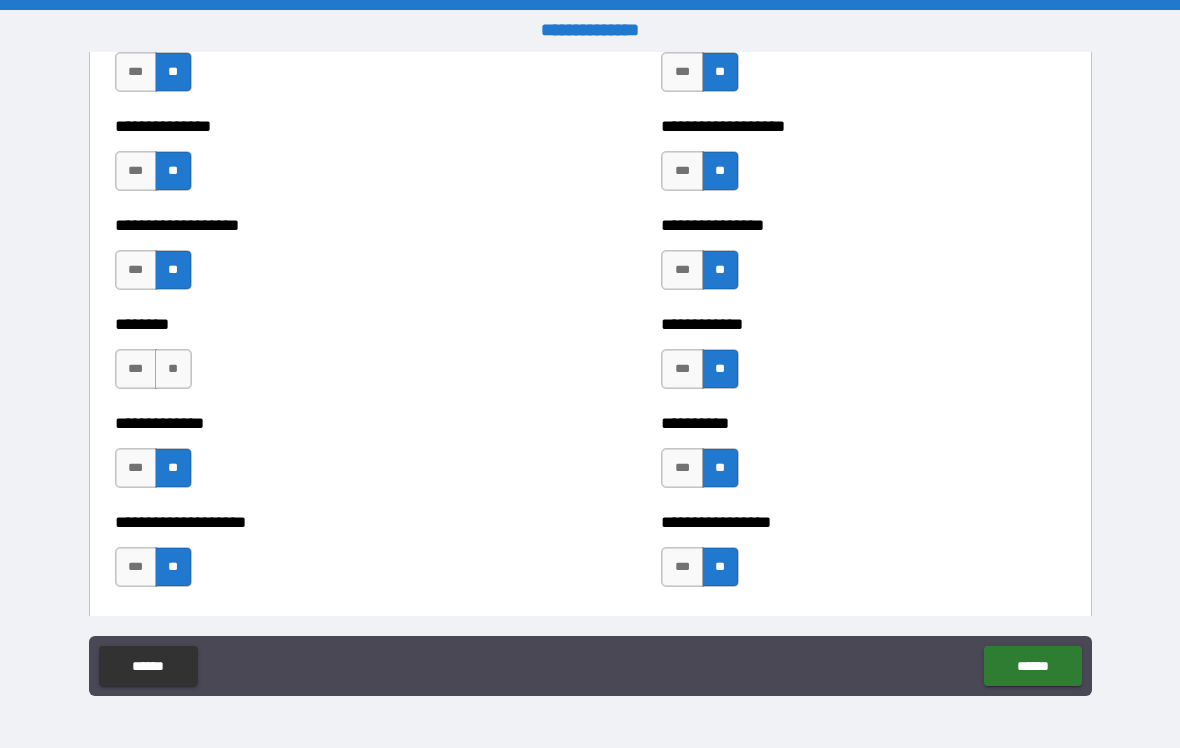 click on "**" at bounding box center [173, 369] 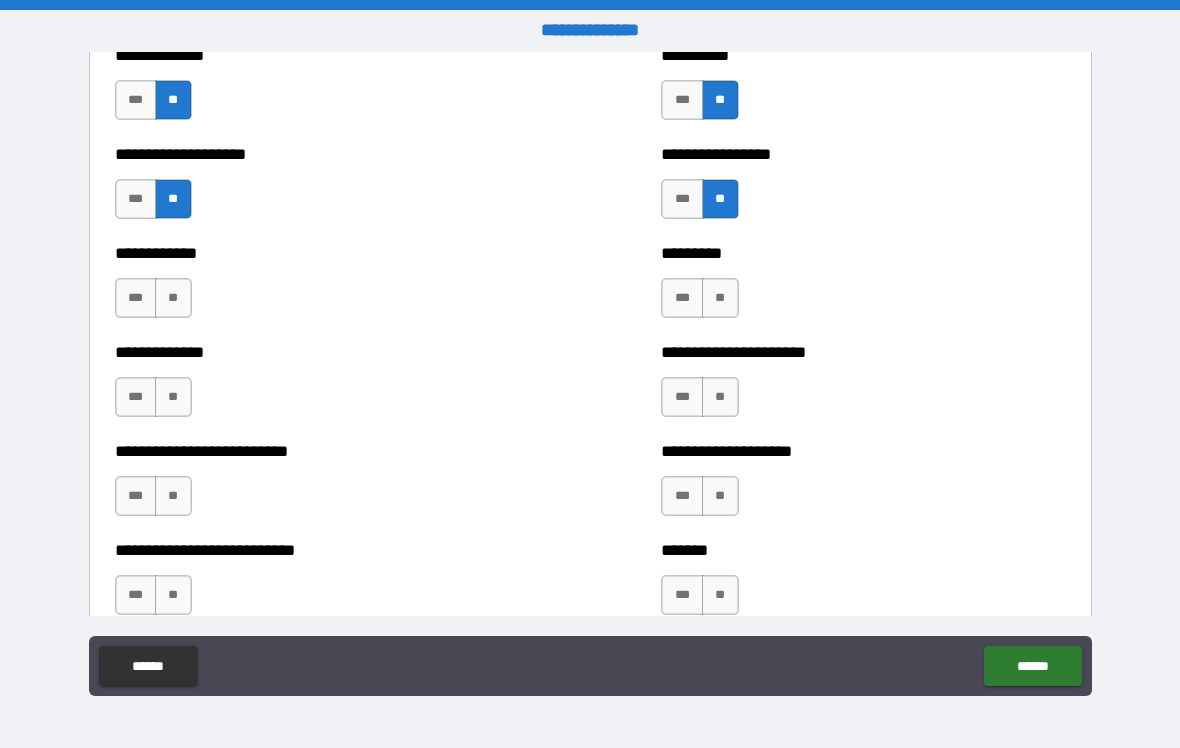 scroll, scrollTop: 4575, scrollLeft: 0, axis: vertical 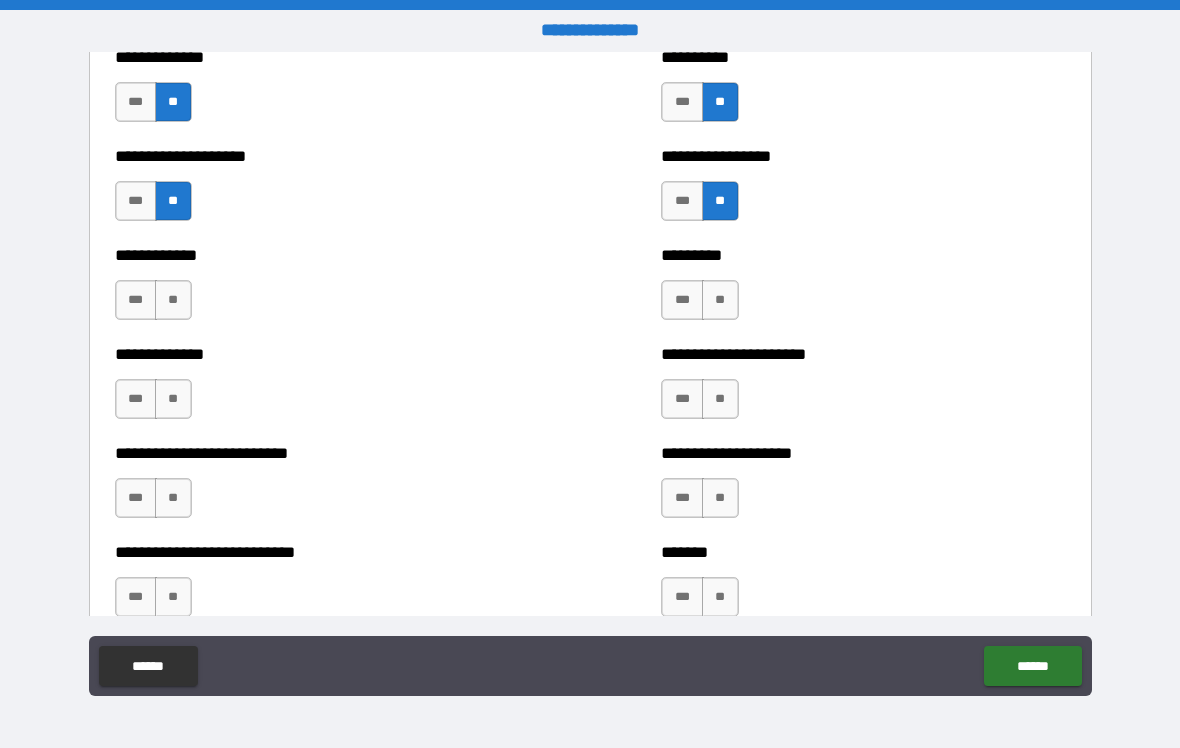 click on "**" at bounding box center (173, 300) 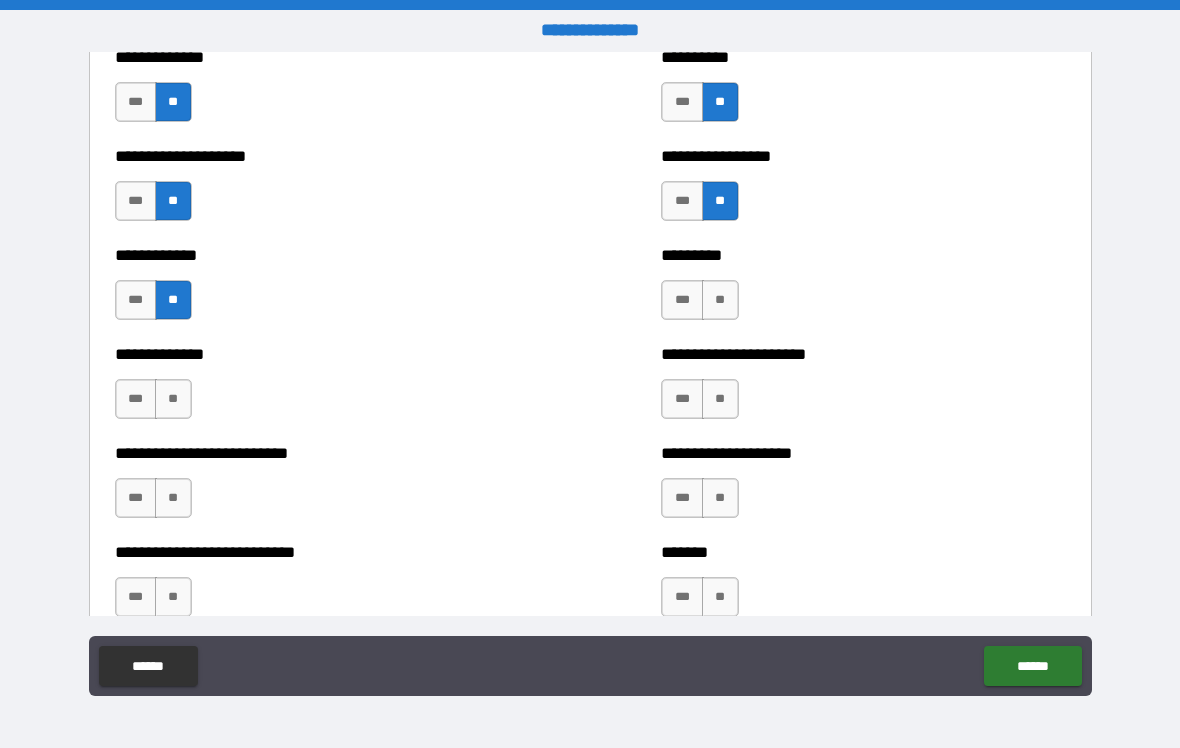 click on "**" at bounding box center (173, 399) 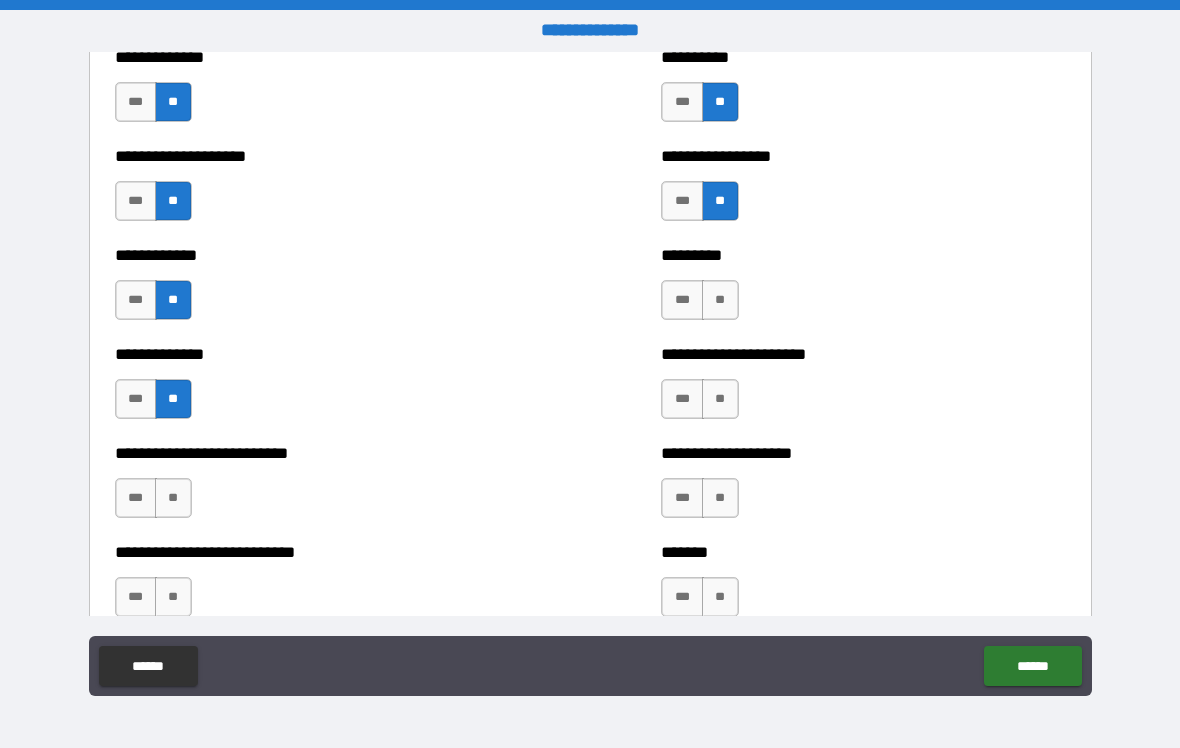 click on "**" at bounding box center (720, 300) 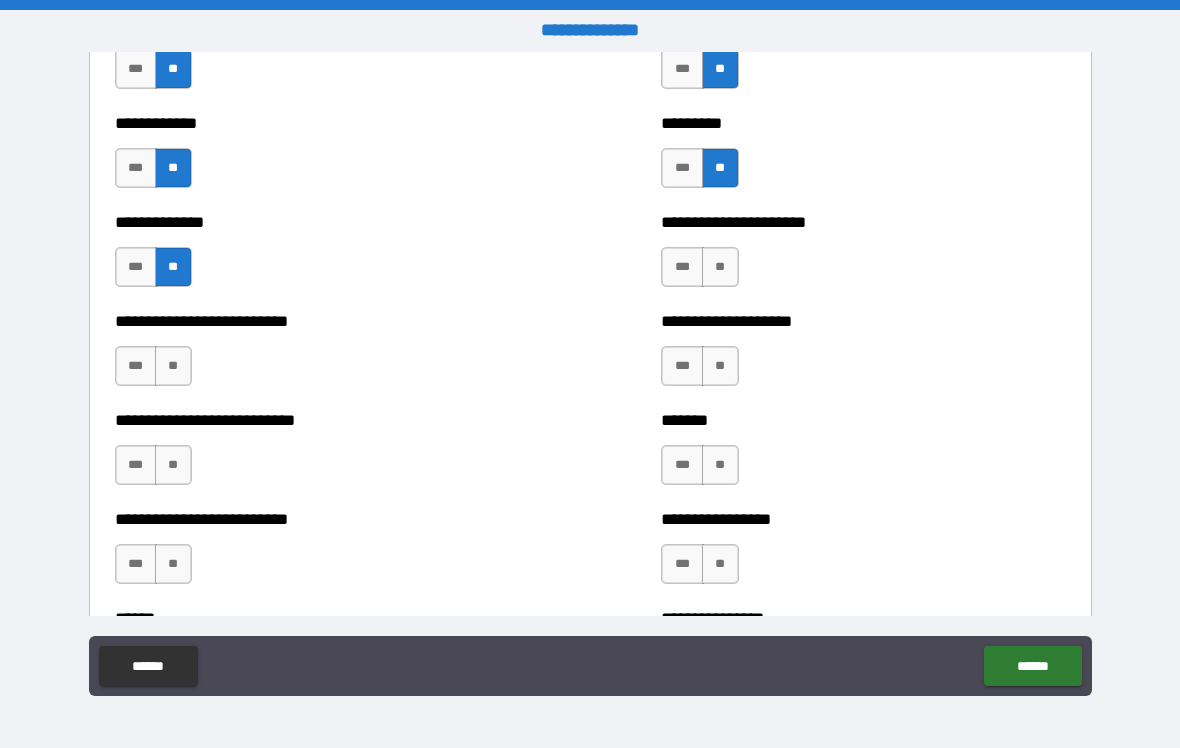 scroll, scrollTop: 4704, scrollLeft: 0, axis: vertical 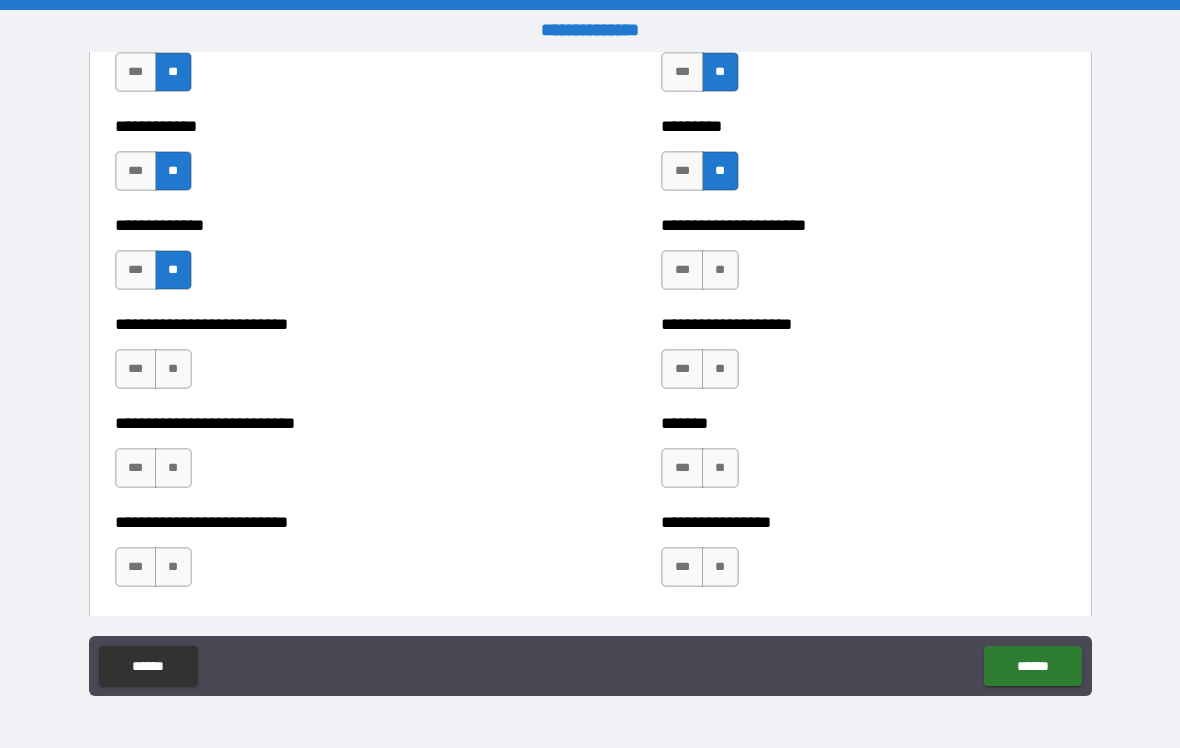 click on "**" at bounding box center [720, 468] 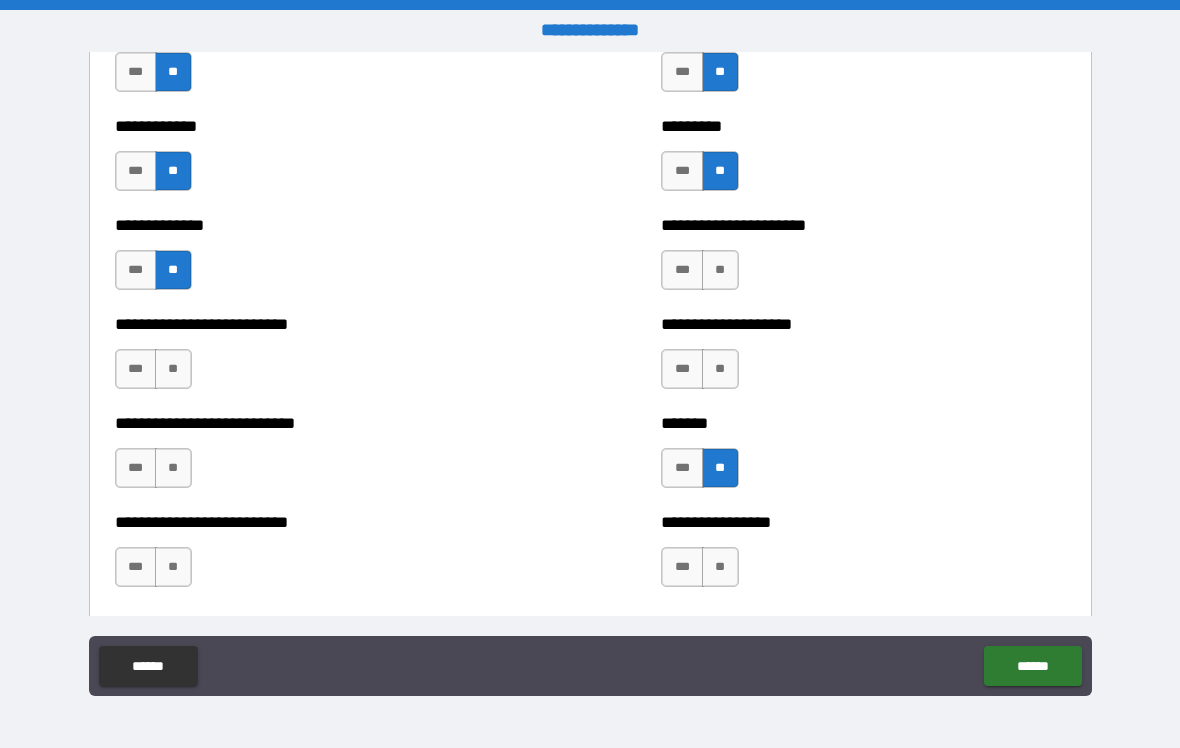 click on "***" at bounding box center [682, 567] 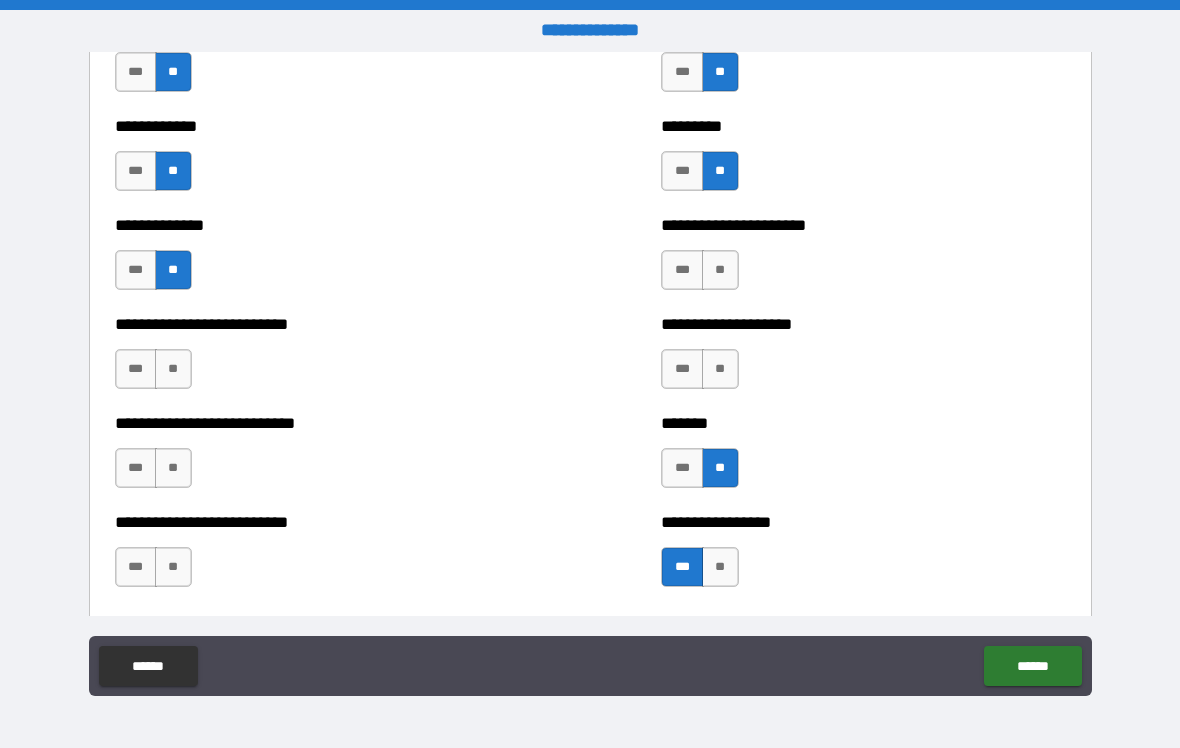 click on "**" at bounding box center [720, 369] 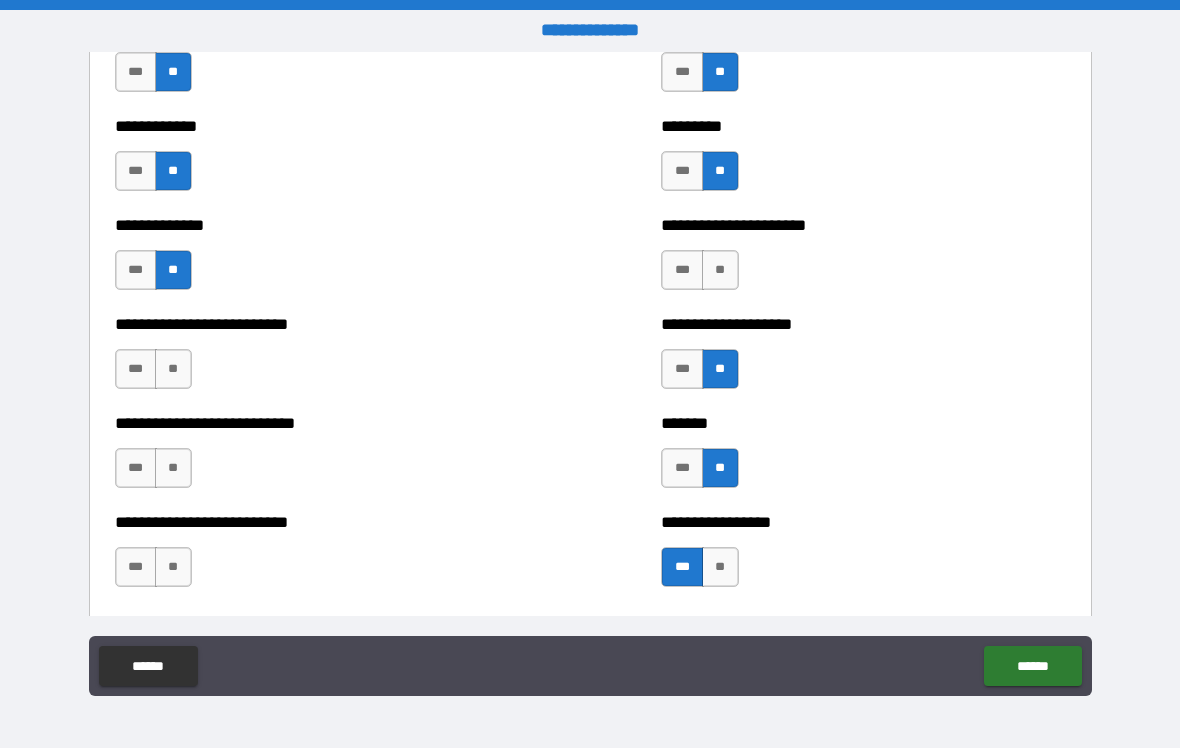 click on "**" at bounding box center [173, 468] 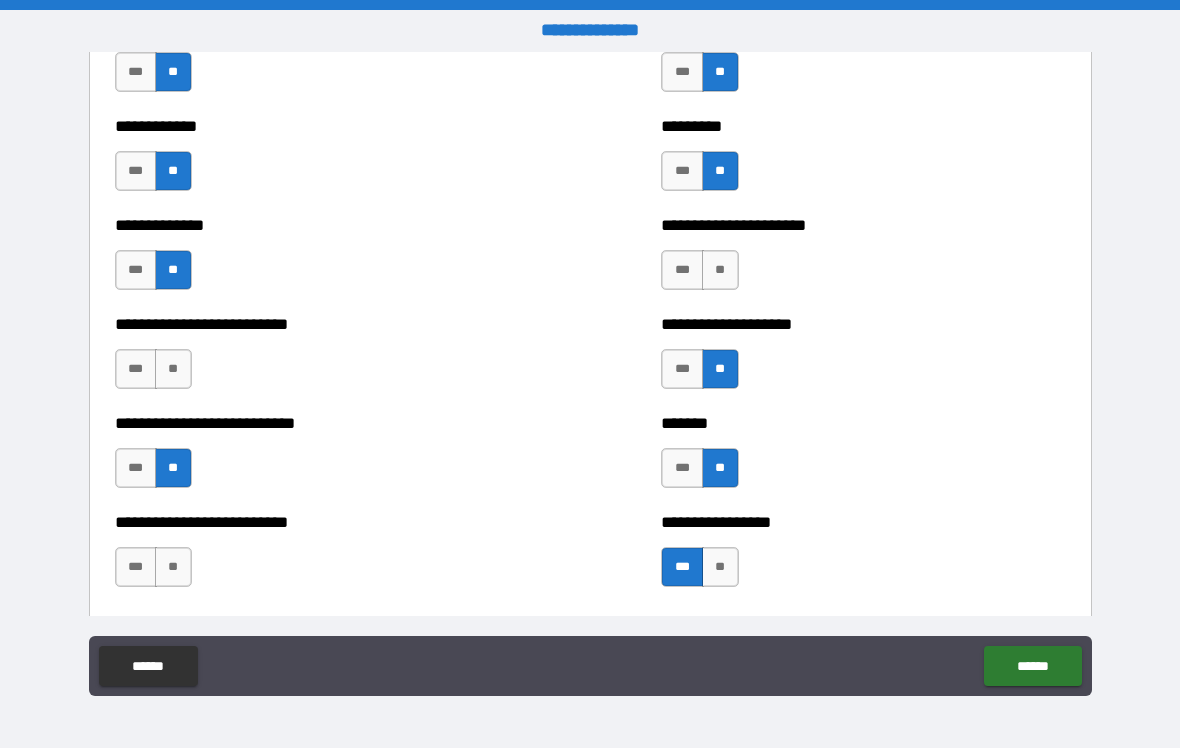 click on "**" at bounding box center (173, 567) 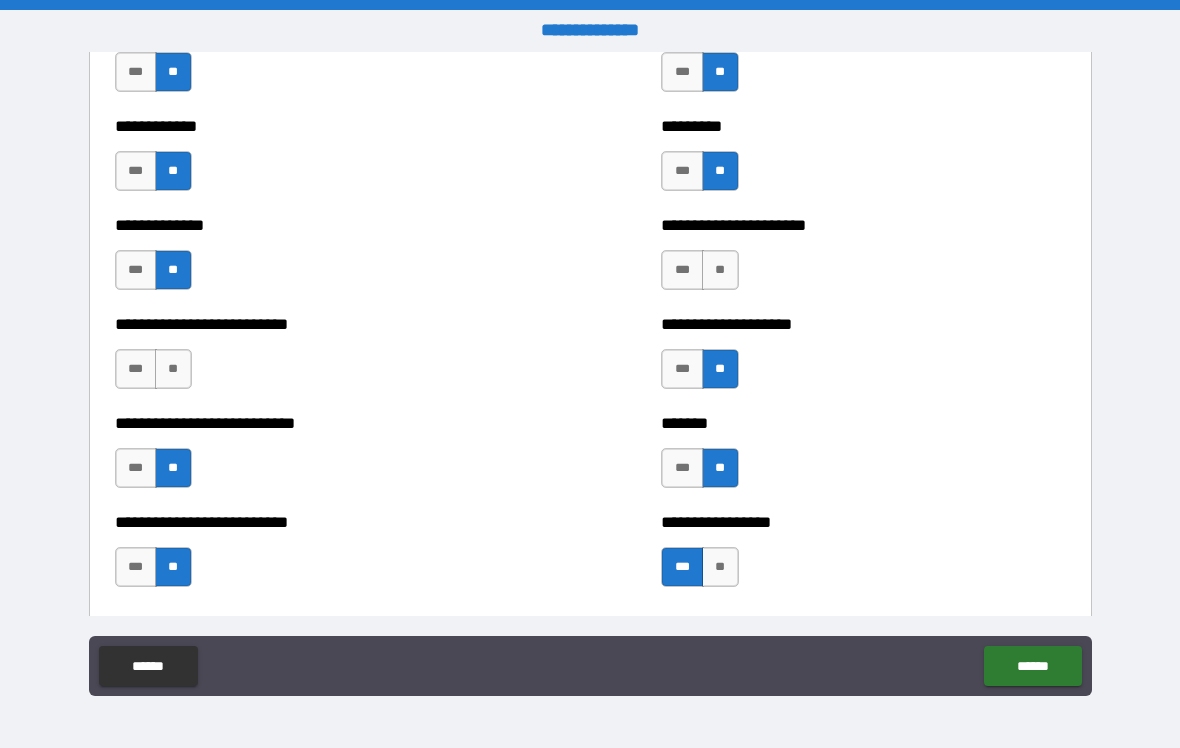 click on "**" at bounding box center (173, 369) 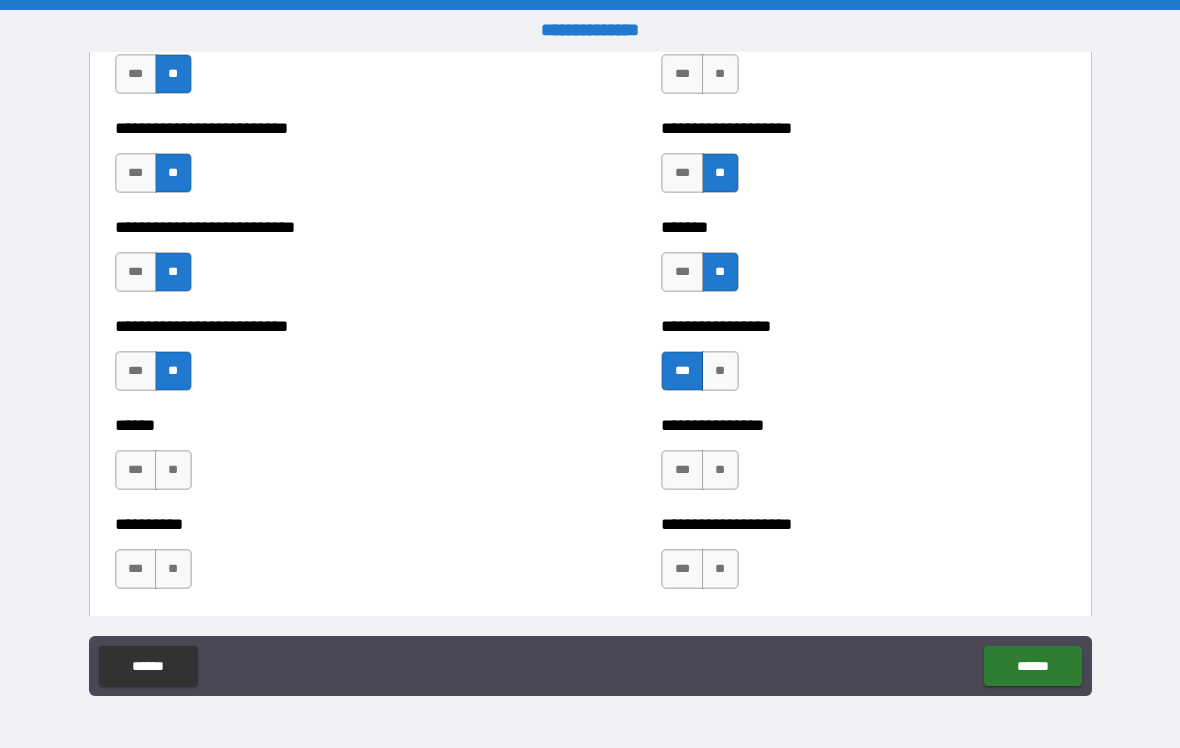 scroll, scrollTop: 4902, scrollLeft: 0, axis: vertical 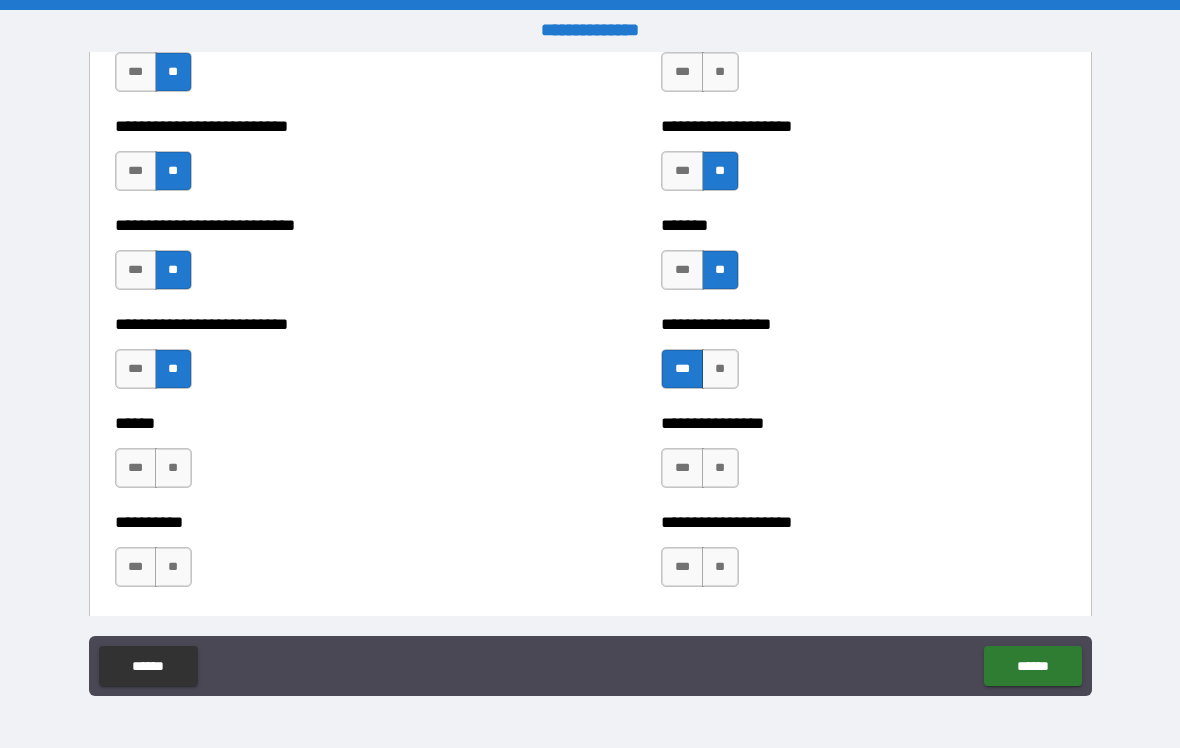 click on "**" at bounding box center (173, 468) 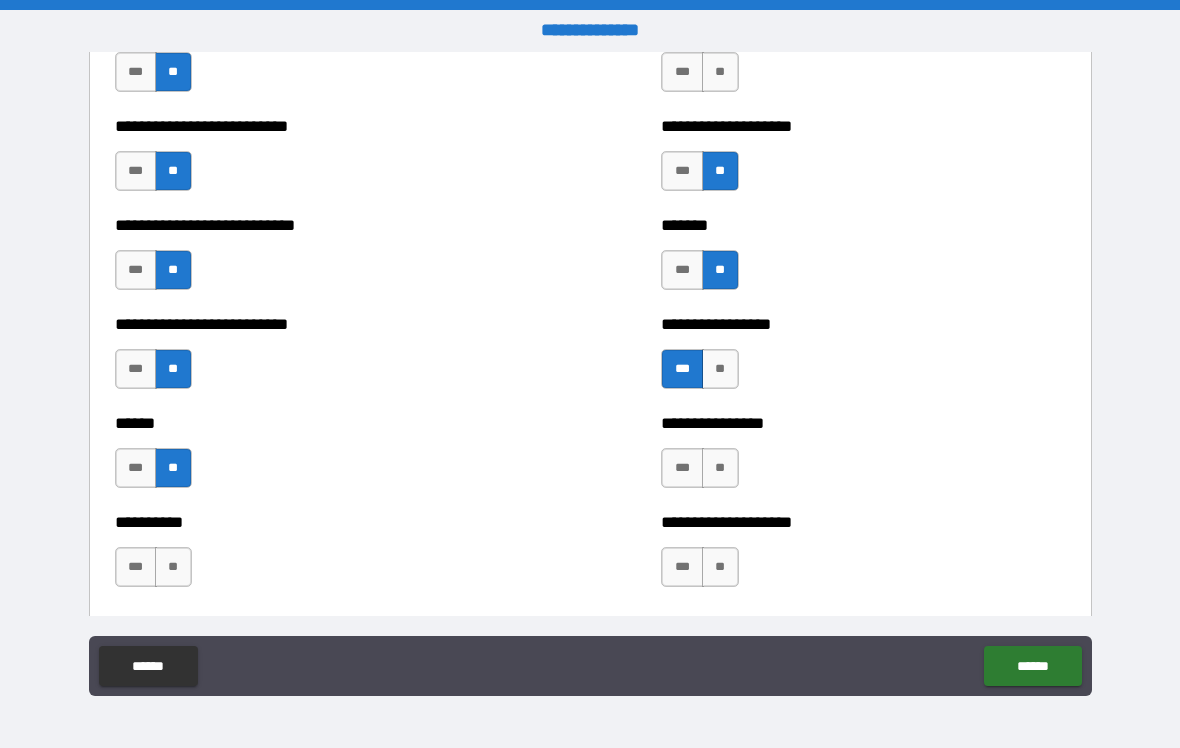 click on "**" at bounding box center [173, 567] 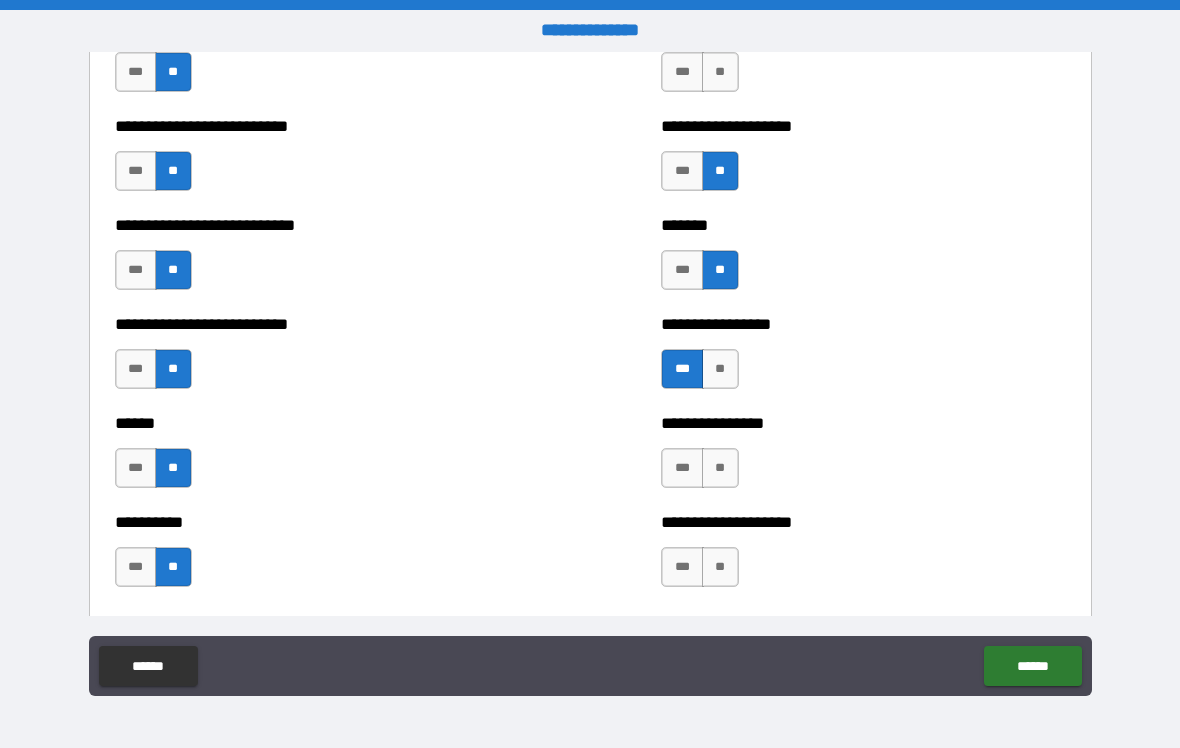 click on "***" at bounding box center (682, 468) 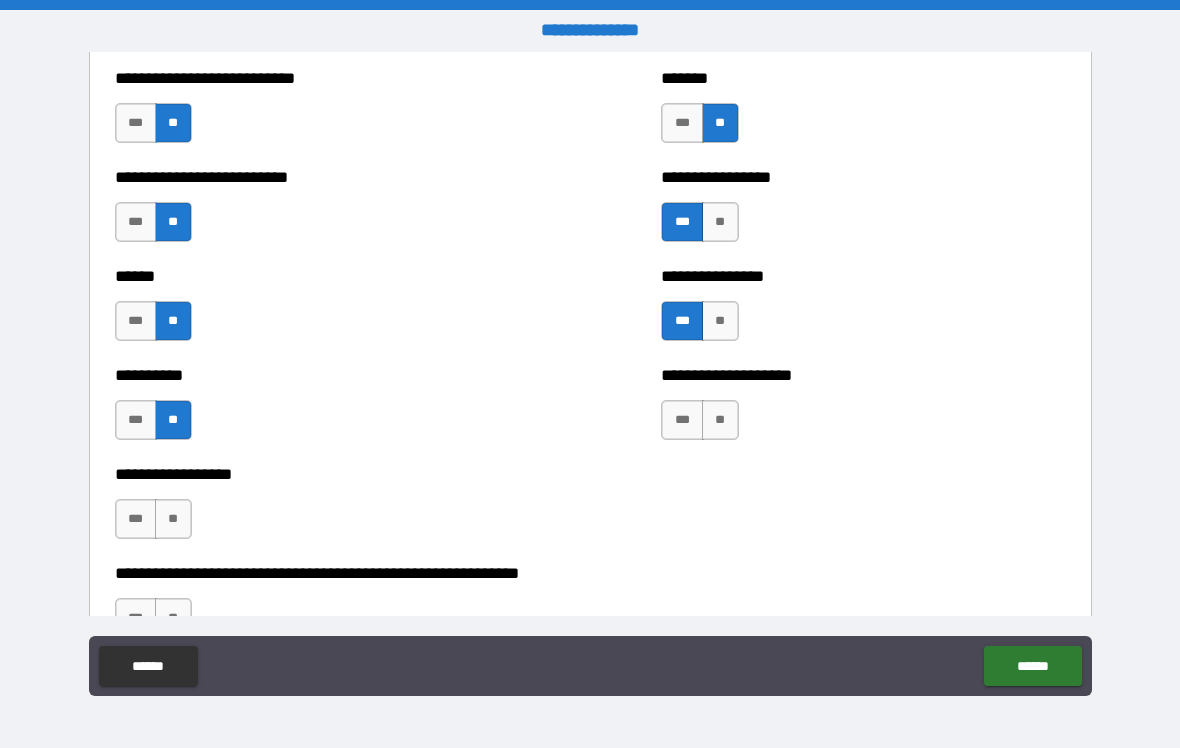 scroll, scrollTop: 5053, scrollLeft: 0, axis: vertical 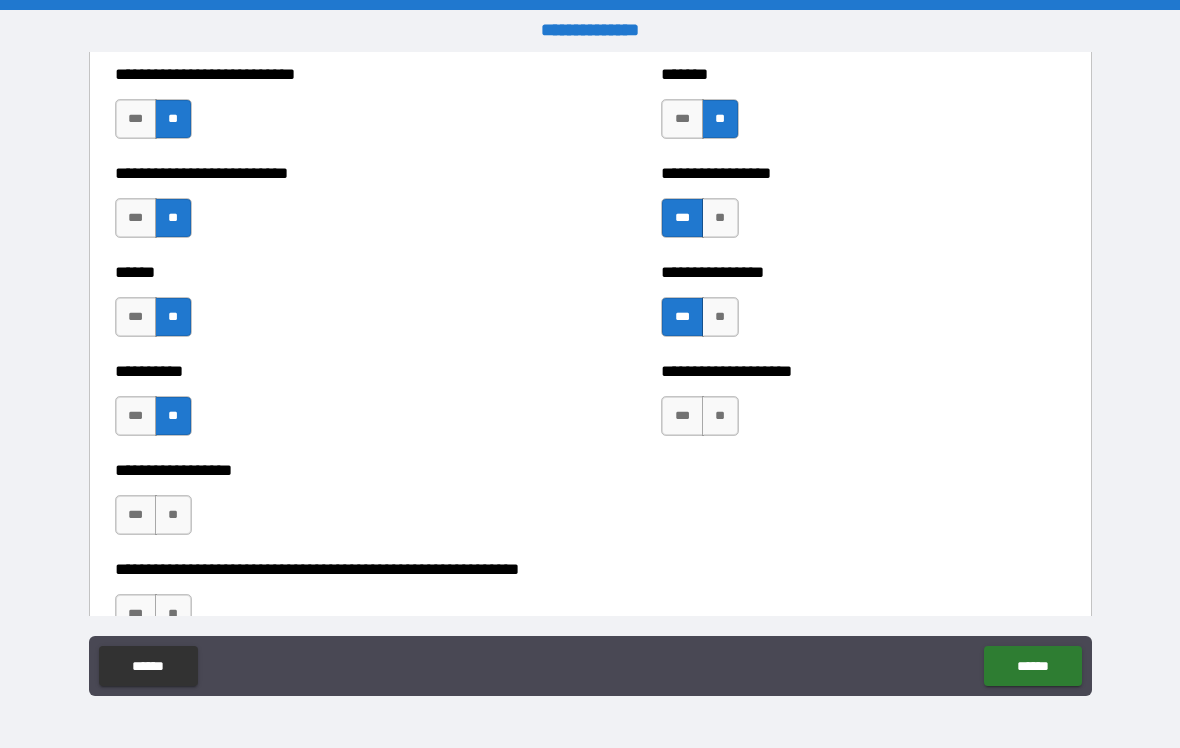 click on "**" at bounding box center [720, 416] 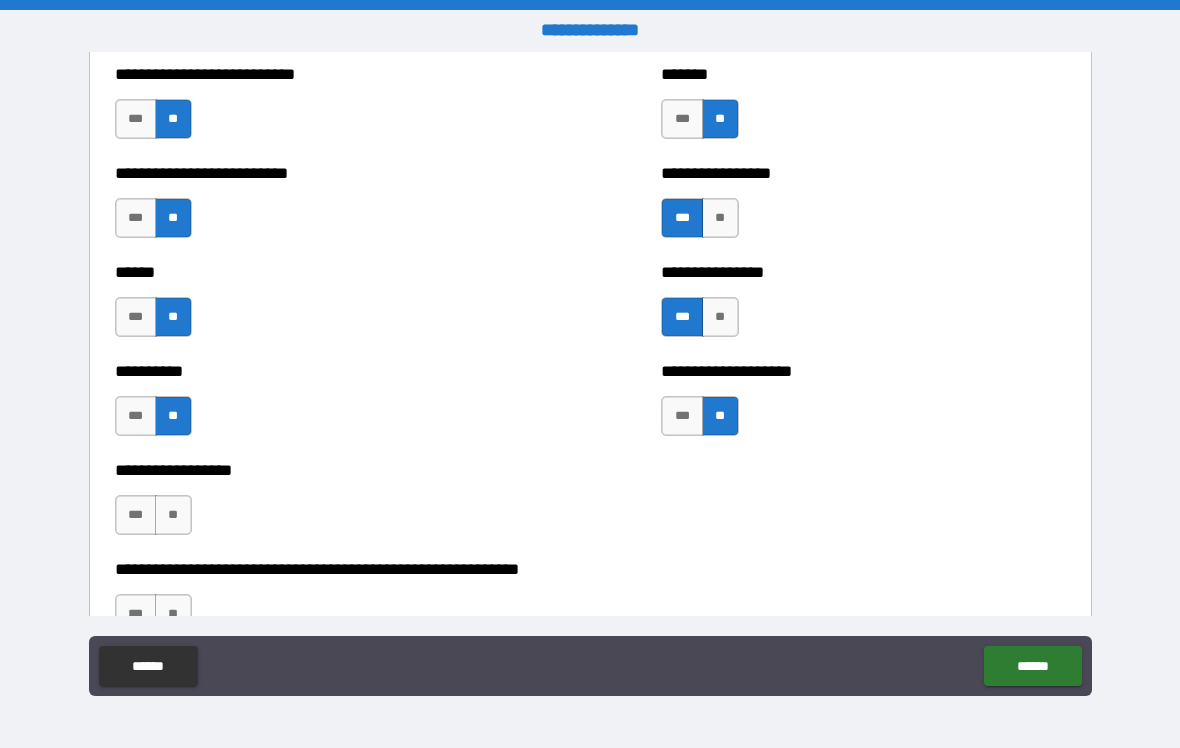 click on "**" at bounding box center (173, 515) 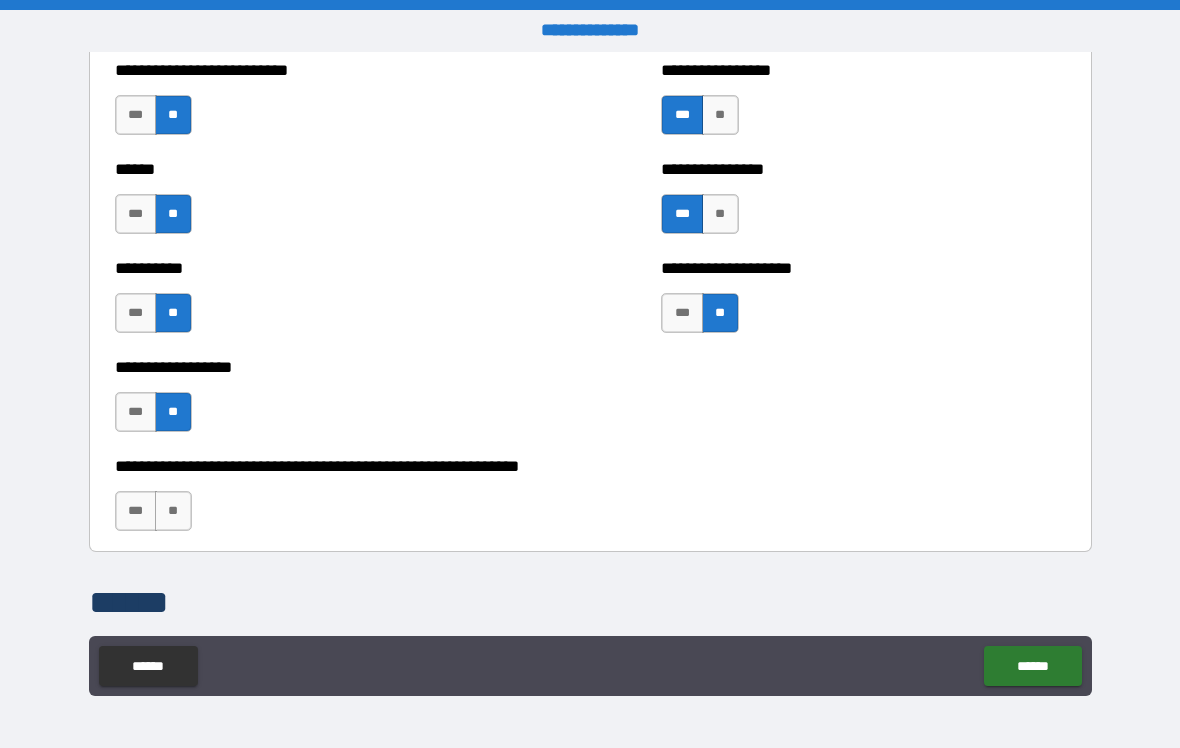 scroll, scrollTop: 5165, scrollLeft: 0, axis: vertical 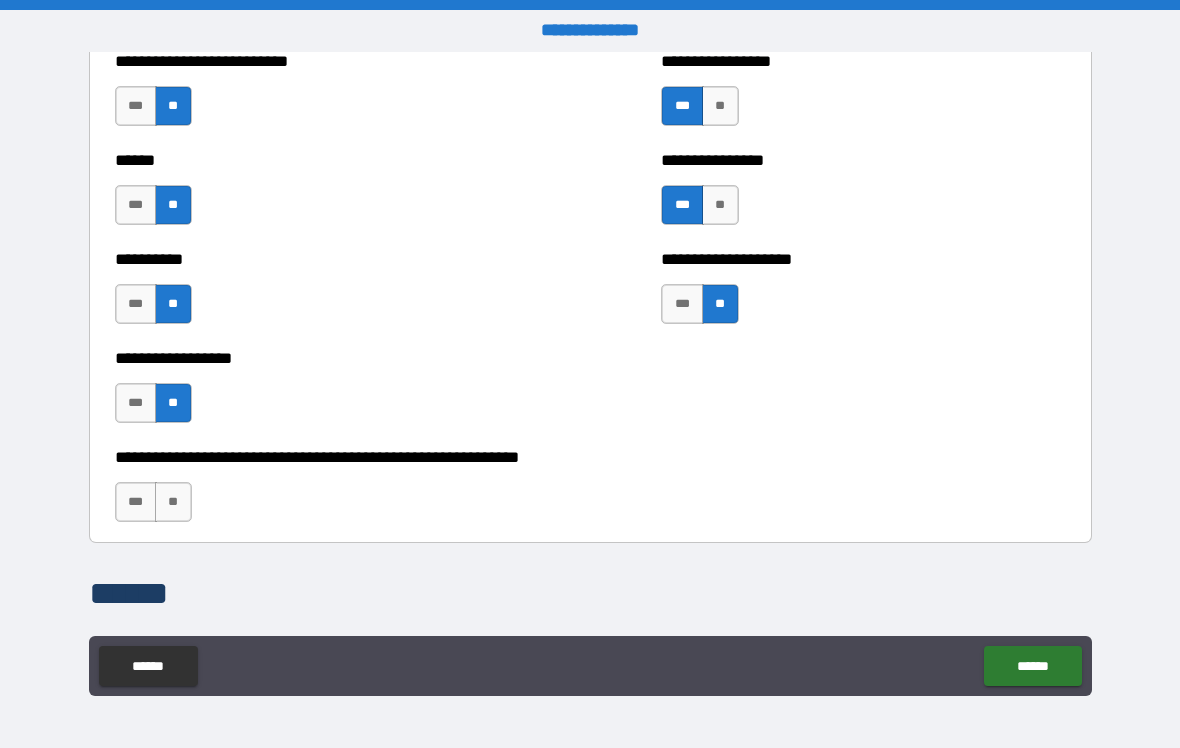 click on "**" at bounding box center [173, 502] 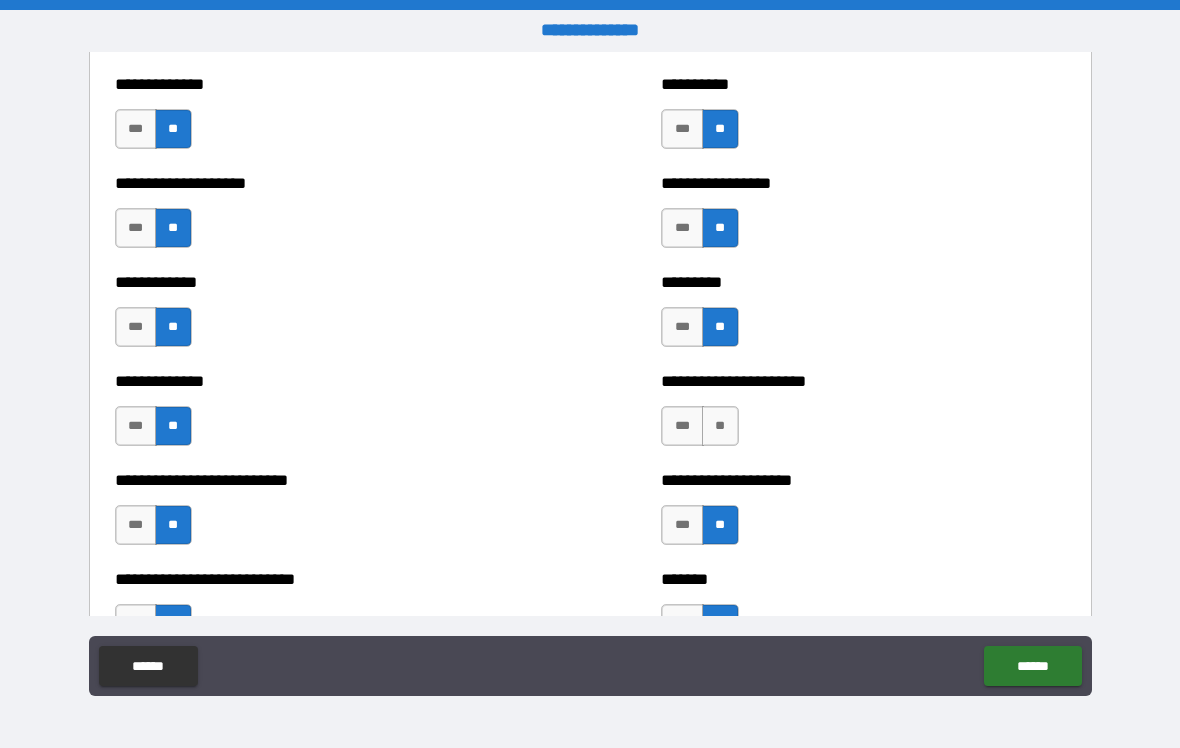 scroll, scrollTop: 4550, scrollLeft: 0, axis: vertical 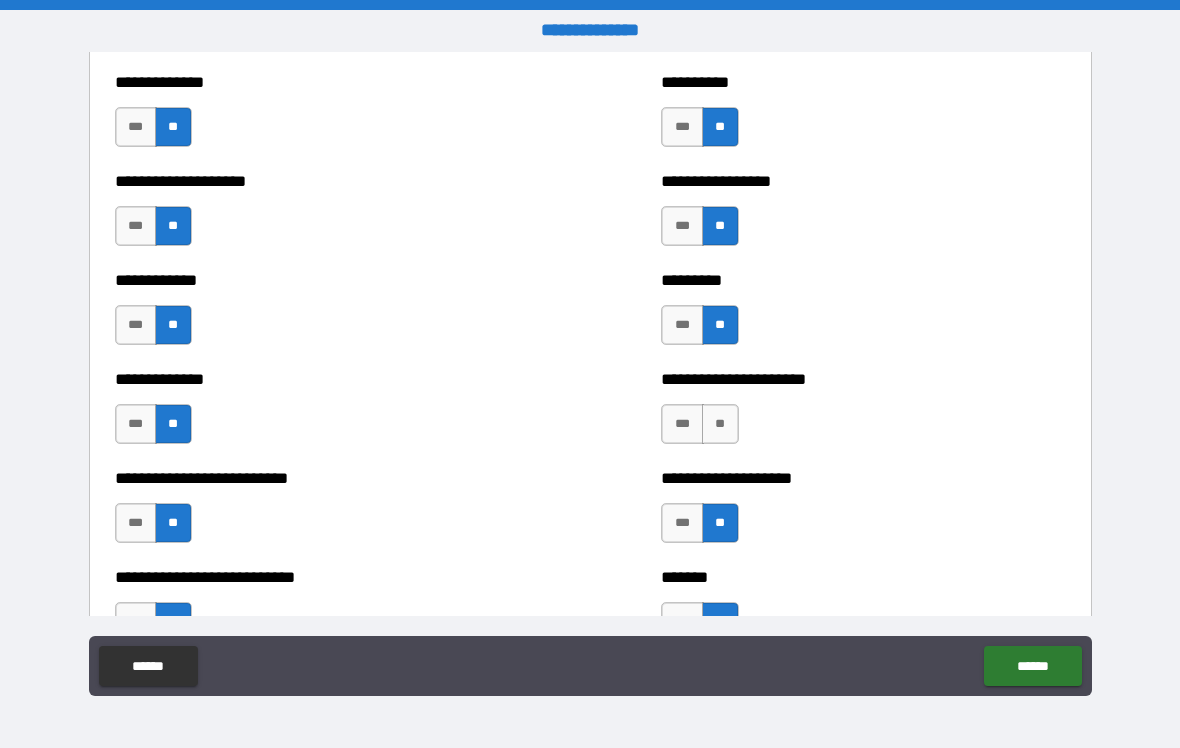 click on "***" at bounding box center [682, 424] 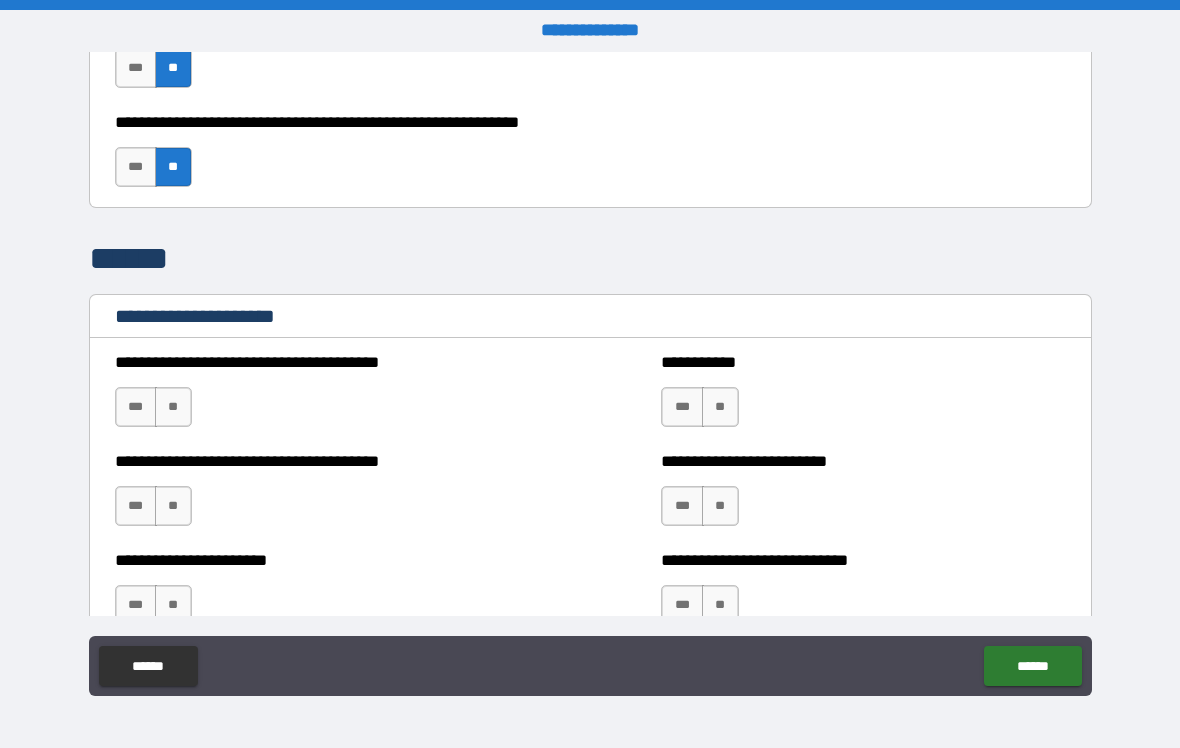 scroll, scrollTop: 5505, scrollLeft: 0, axis: vertical 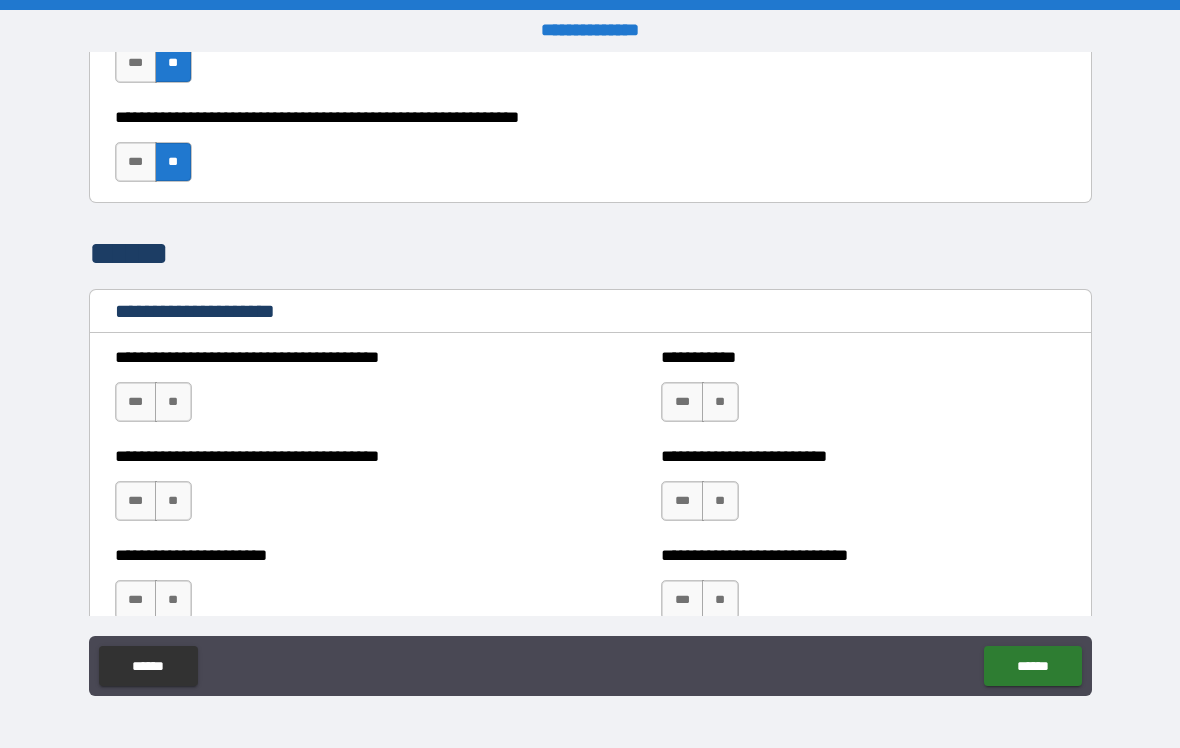click on "**" at bounding box center (173, 402) 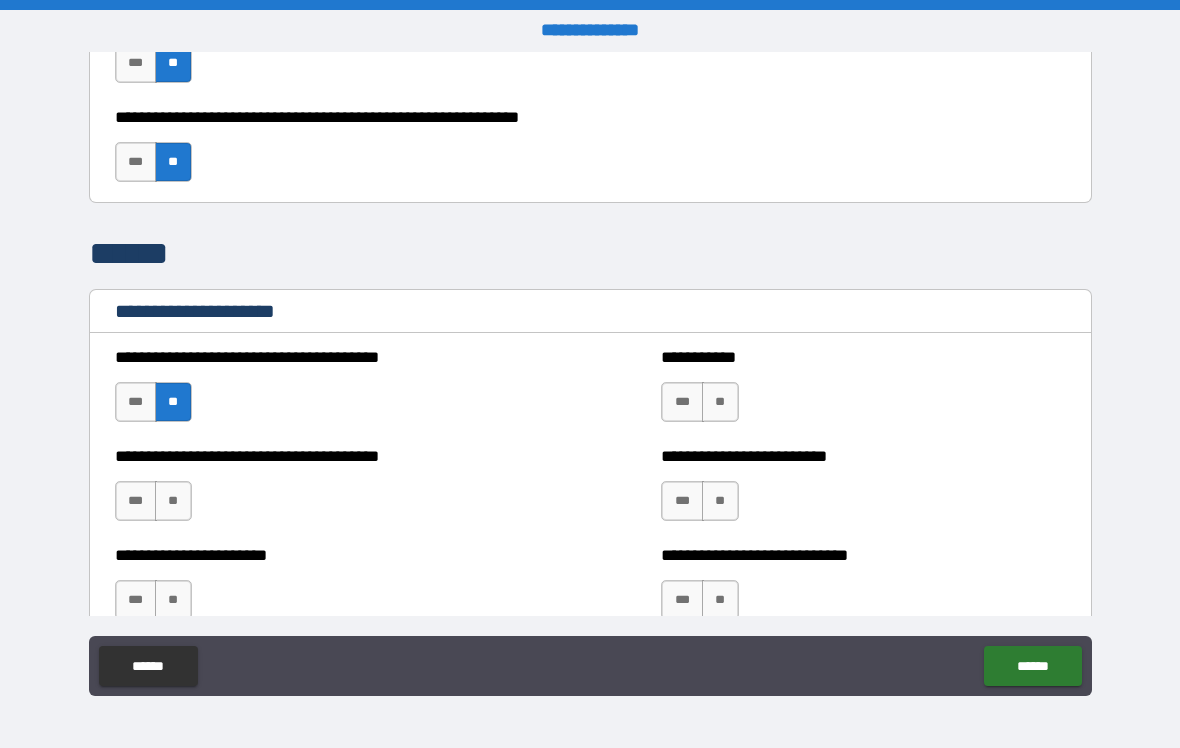 click on "**" at bounding box center [173, 501] 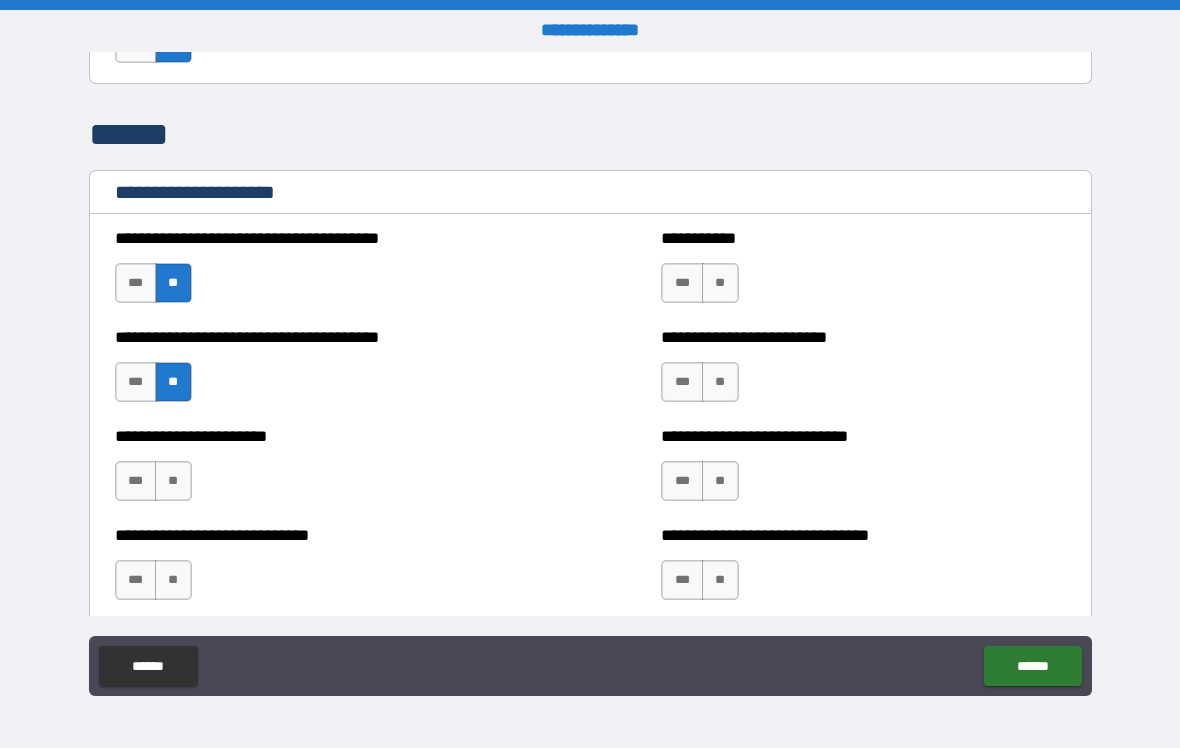 scroll, scrollTop: 5627, scrollLeft: 0, axis: vertical 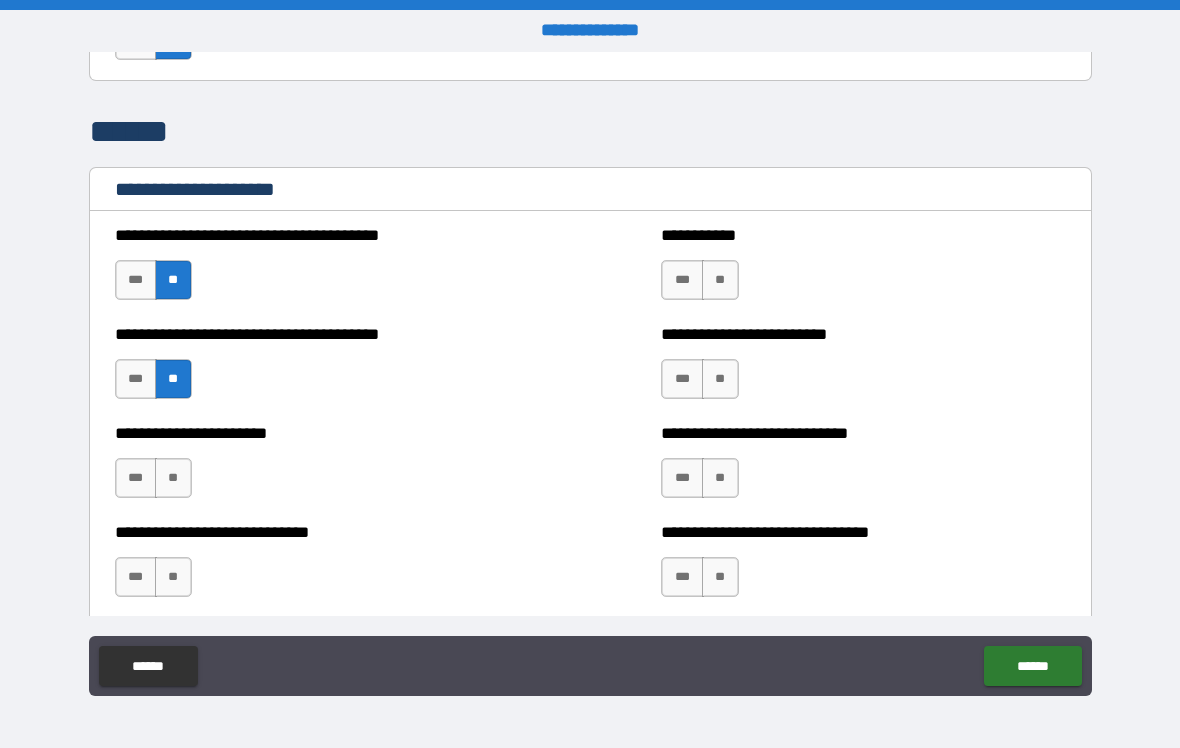 click on "**" at bounding box center (173, 478) 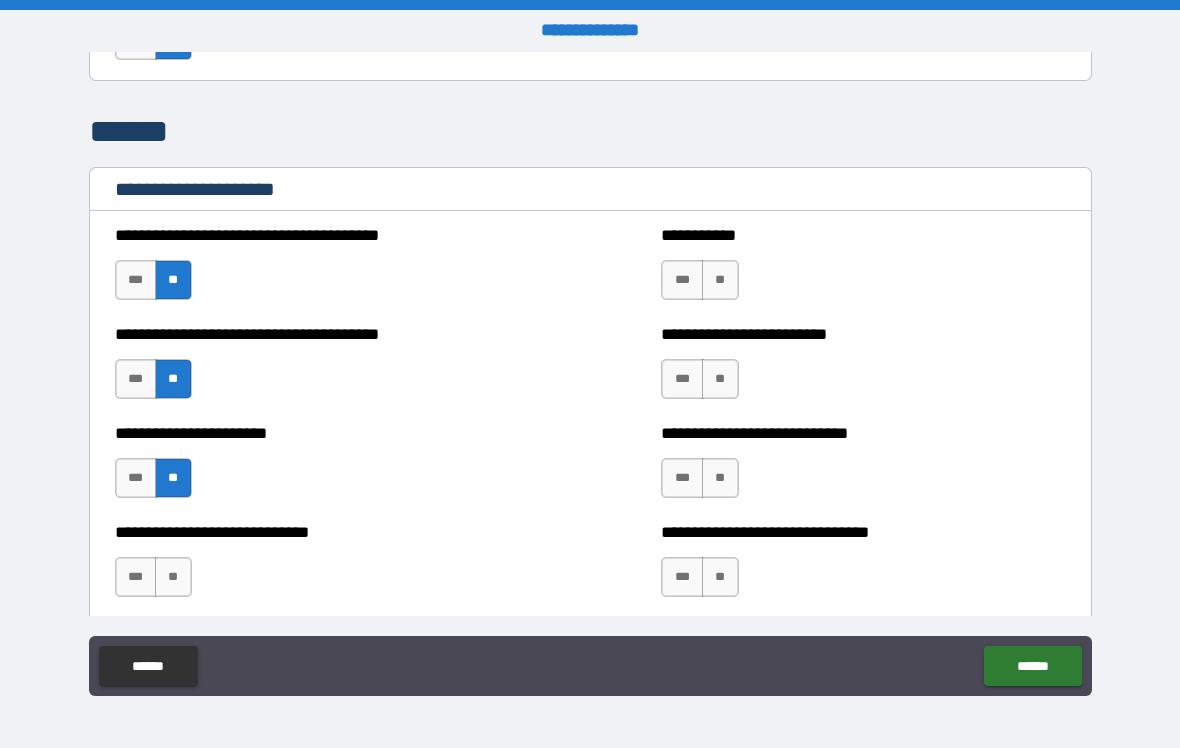click on "***" at bounding box center (136, 577) 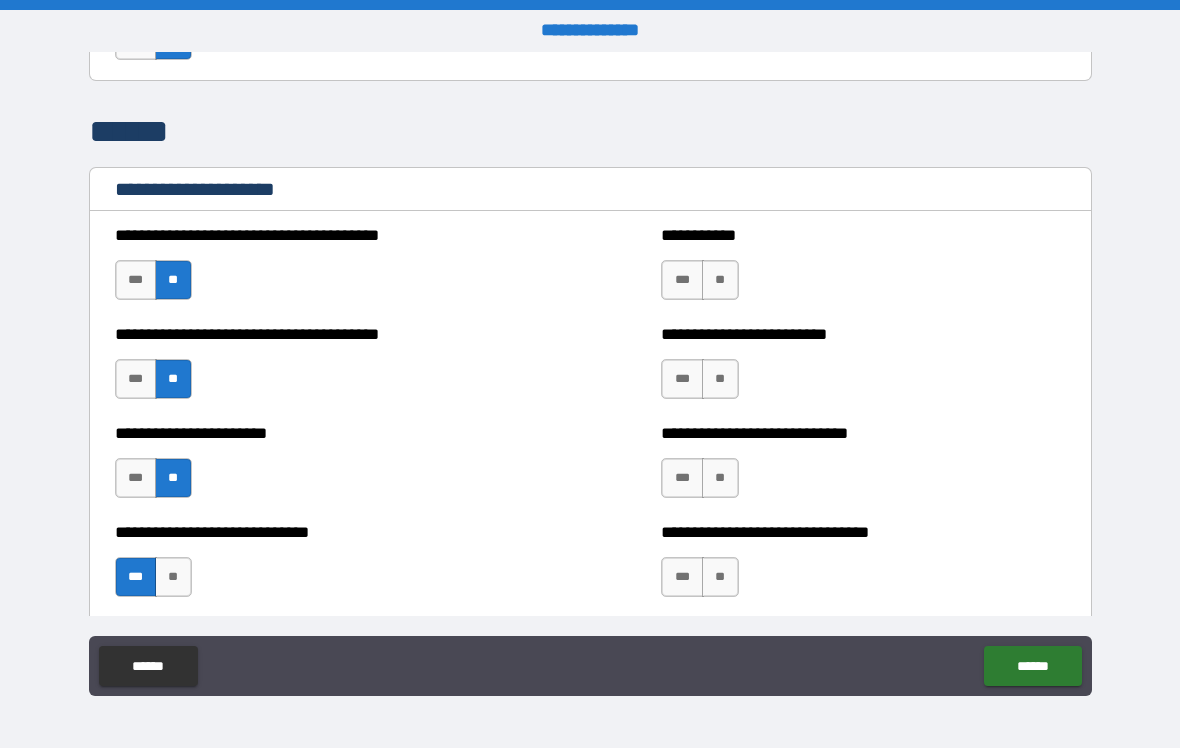 click on "**" at bounding box center (720, 280) 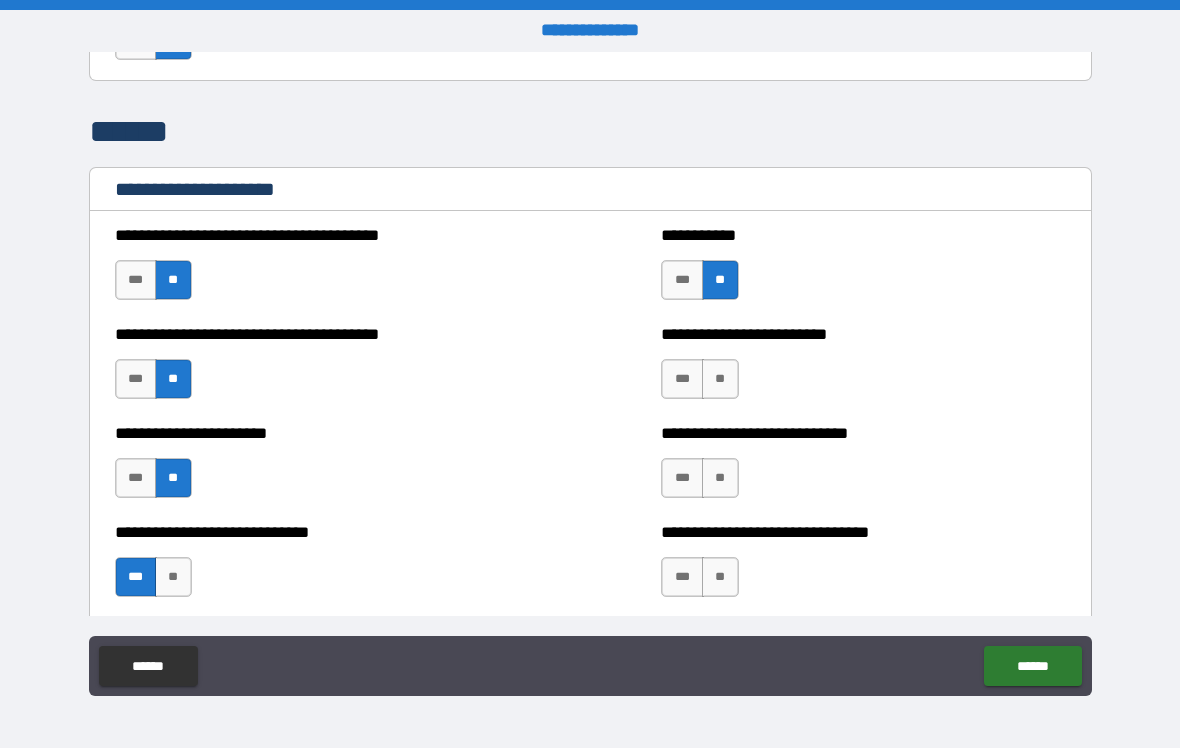 click on "**" at bounding box center (720, 379) 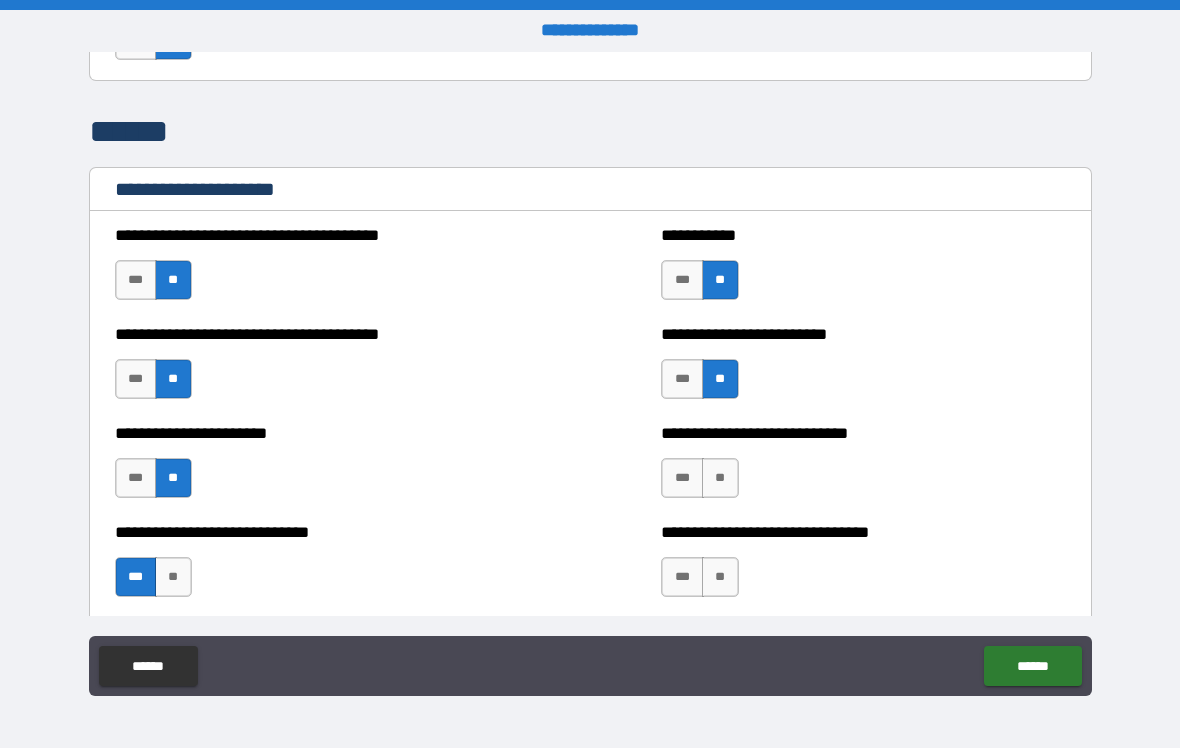 click on "***" at bounding box center [682, 478] 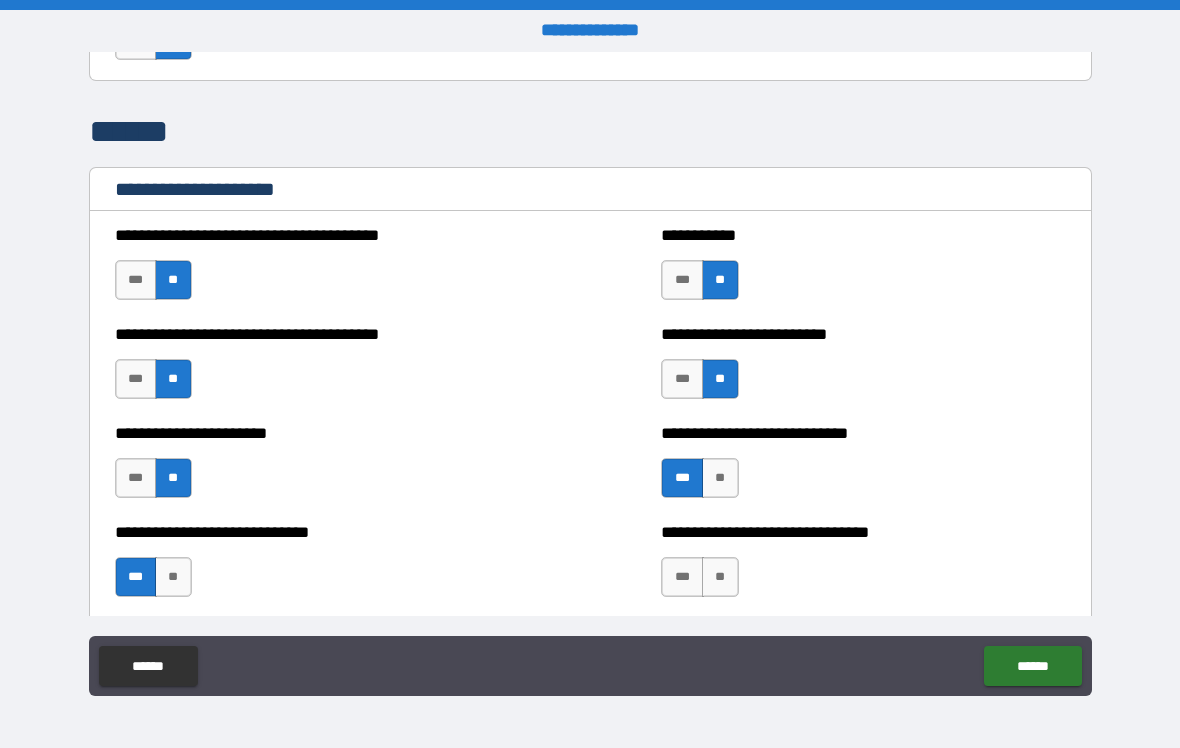 click on "**" at bounding box center (720, 577) 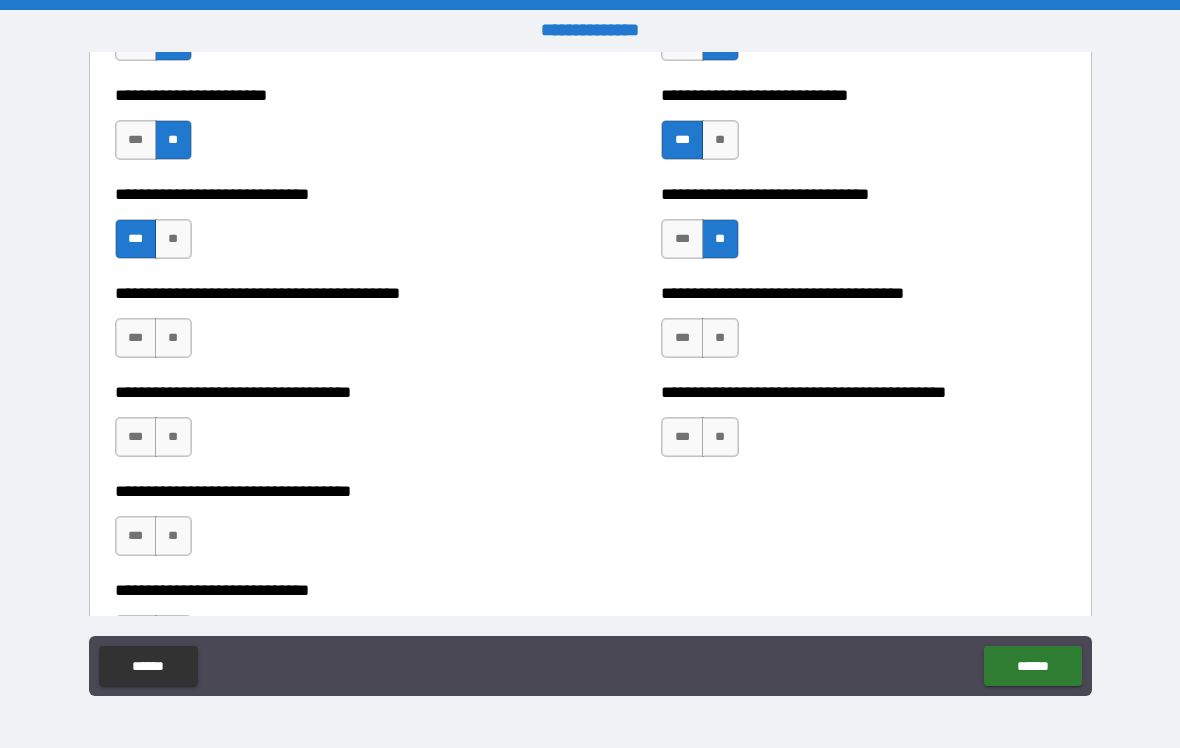 scroll, scrollTop: 5966, scrollLeft: 0, axis: vertical 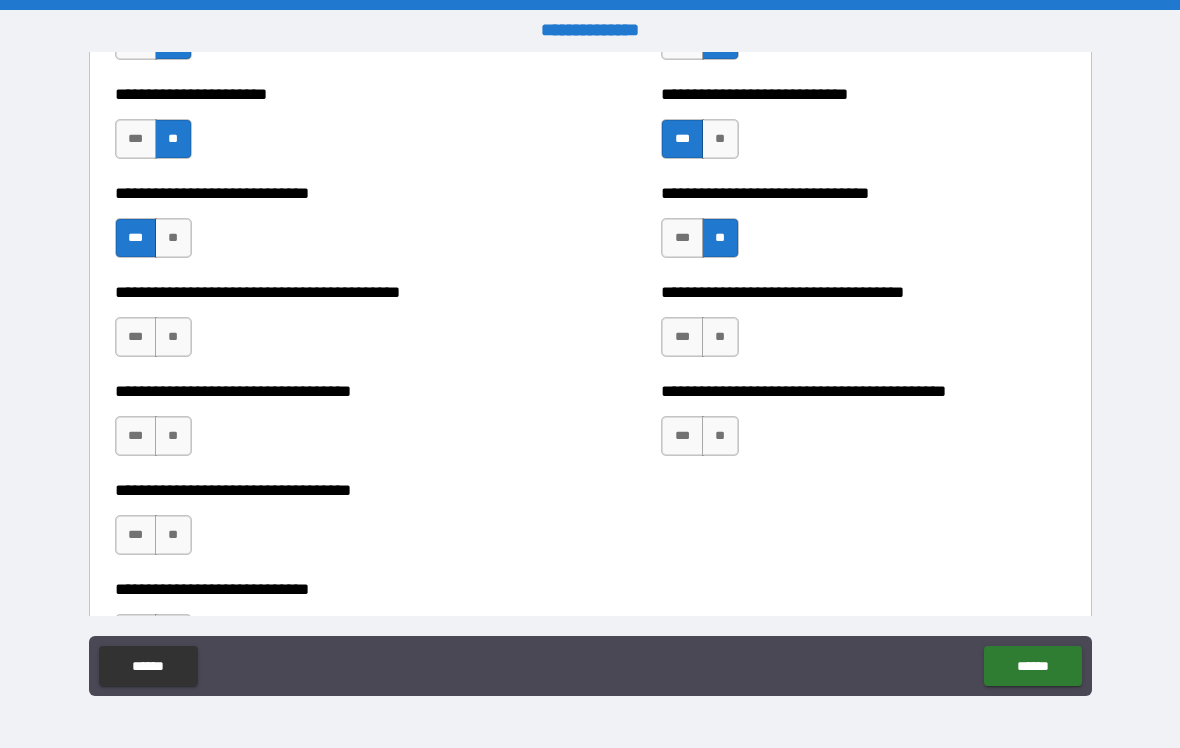 click on "**" at bounding box center [173, 436] 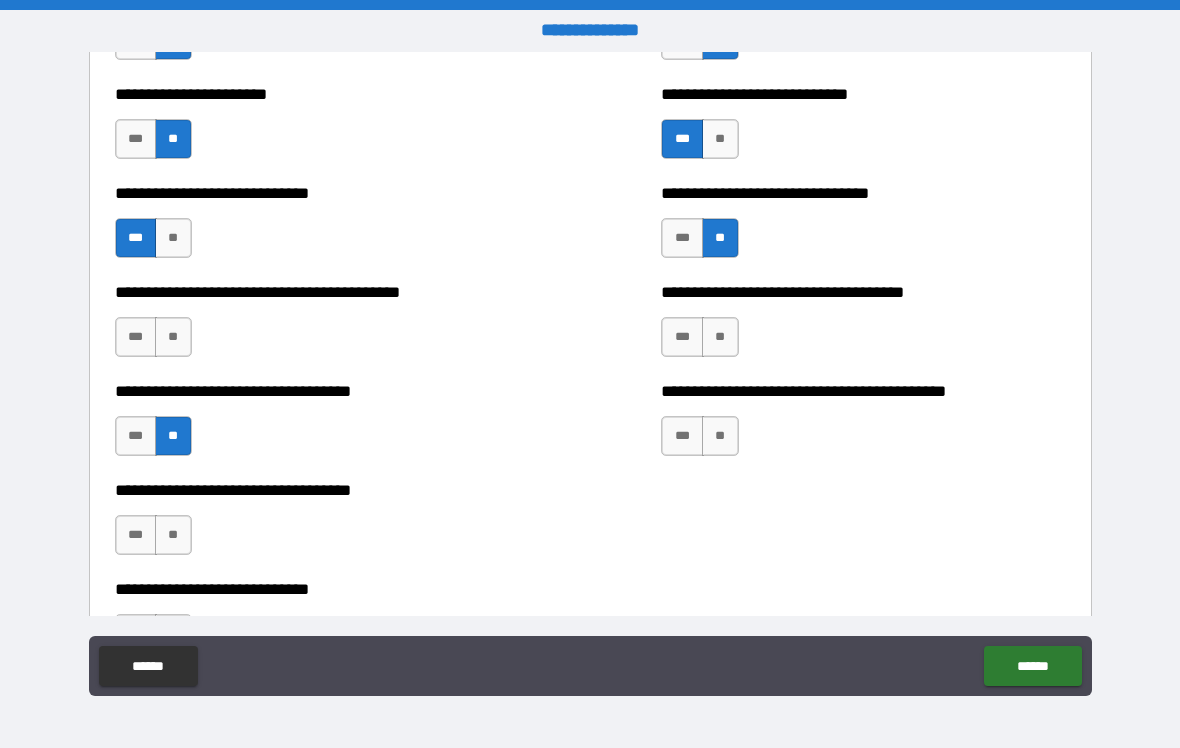 click on "**" at bounding box center [173, 337] 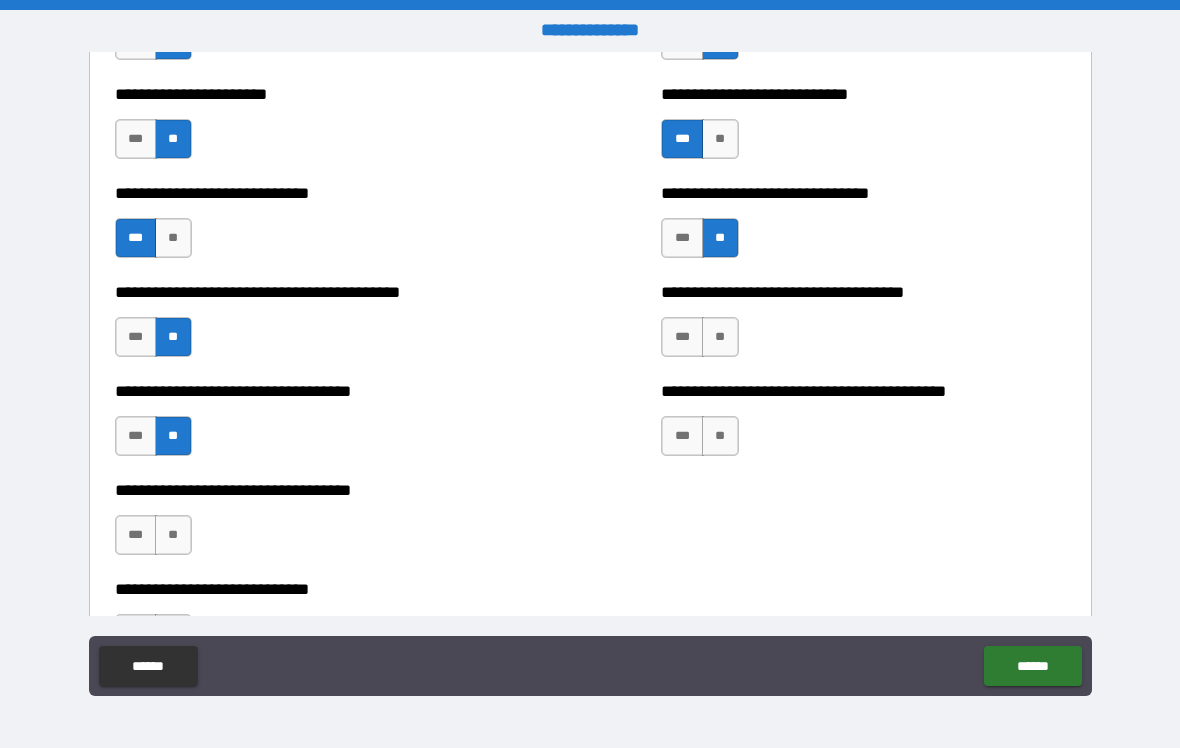 click on "***" at bounding box center (136, 535) 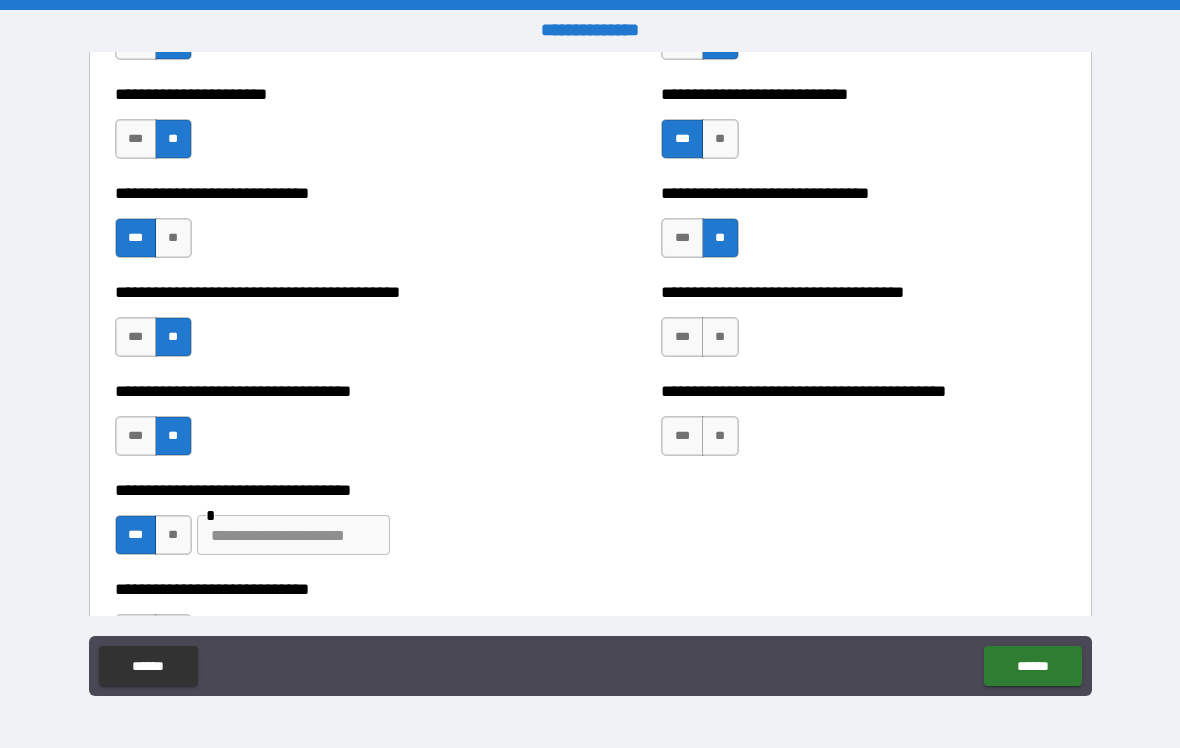 type on "*" 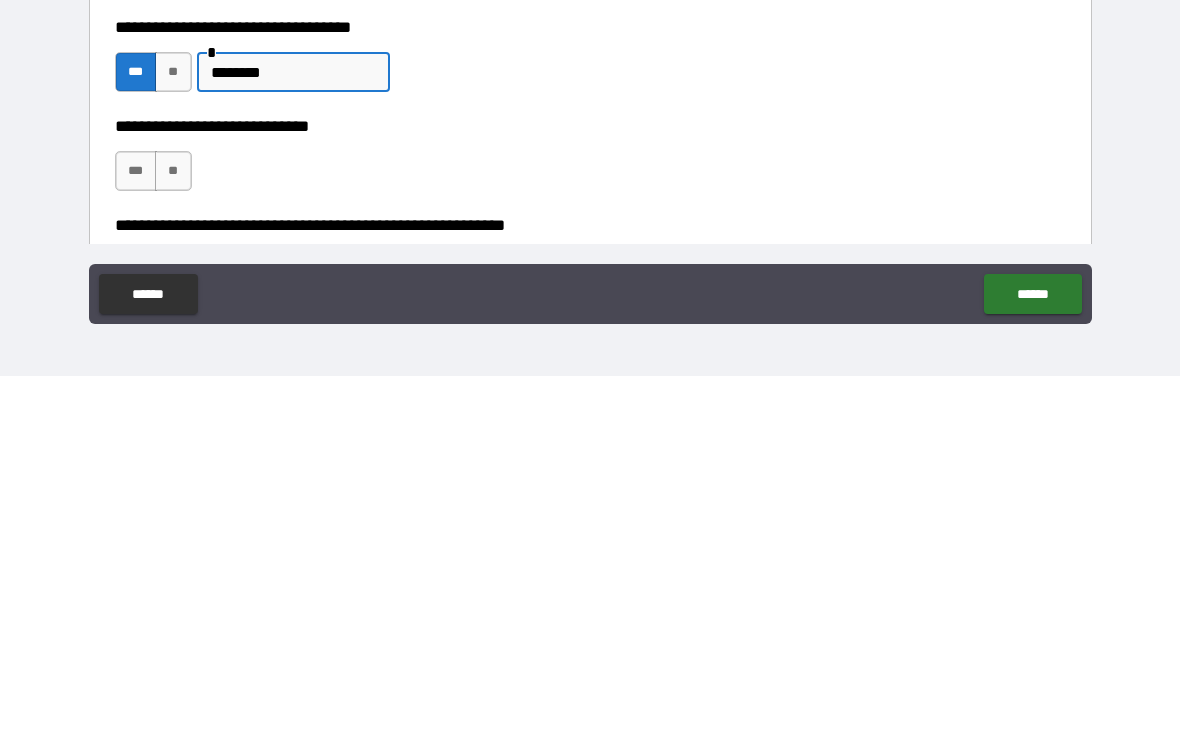 scroll, scrollTop: 6060, scrollLeft: 0, axis: vertical 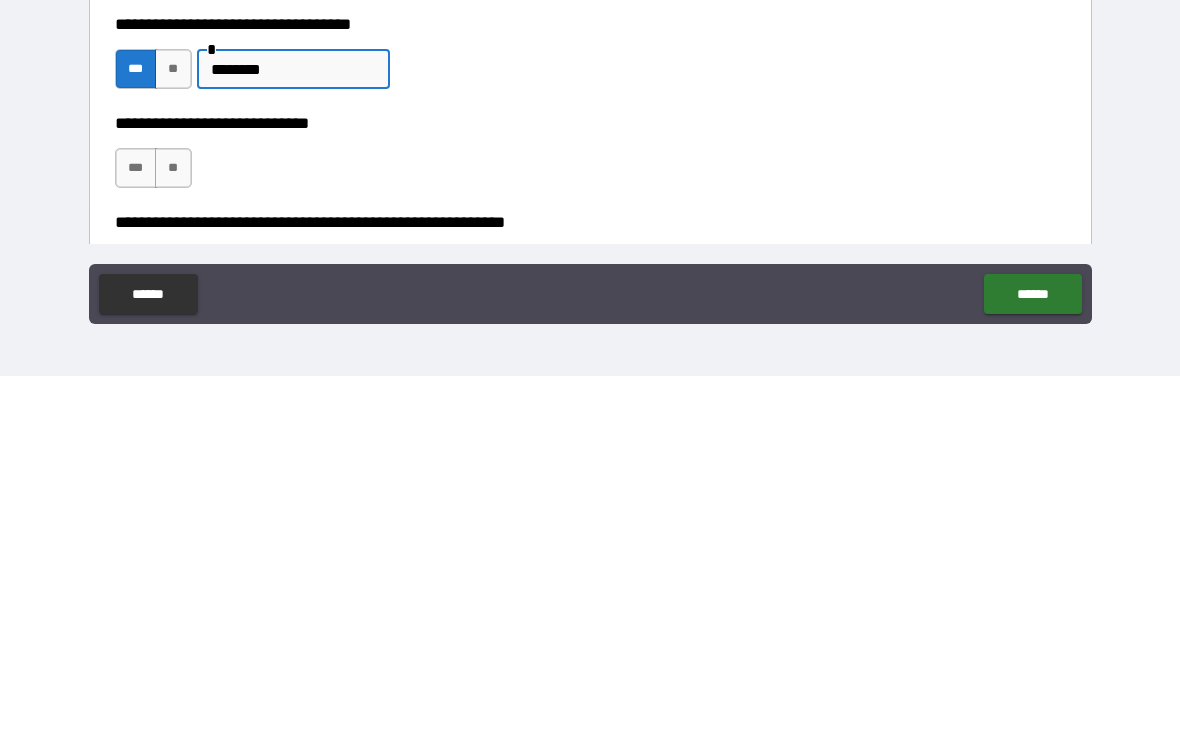type on "********" 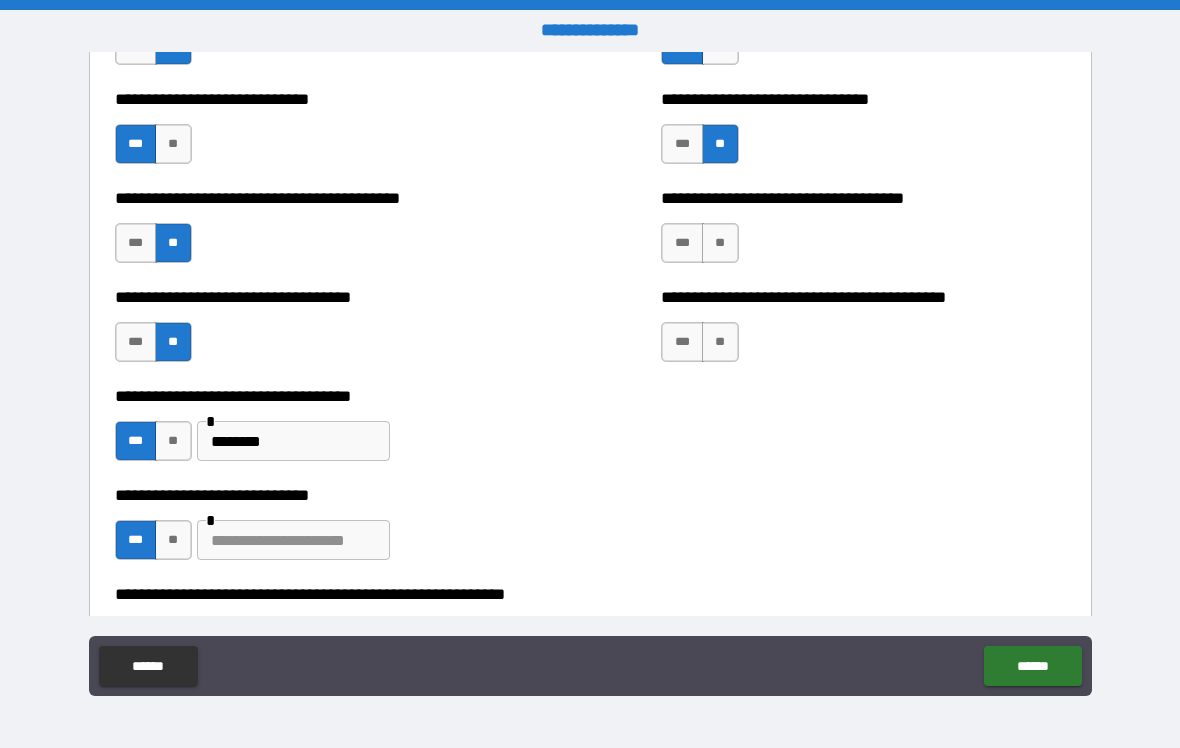 type on "*" 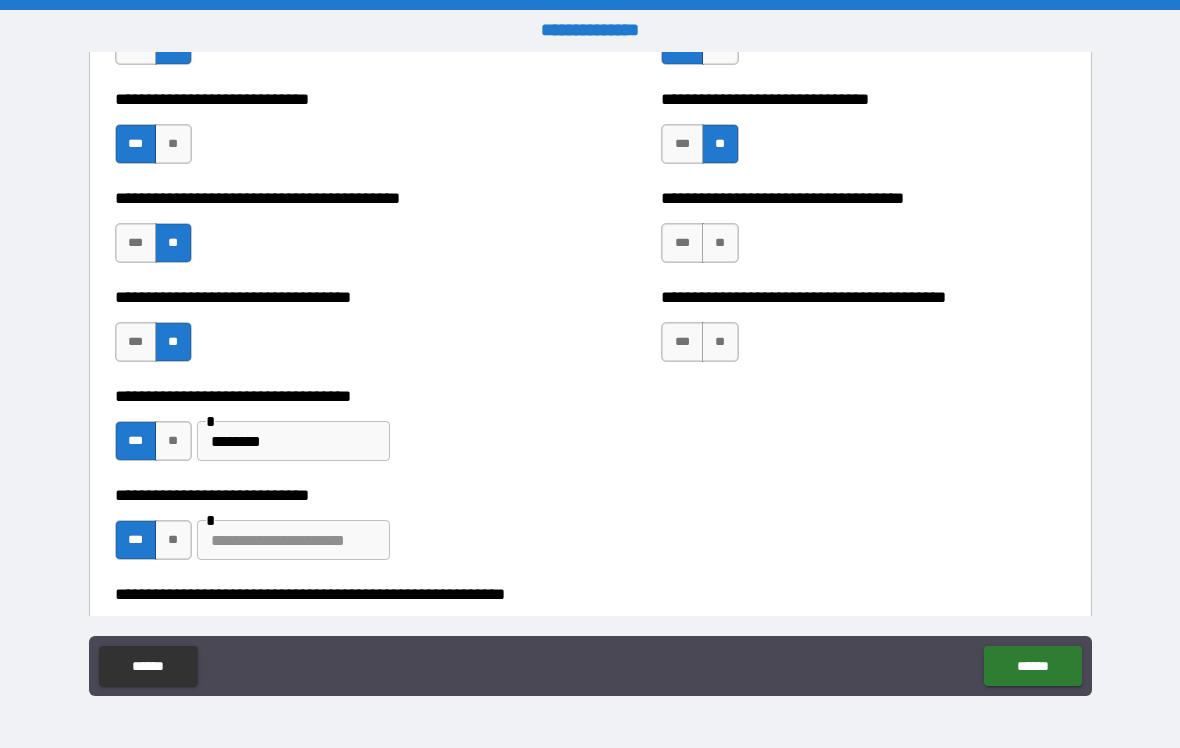 click at bounding box center [293, 540] 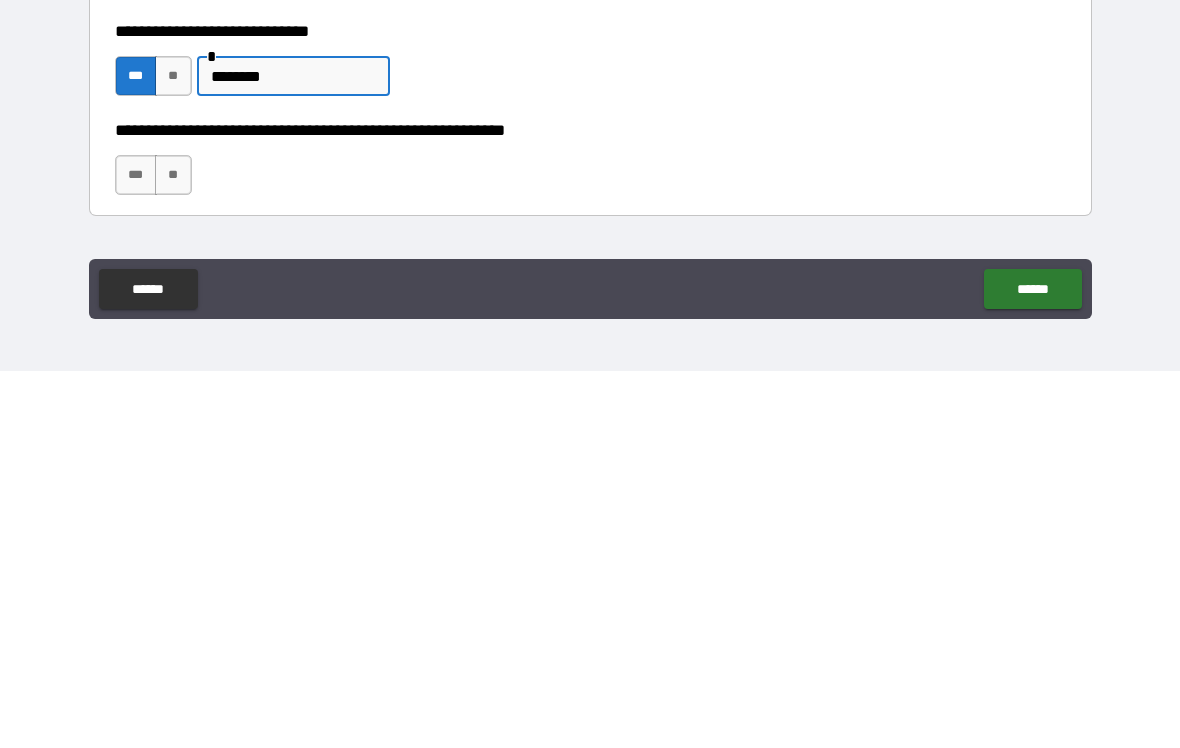 scroll, scrollTop: 6145, scrollLeft: 0, axis: vertical 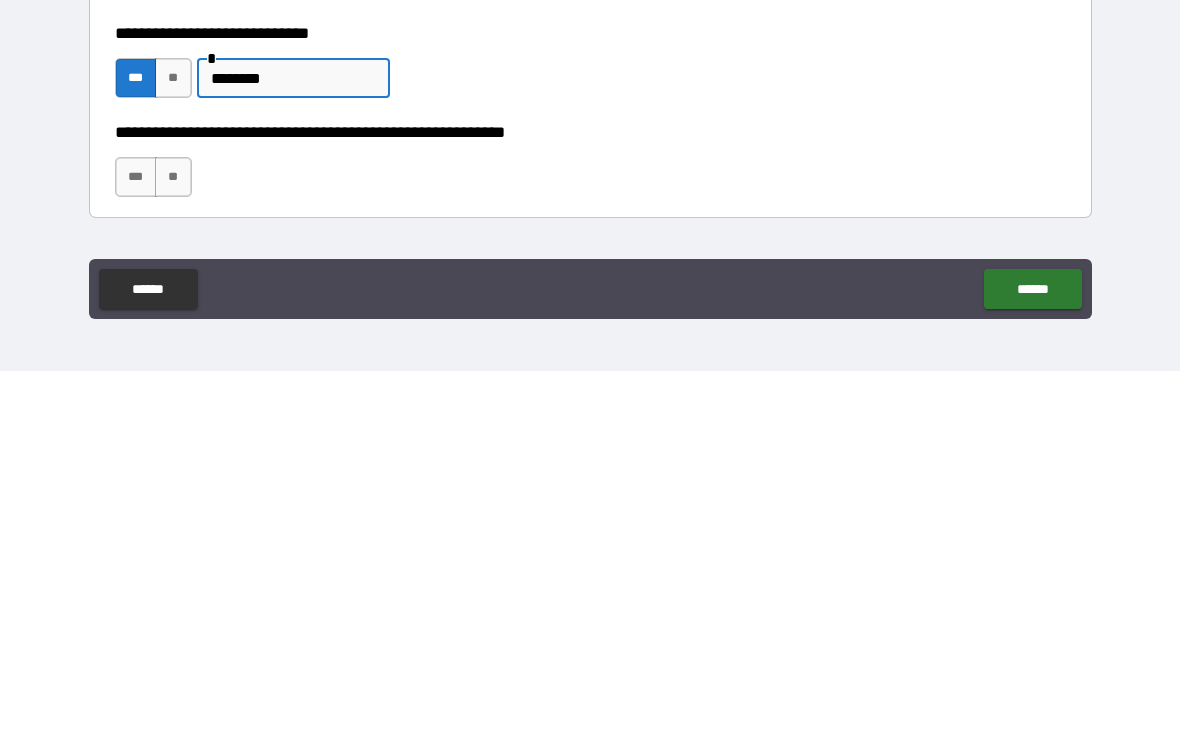 type on "********" 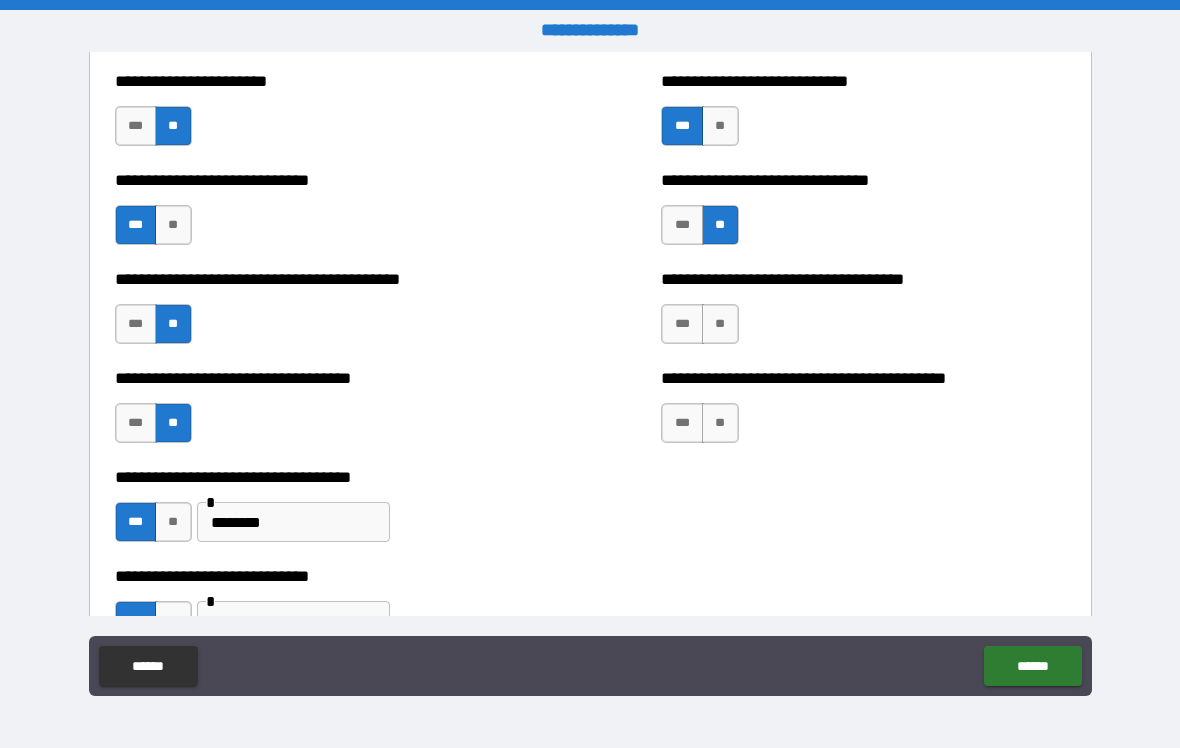 scroll, scrollTop: 5966, scrollLeft: 0, axis: vertical 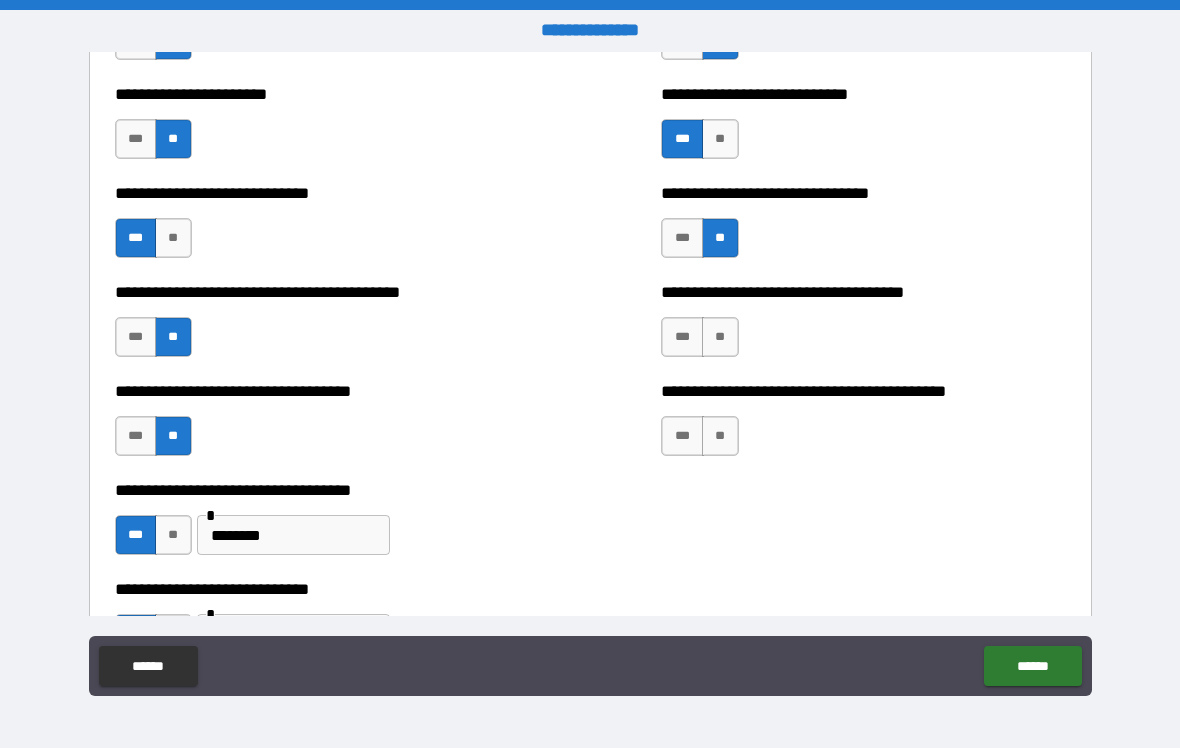 click on "**" at bounding box center (720, 436) 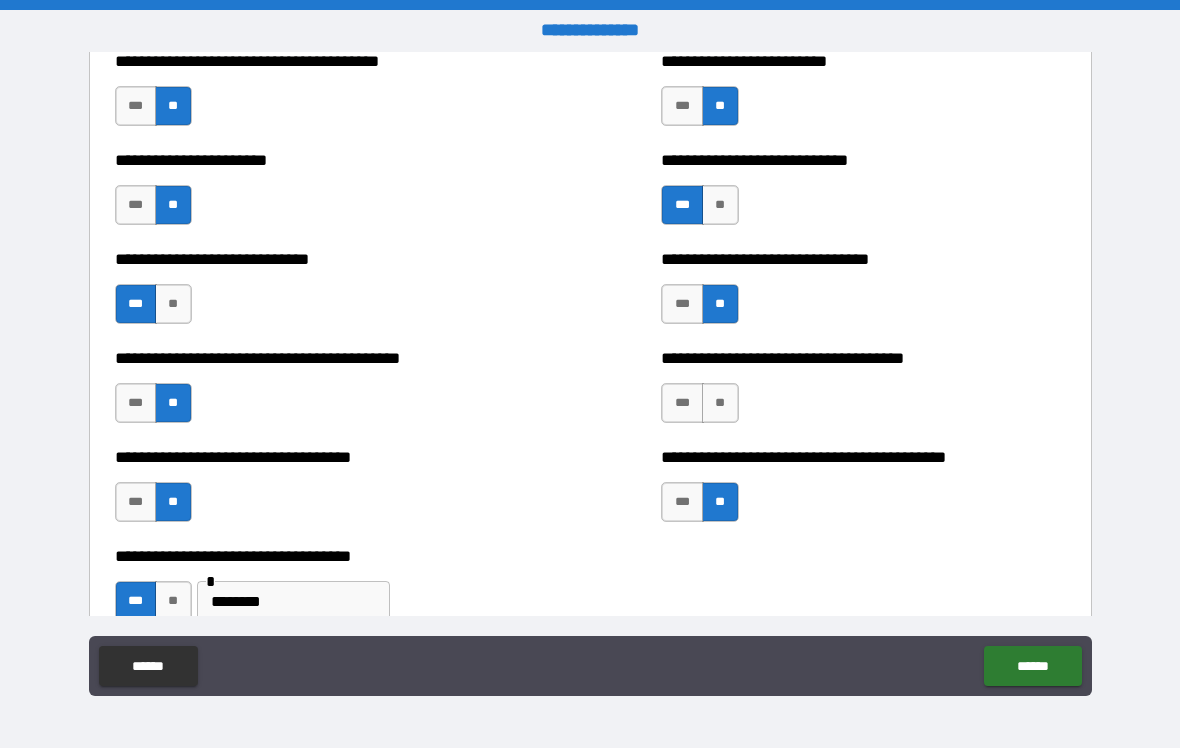 scroll, scrollTop: 5898, scrollLeft: 0, axis: vertical 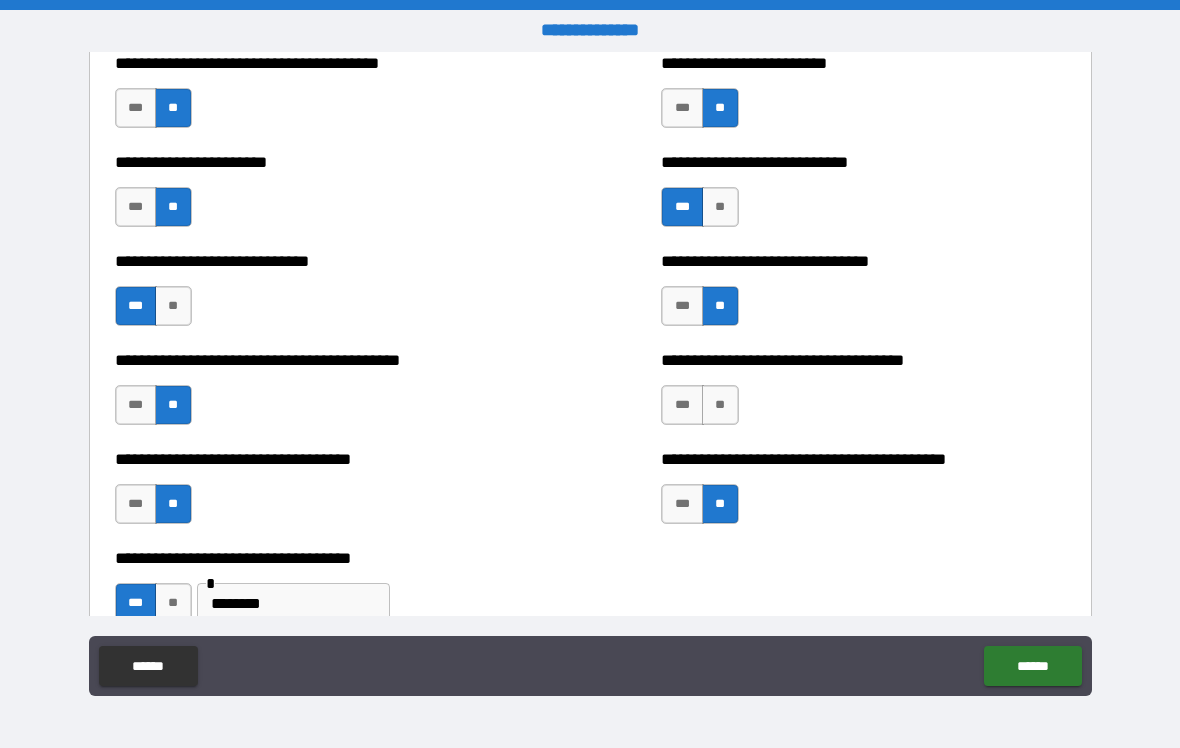 click on "**" at bounding box center (720, 405) 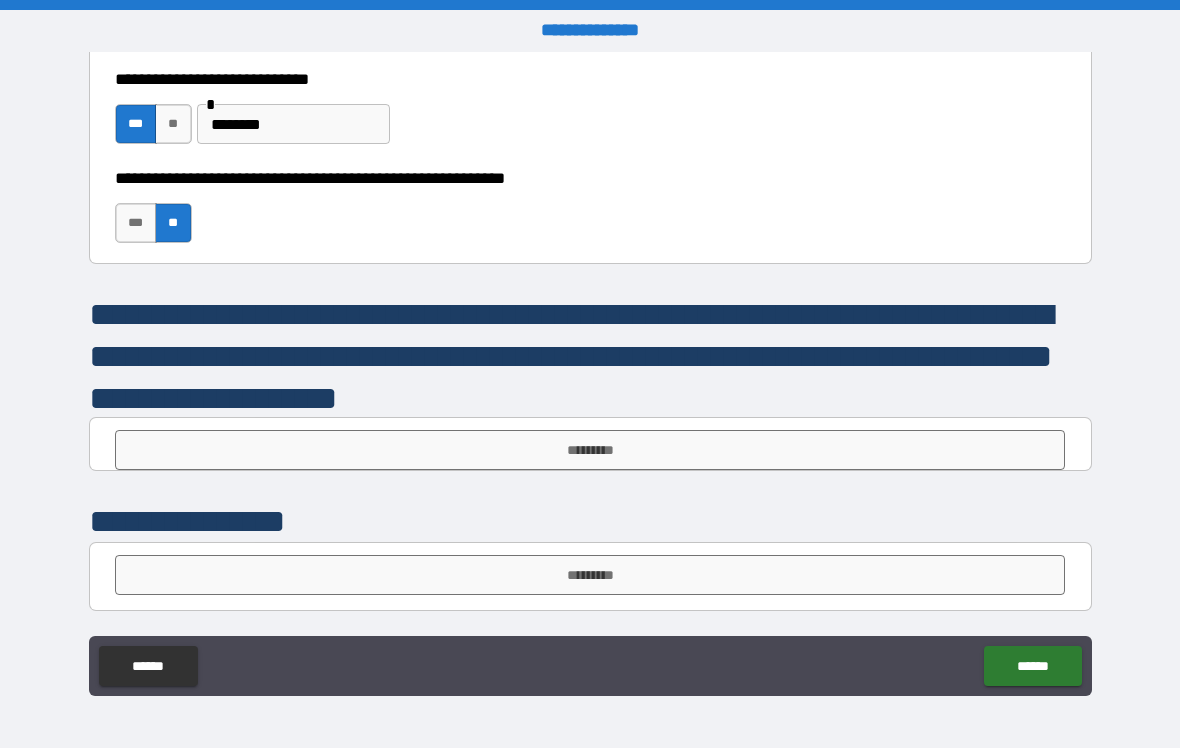scroll, scrollTop: 6476, scrollLeft: 0, axis: vertical 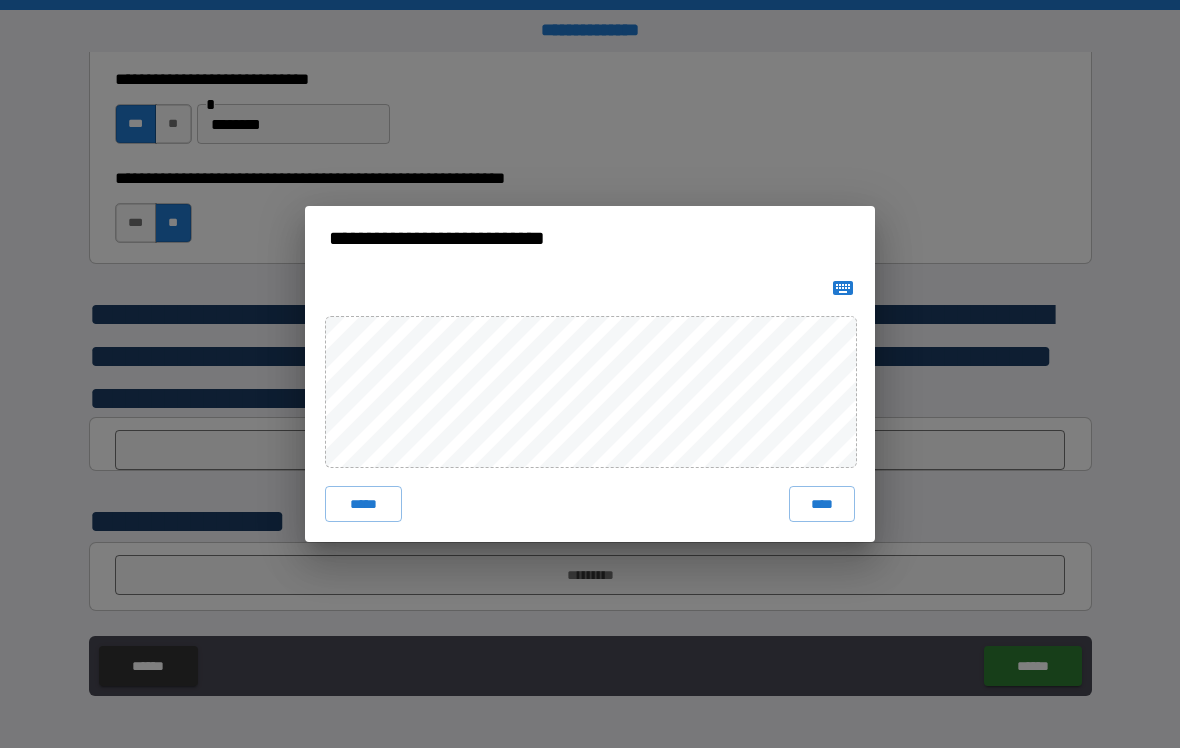 click on "****" at bounding box center [822, 504] 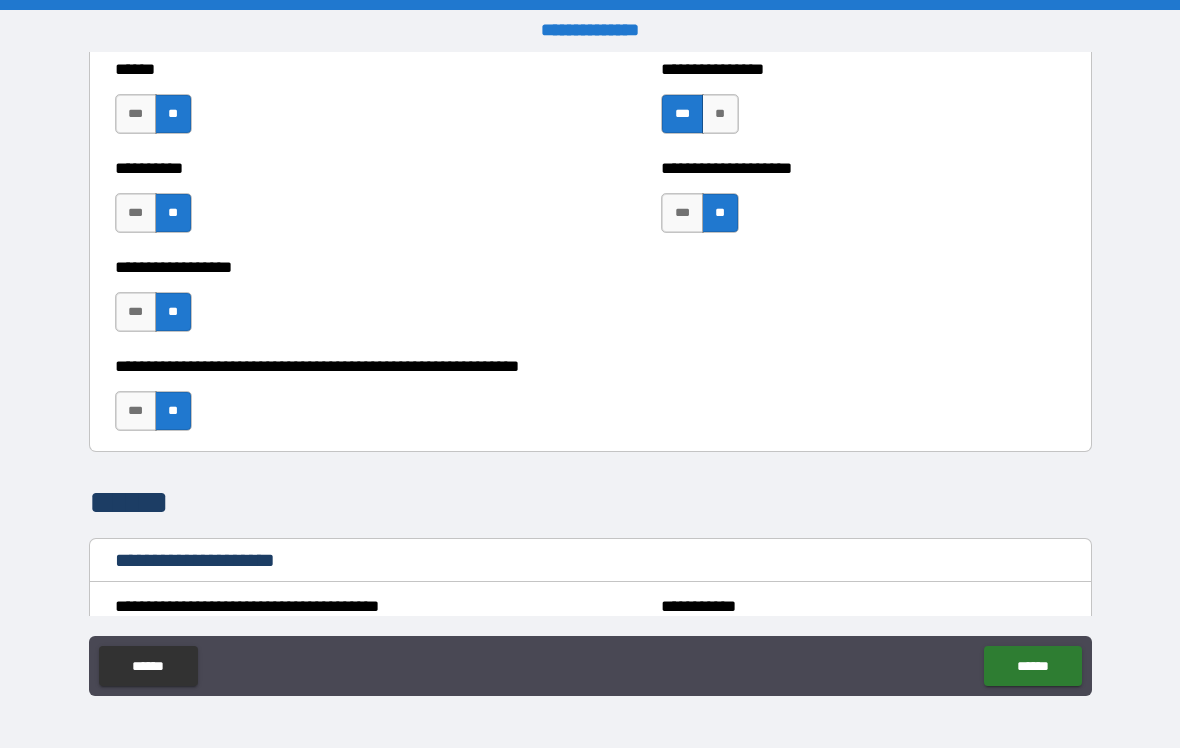 scroll, scrollTop: 5257, scrollLeft: 0, axis: vertical 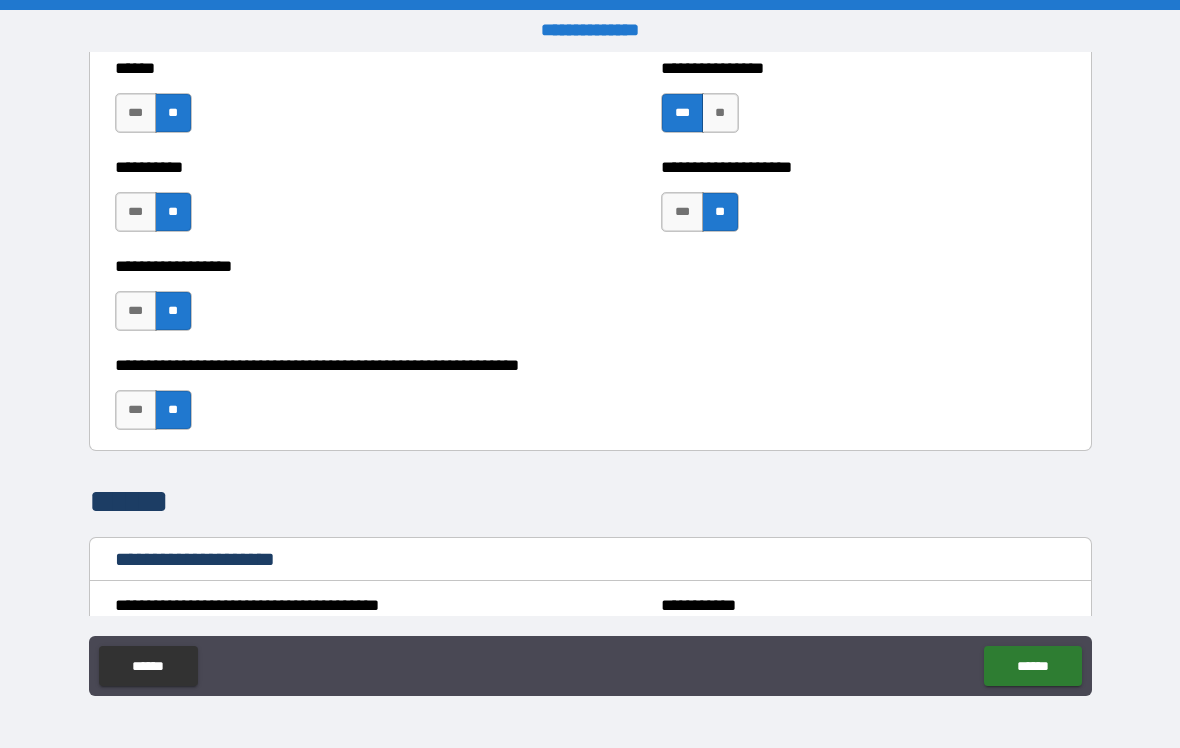 click on "***" at bounding box center (136, 410) 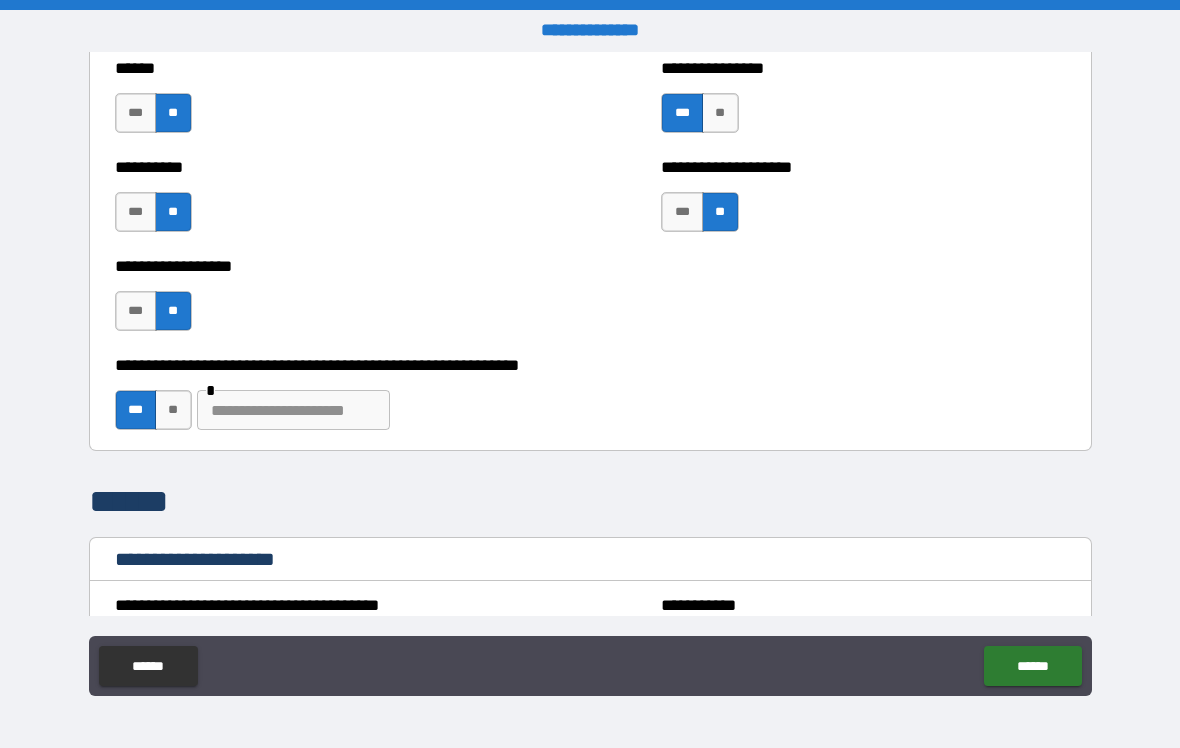 type on "*" 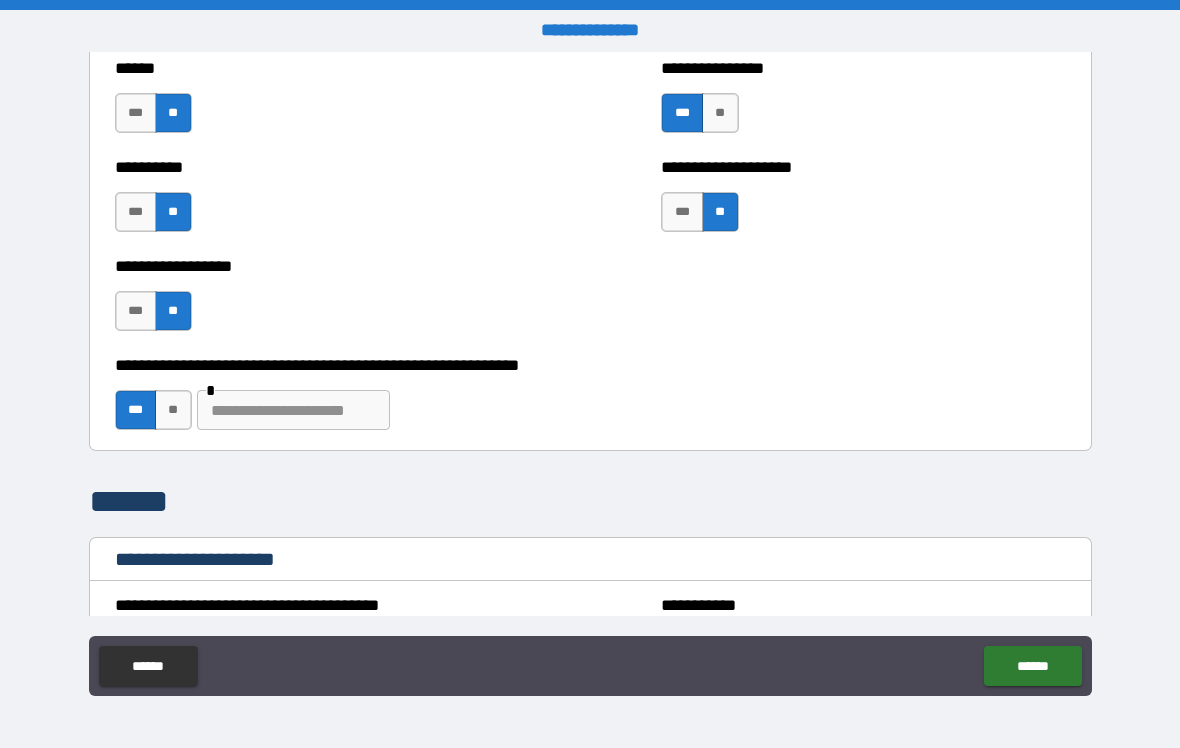 click on "**********" at bounding box center [590, 400] 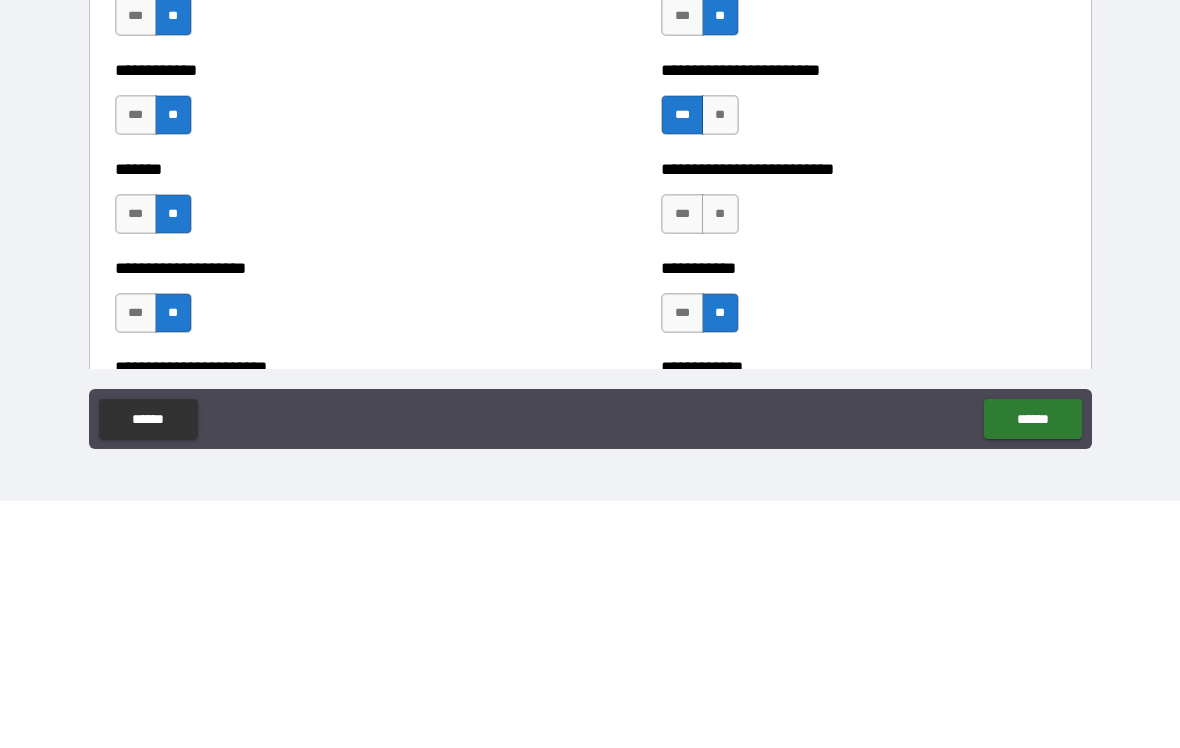scroll, scrollTop: 3221, scrollLeft: 0, axis: vertical 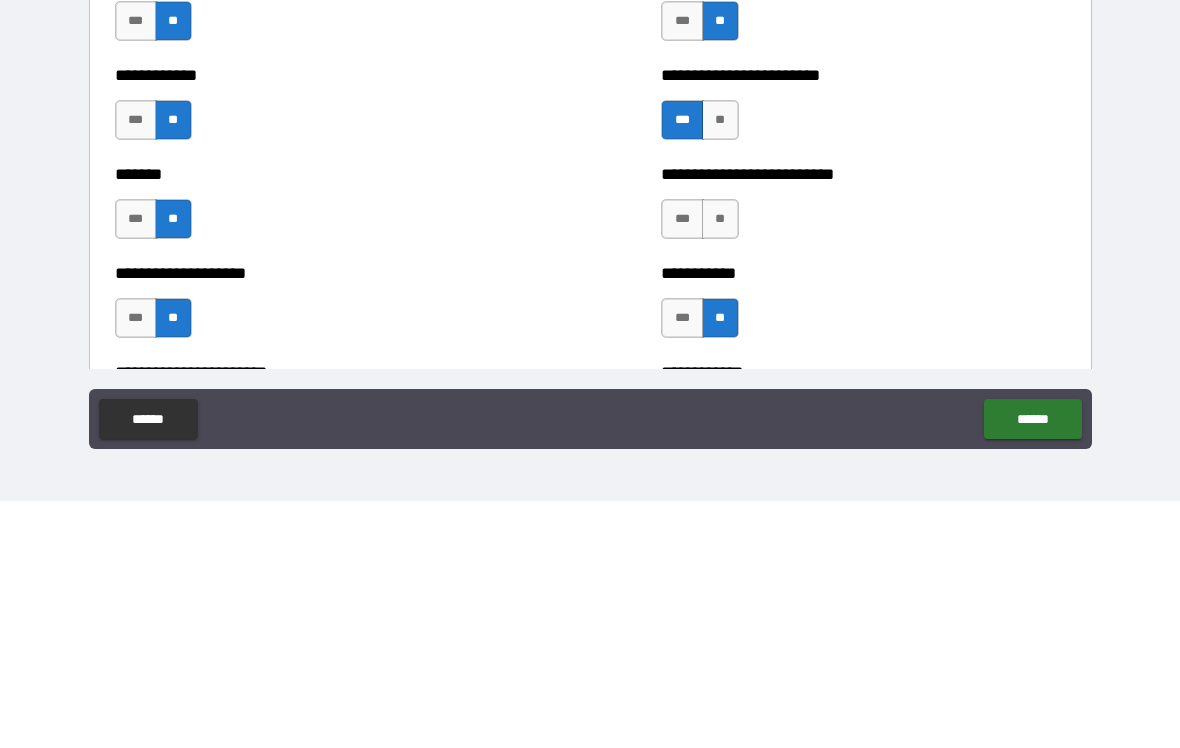type on "**********" 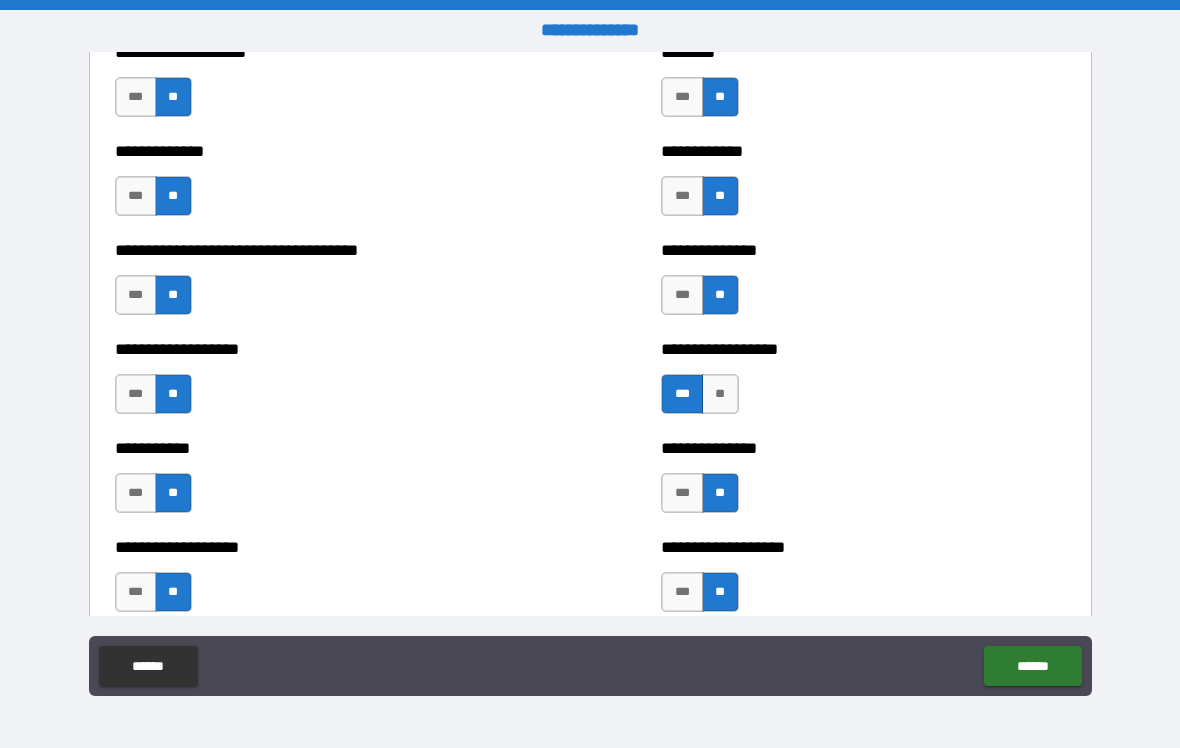 scroll, scrollTop: 2599, scrollLeft: 0, axis: vertical 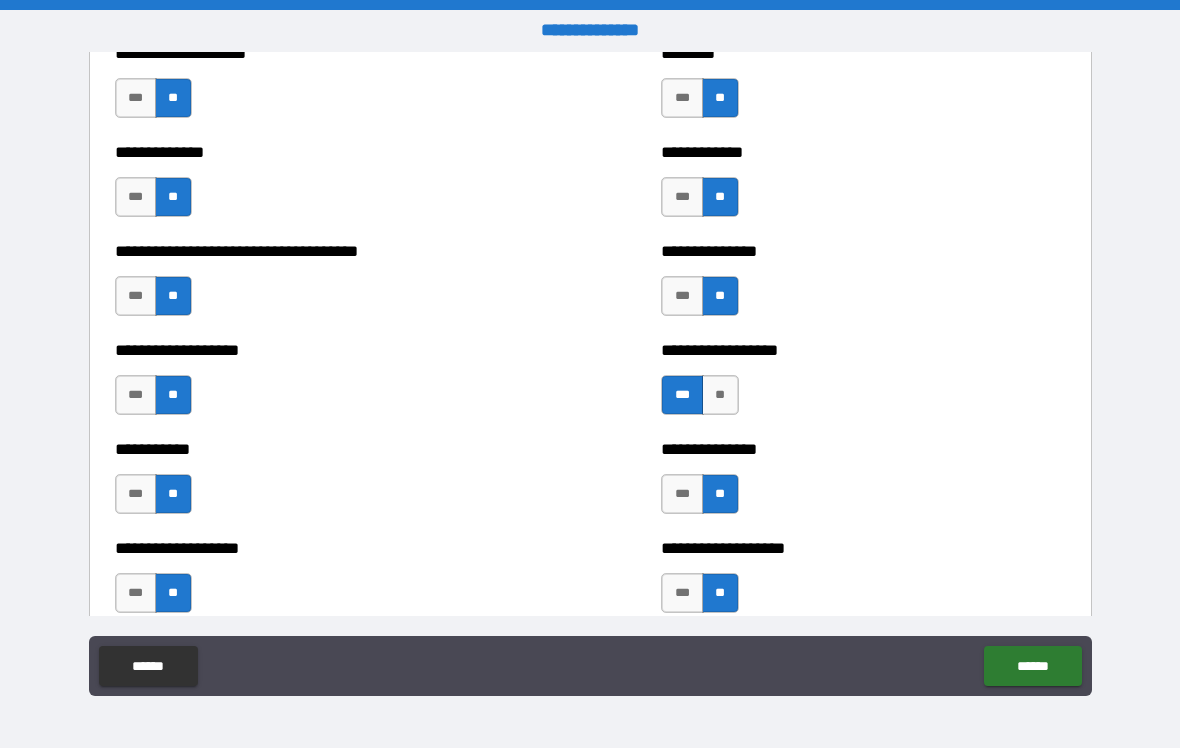 click on "**" at bounding box center [720, 395] 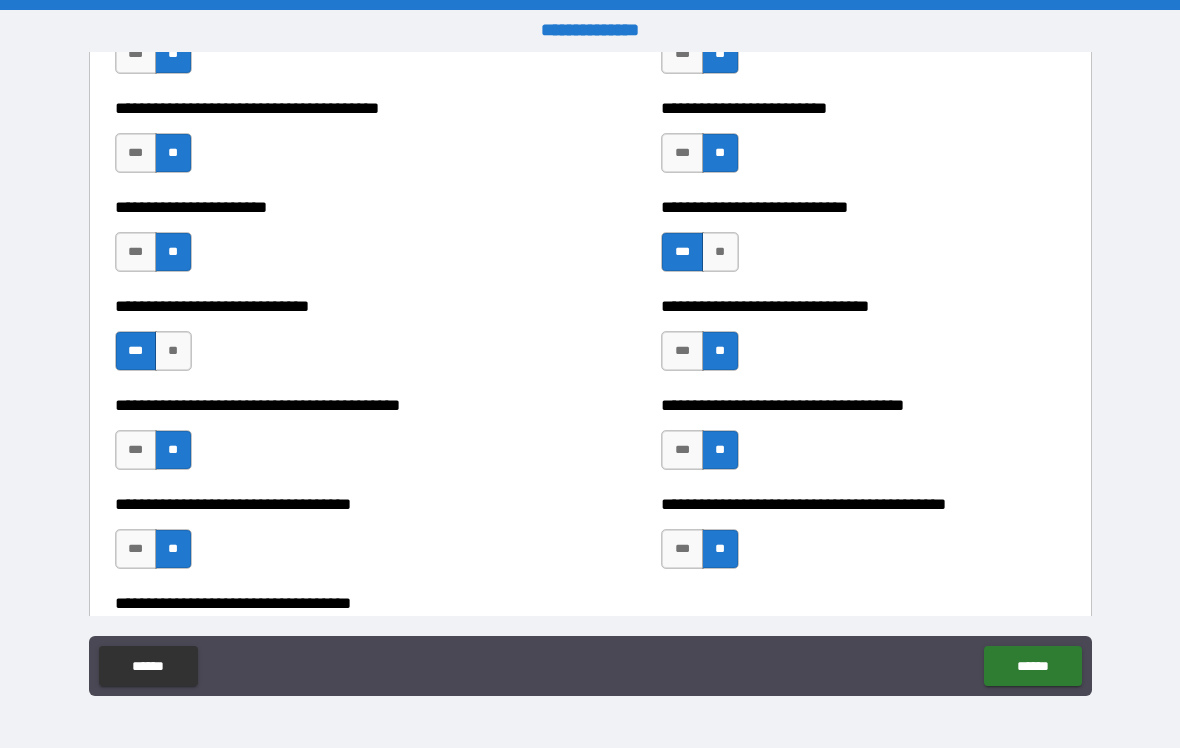 scroll, scrollTop: 5854, scrollLeft: 0, axis: vertical 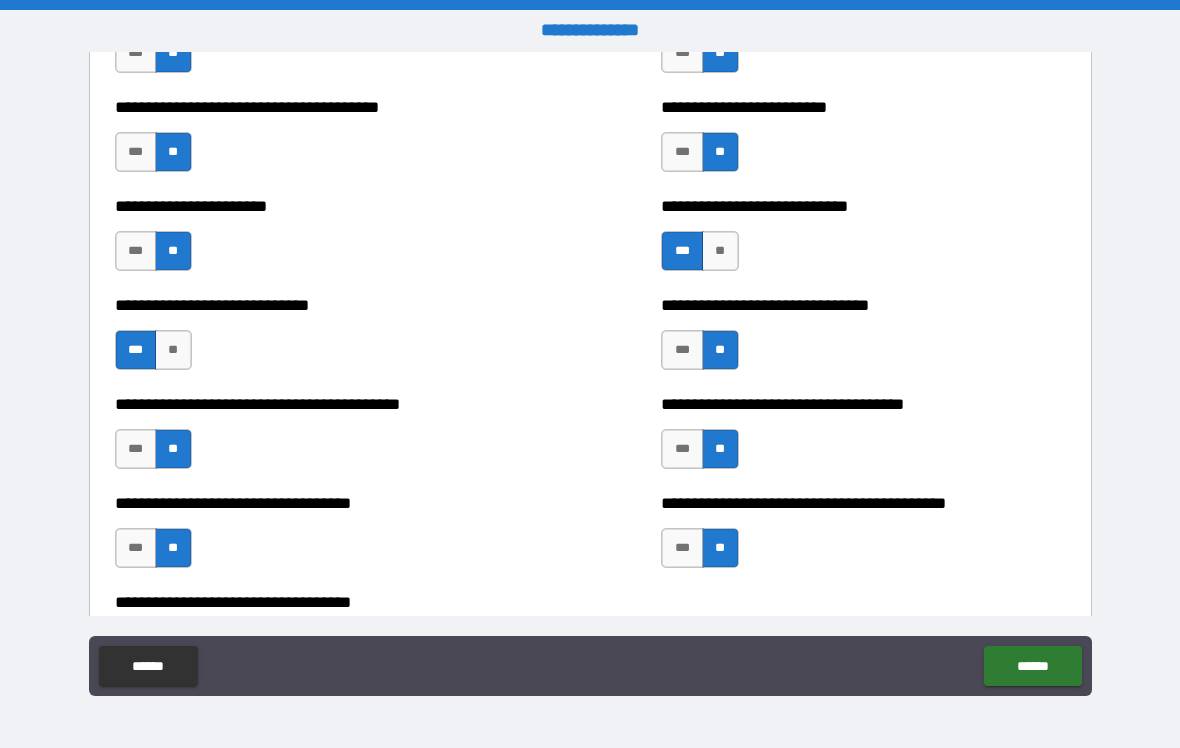 click on "**********" at bounding box center [863, 439] 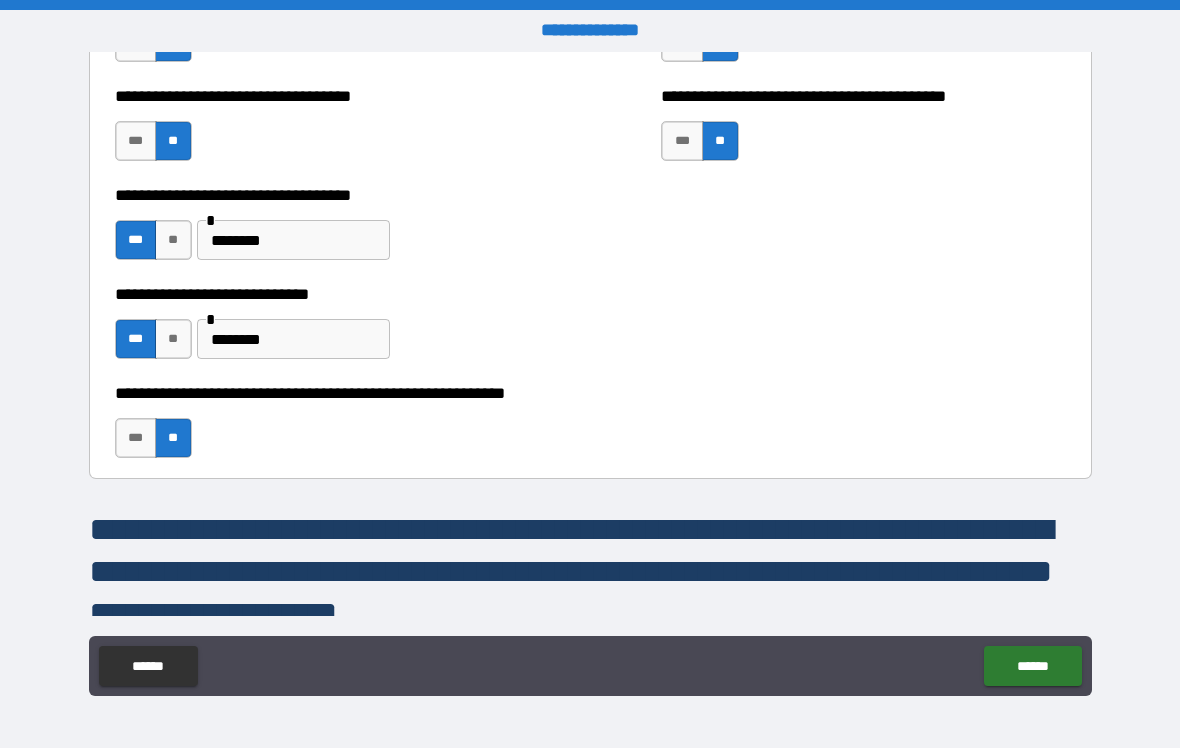 click on "******" at bounding box center [1032, 666] 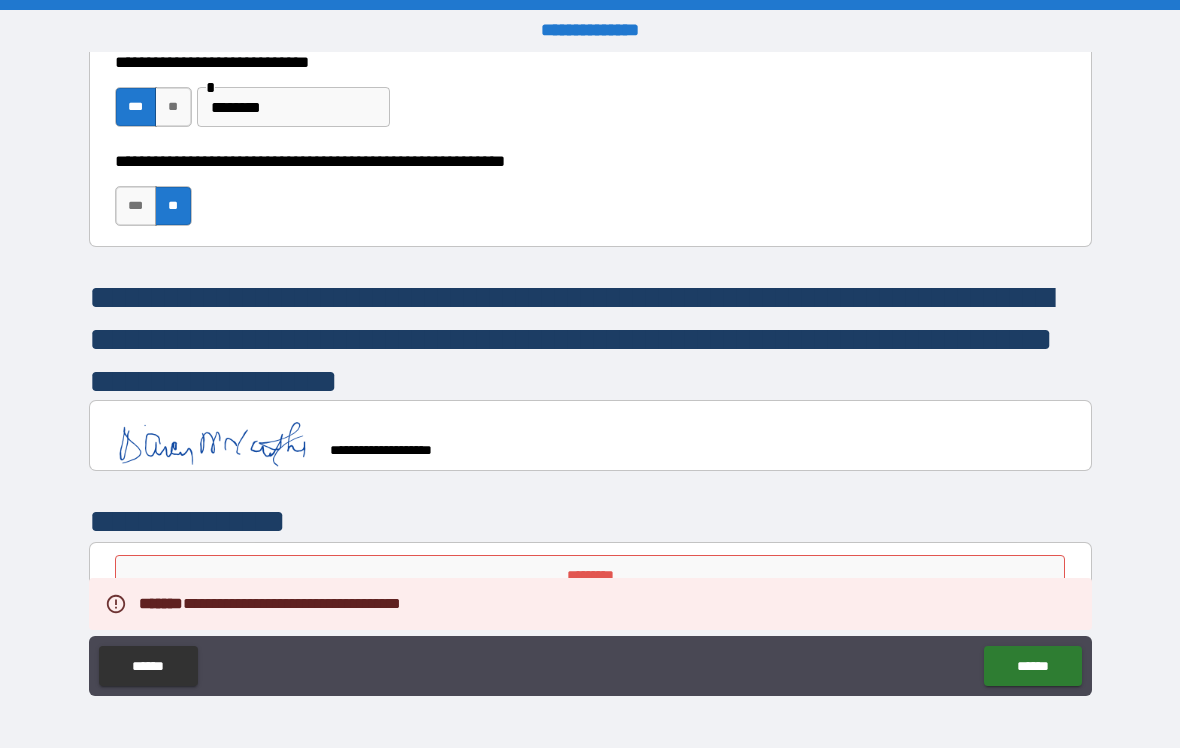 scroll, scrollTop: 6493, scrollLeft: 0, axis: vertical 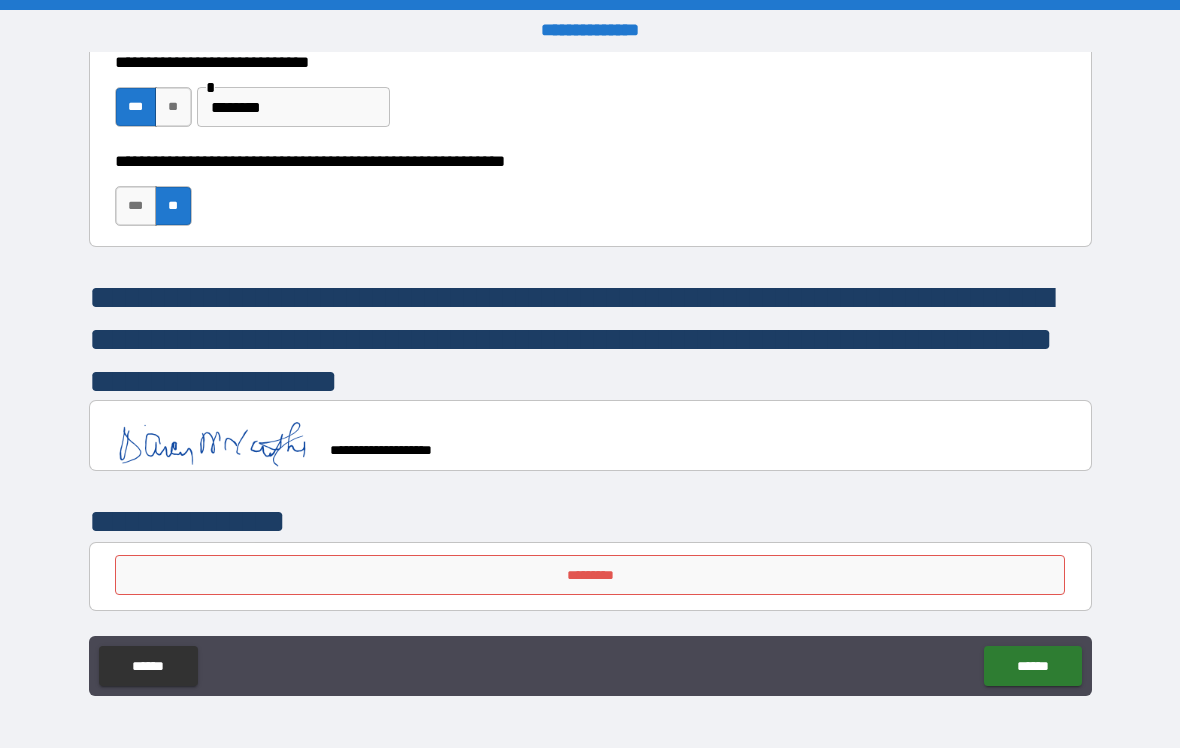 click on "*********" at bounding box center [590, 575] 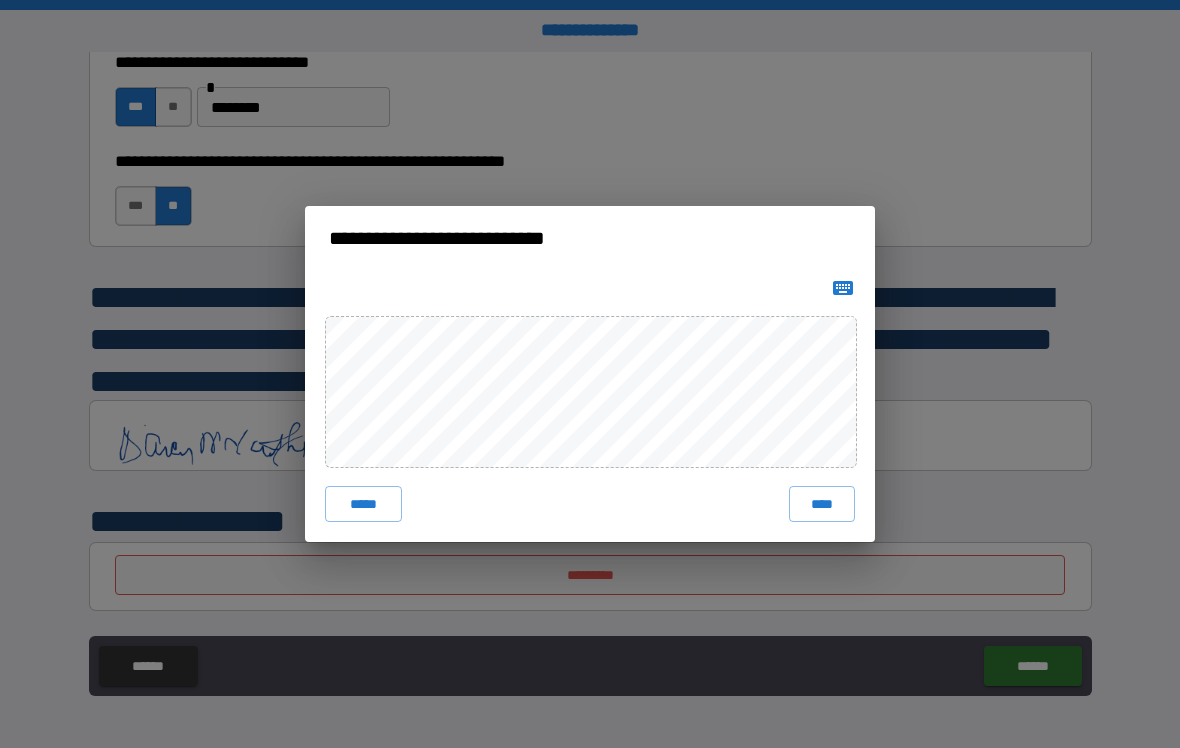 click on "****" at bounding box center (822, 504) 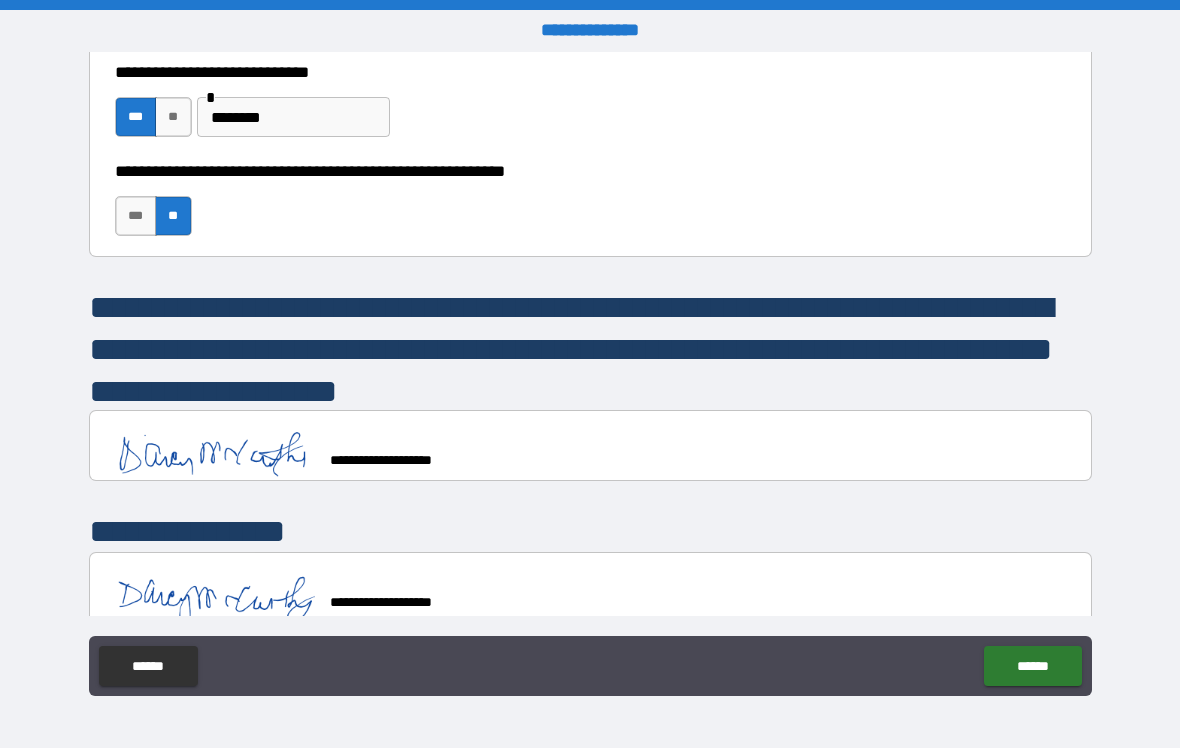 type on "*" 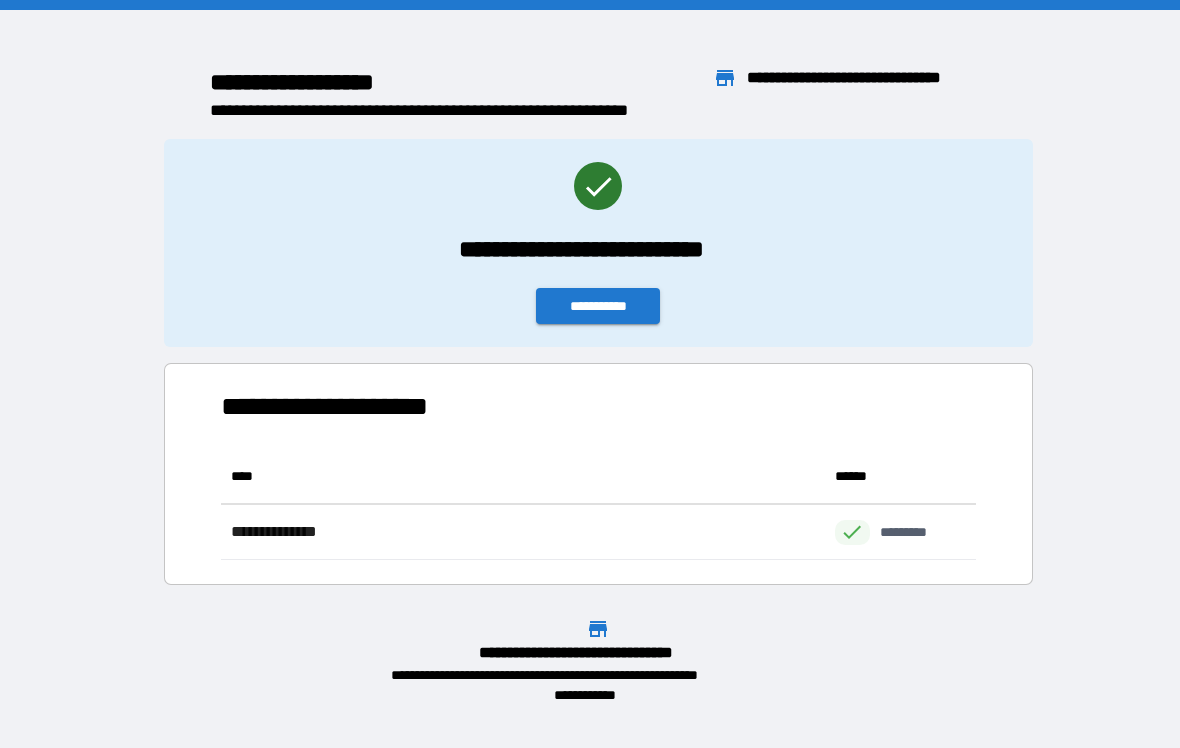 scroll, scrollTop: 1, scrollLeft: 1, axis: both 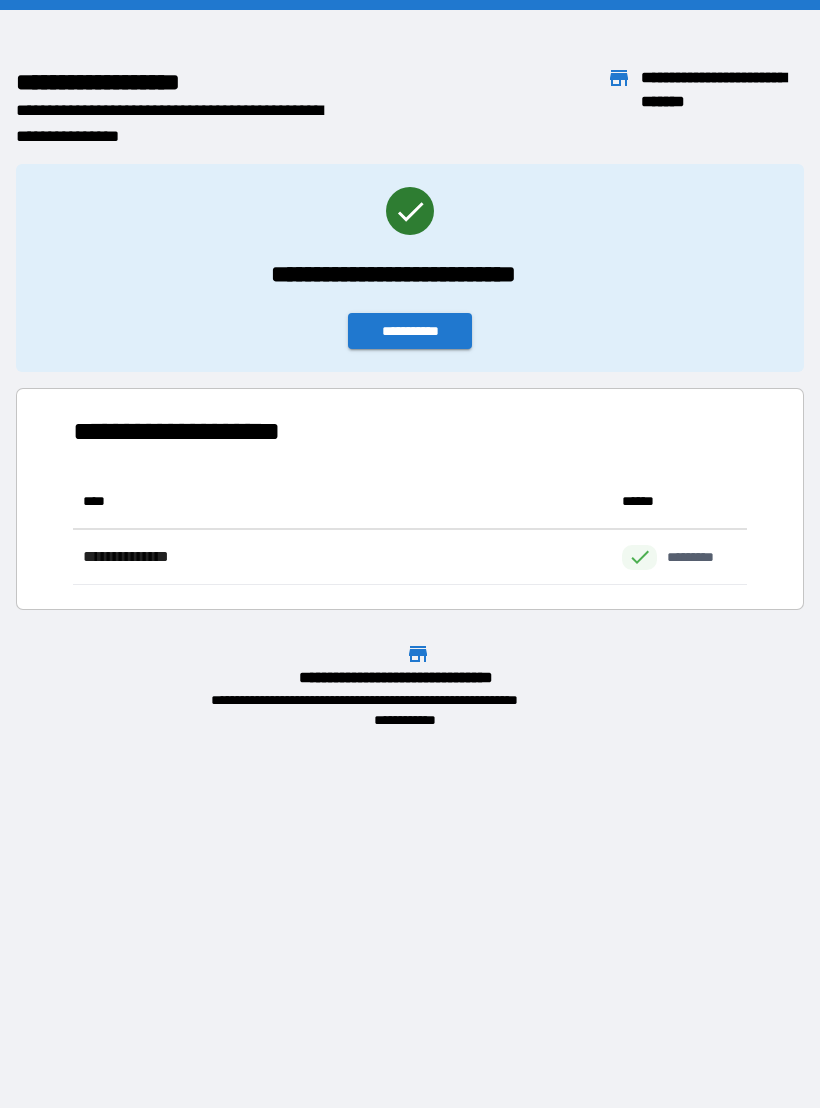 click on "[FIRST] [LAST] [NUMBER] [STREET_NAME] [CITY] [STATE] [POSTAL_CODE] [COUNTRY]   [NAME] [ADDRESS] [CITY]   [STATE]   [POSTAL_CODE]   [COUNTRY]   [PHONE]" at bounding box center [410, 554] 